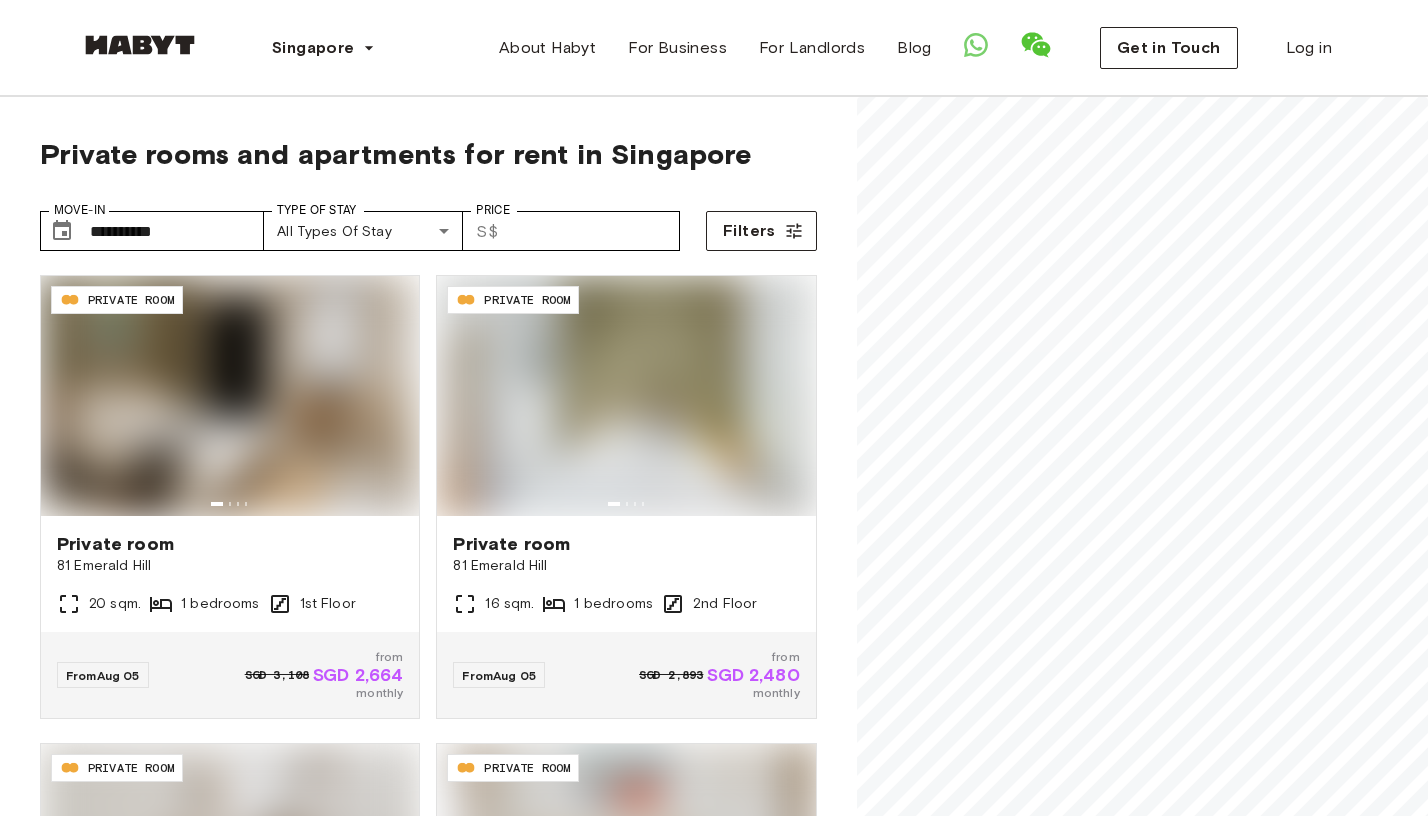 scroll, scrollTop: 0, scrollLeft: 0, axis: both 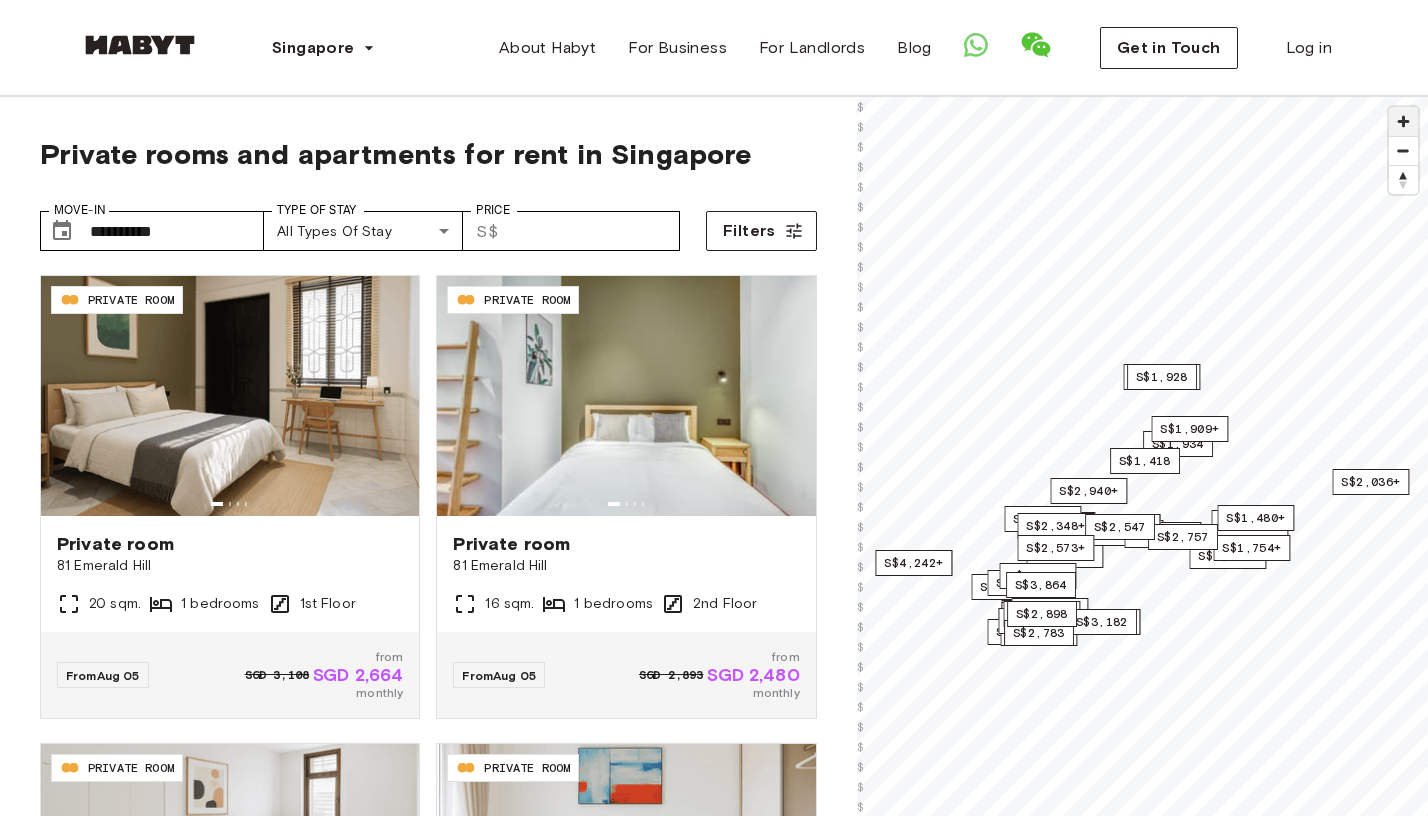 click at bounding box center (1403, 121) 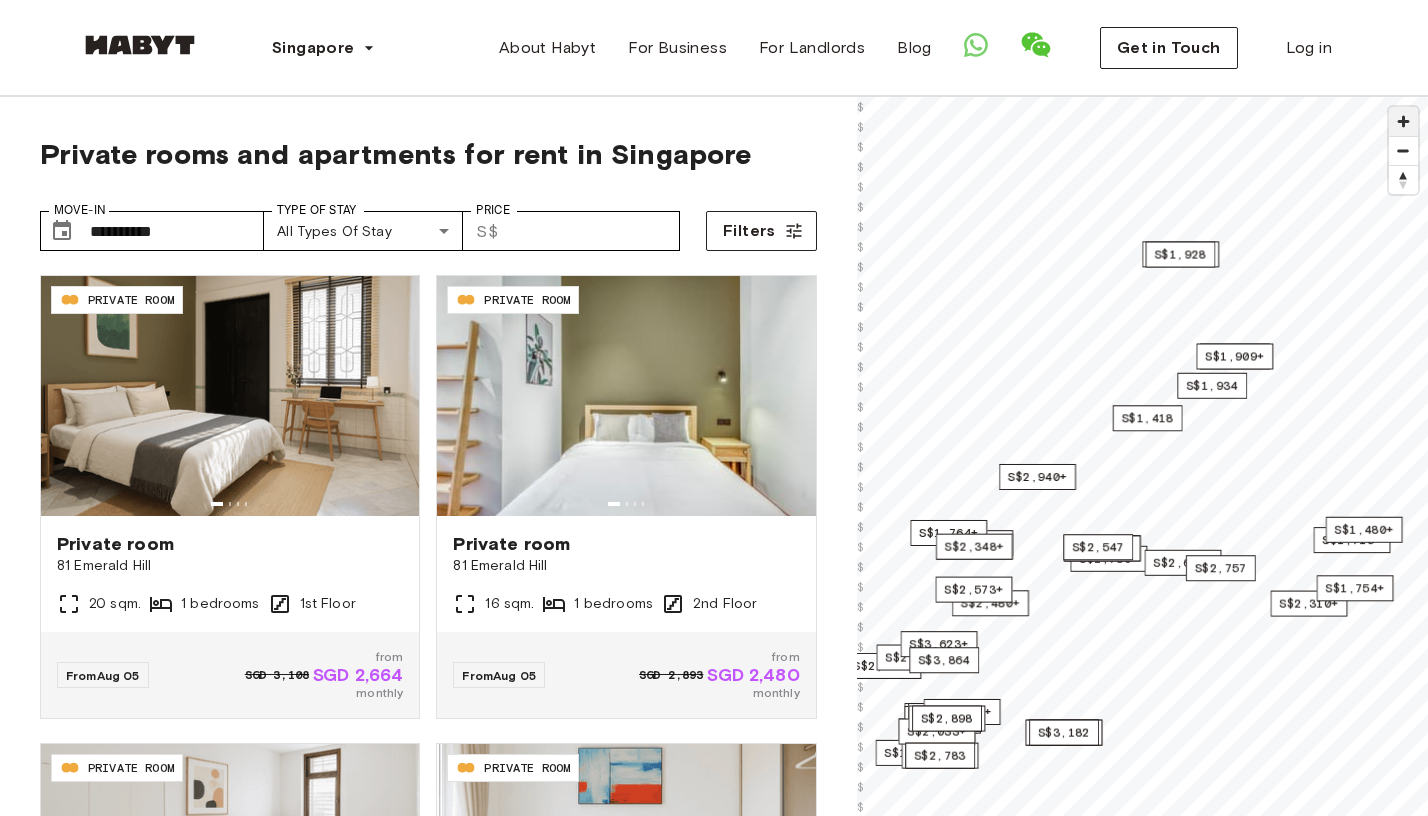 click at bounding box center (1403, 121) 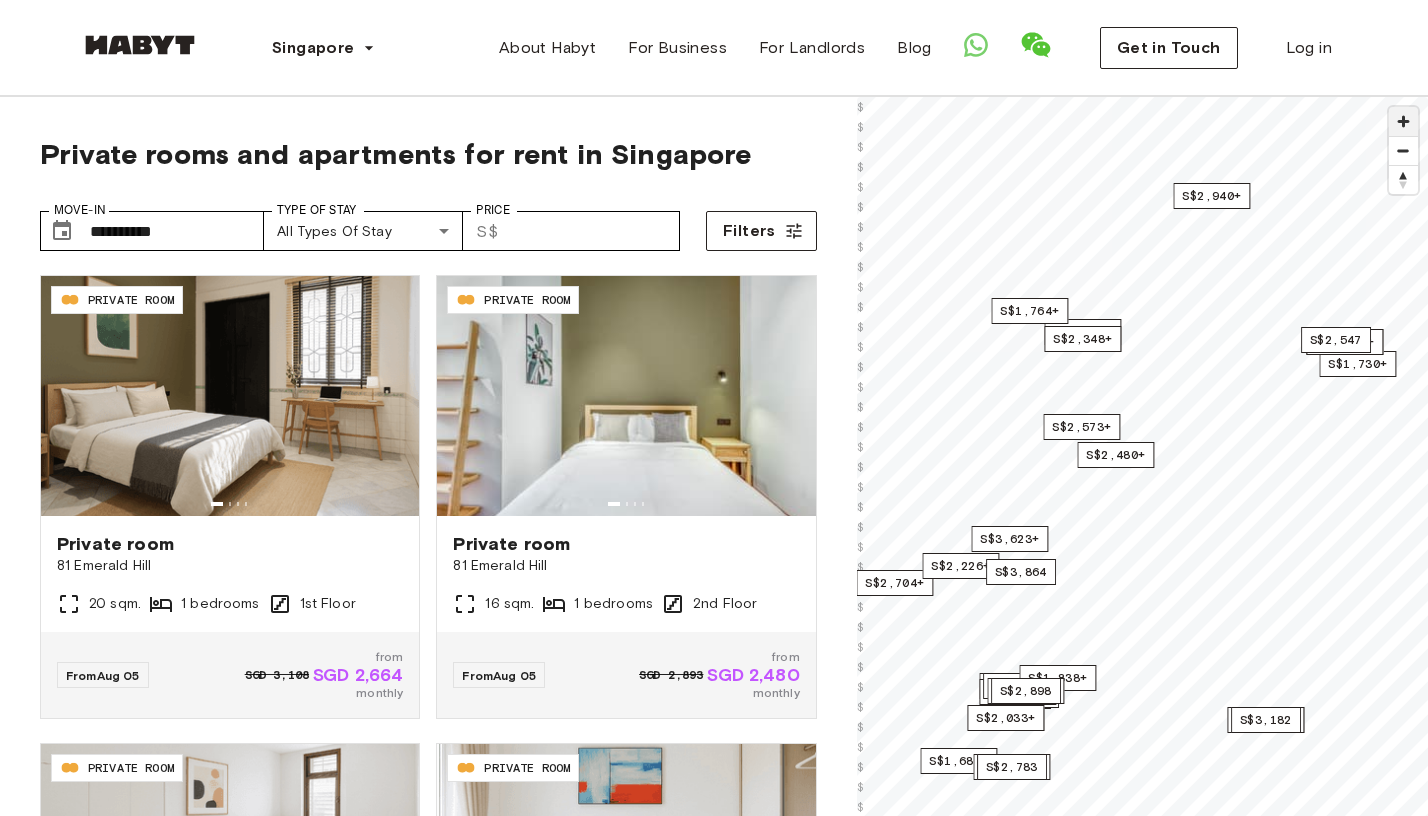 click at bounding box center [1403, 121] 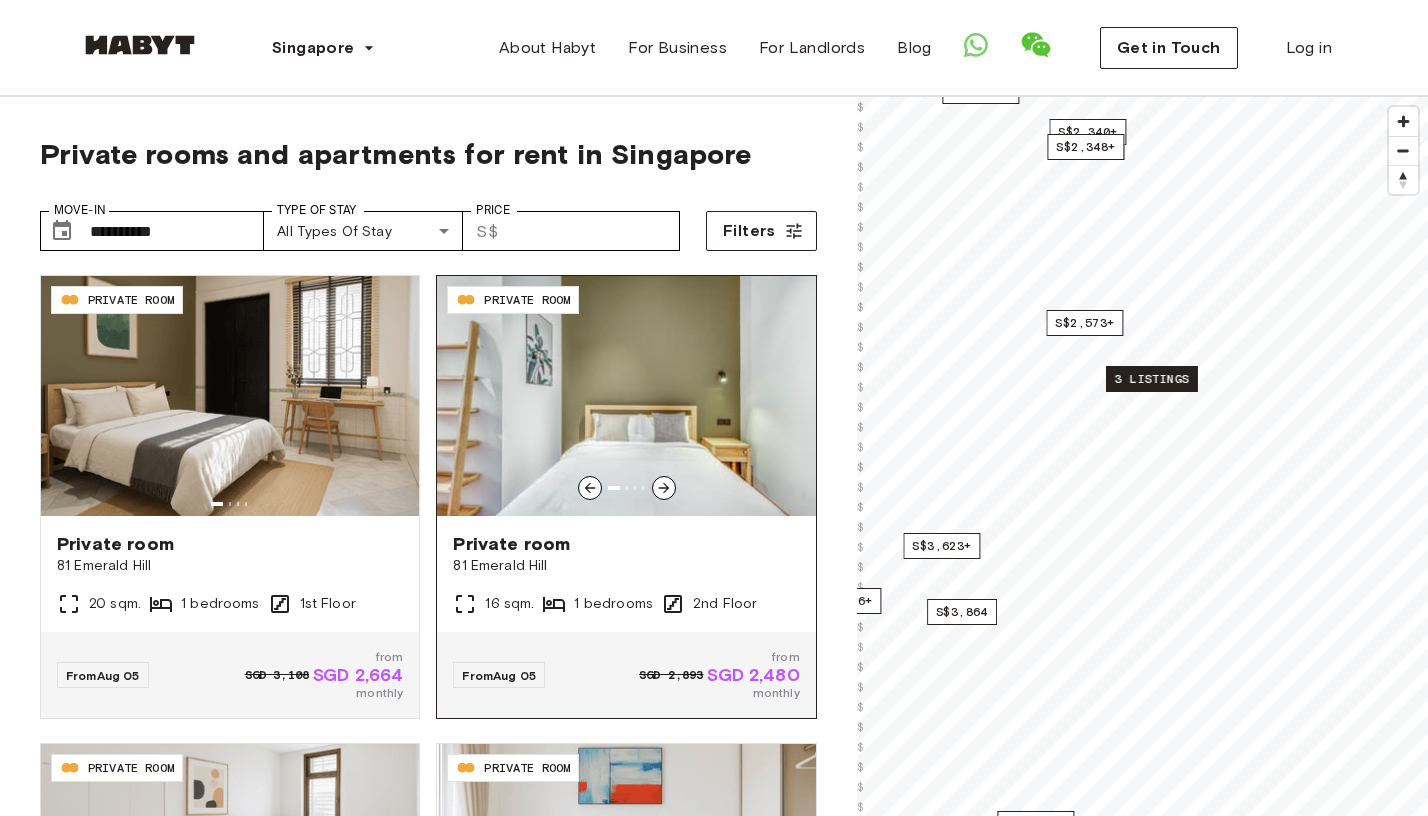 click 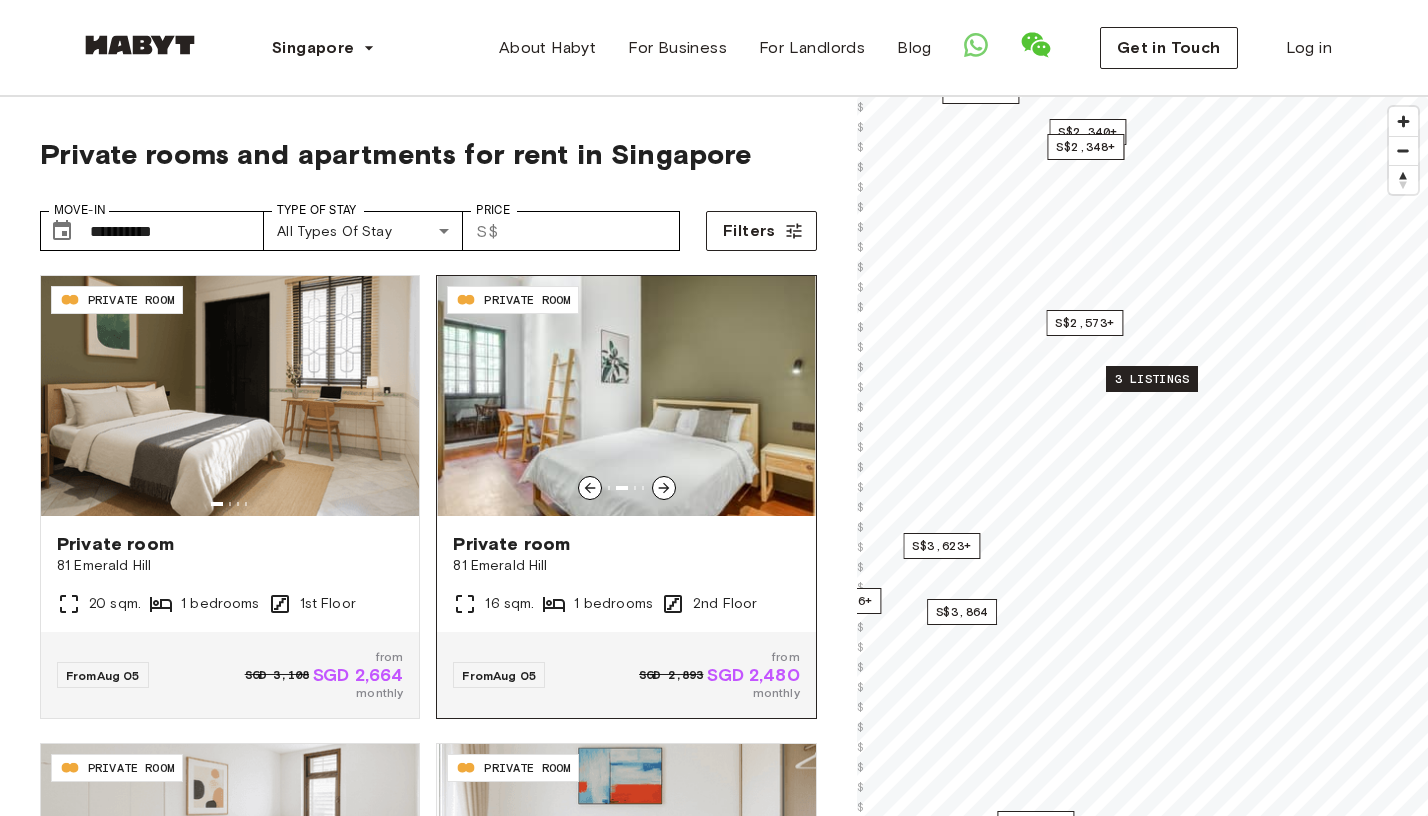 click 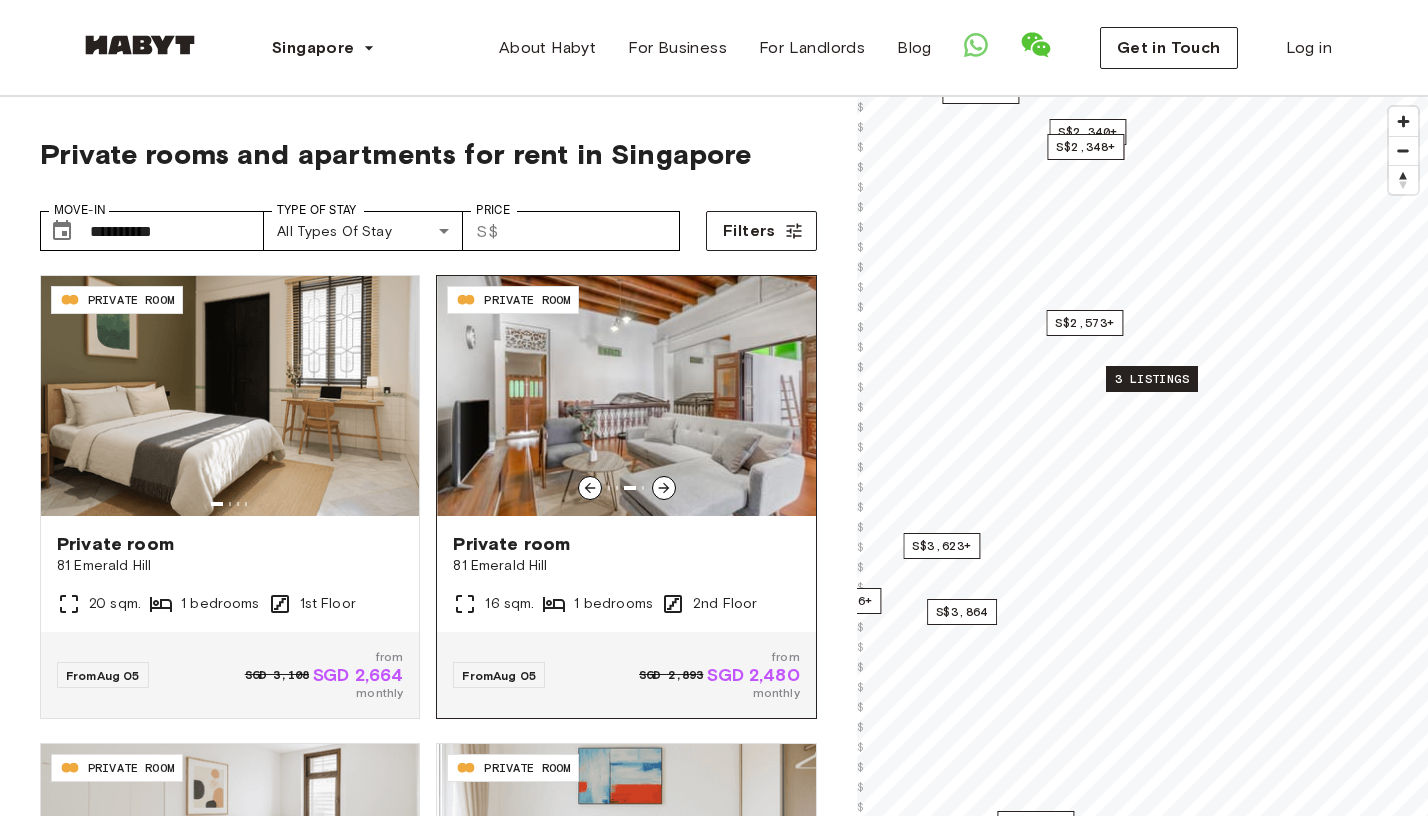 click 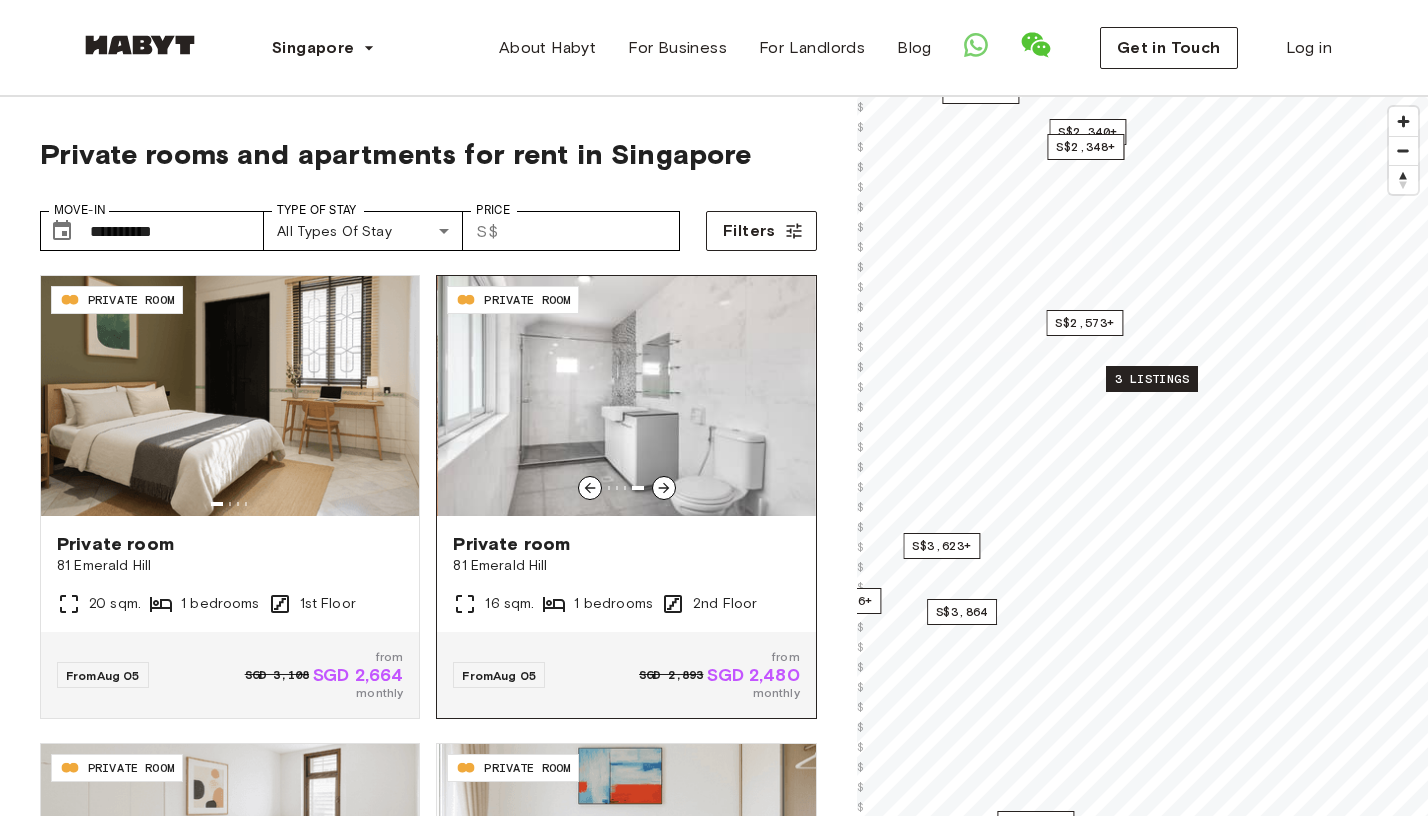 click 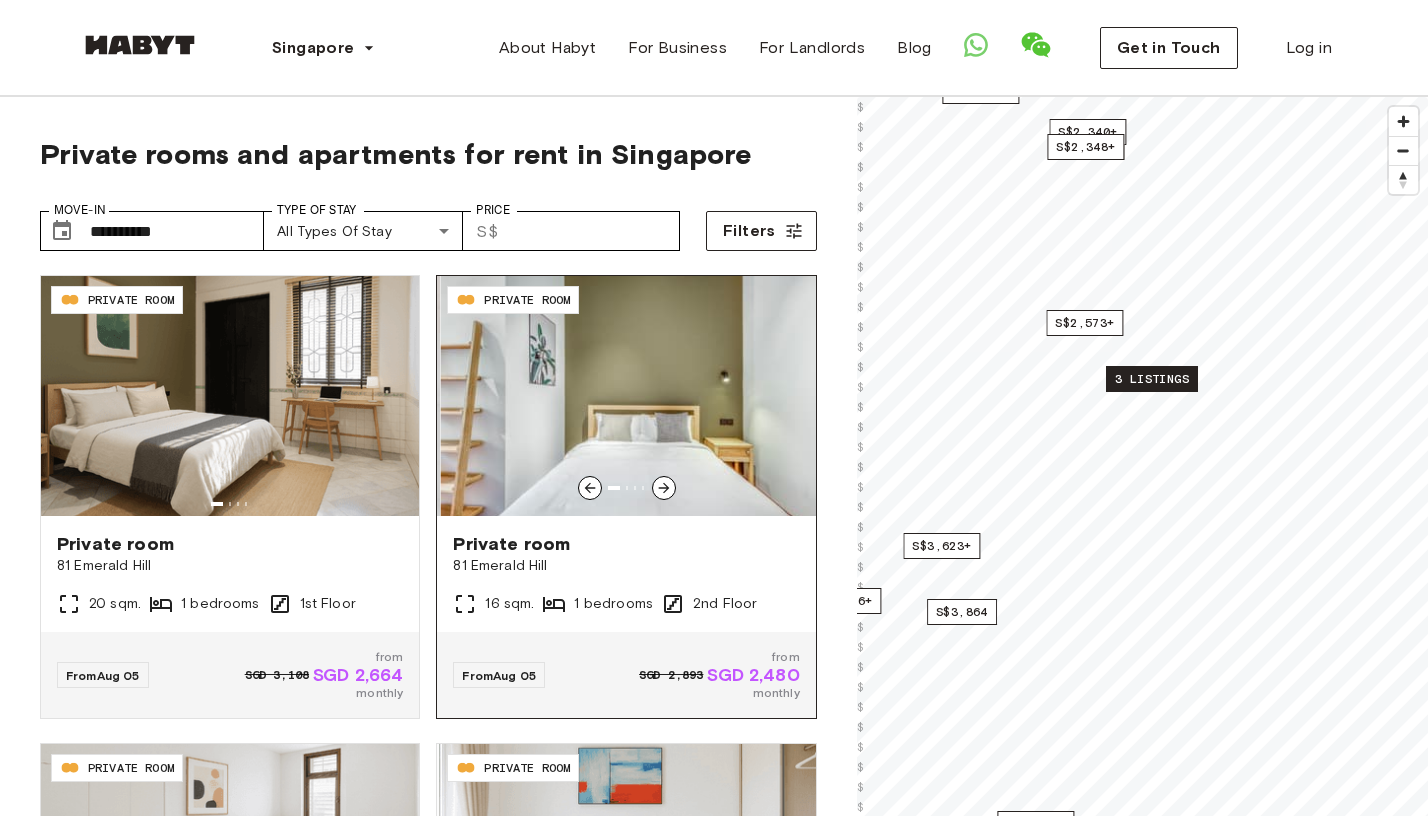 click 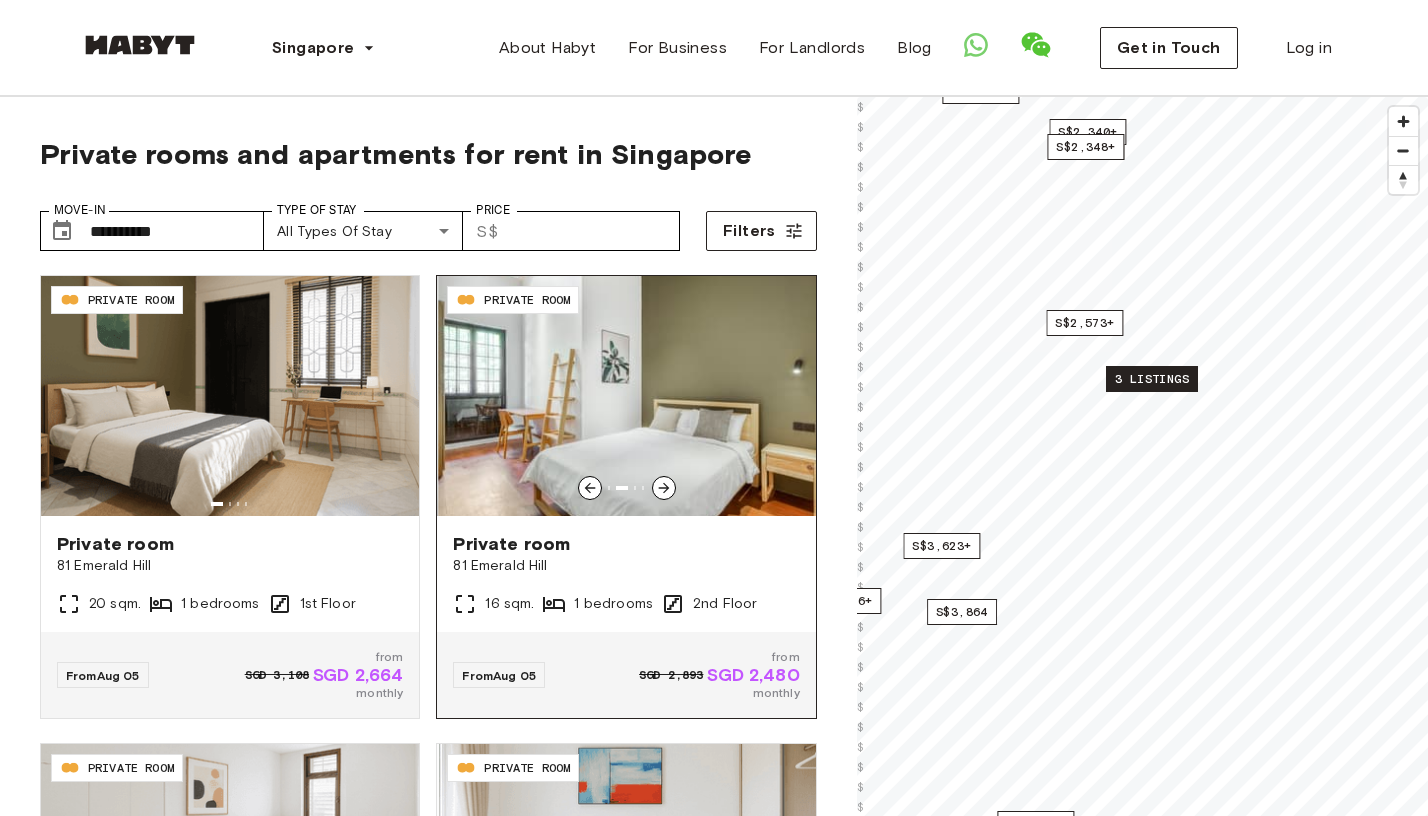 click 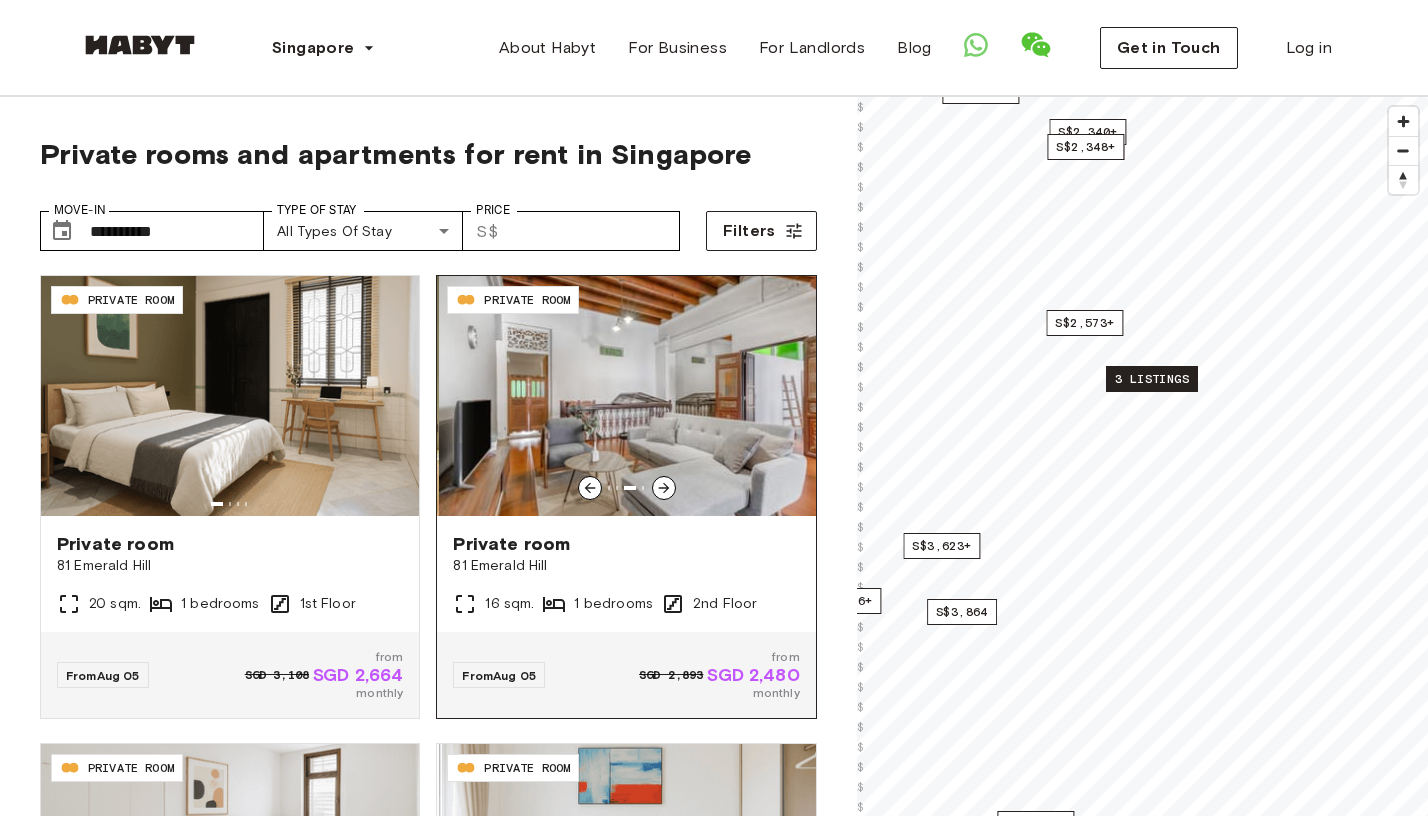 click 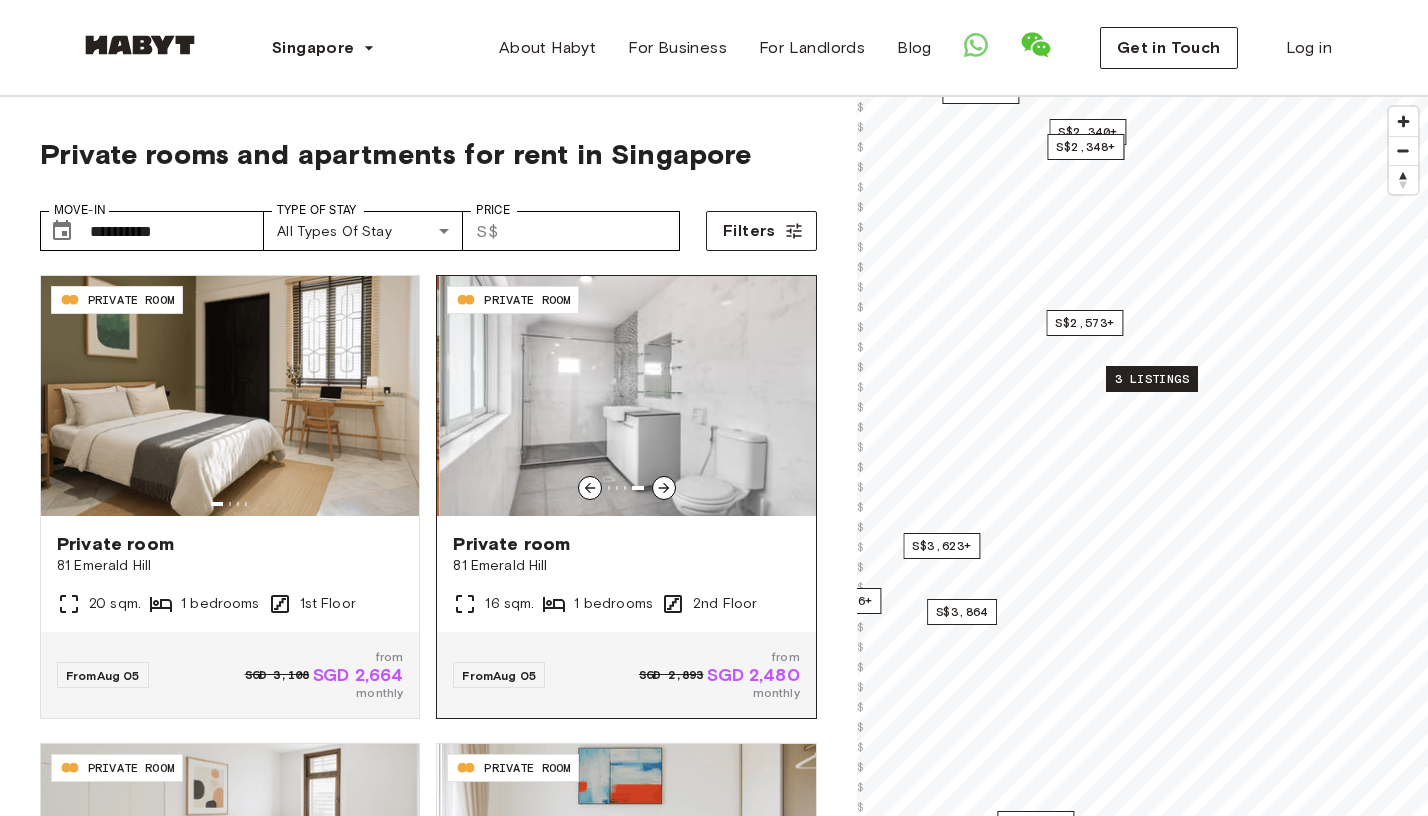 click 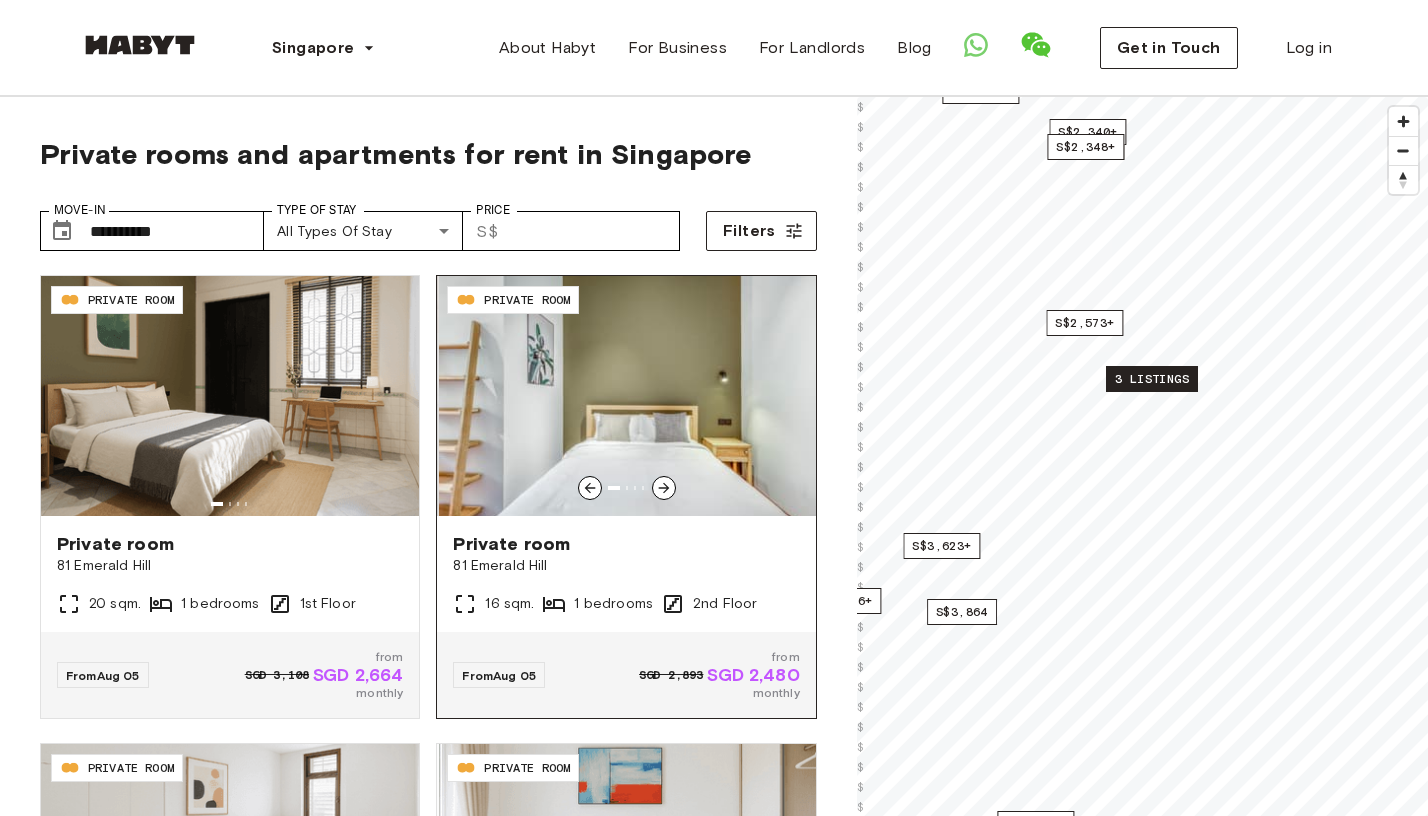 click 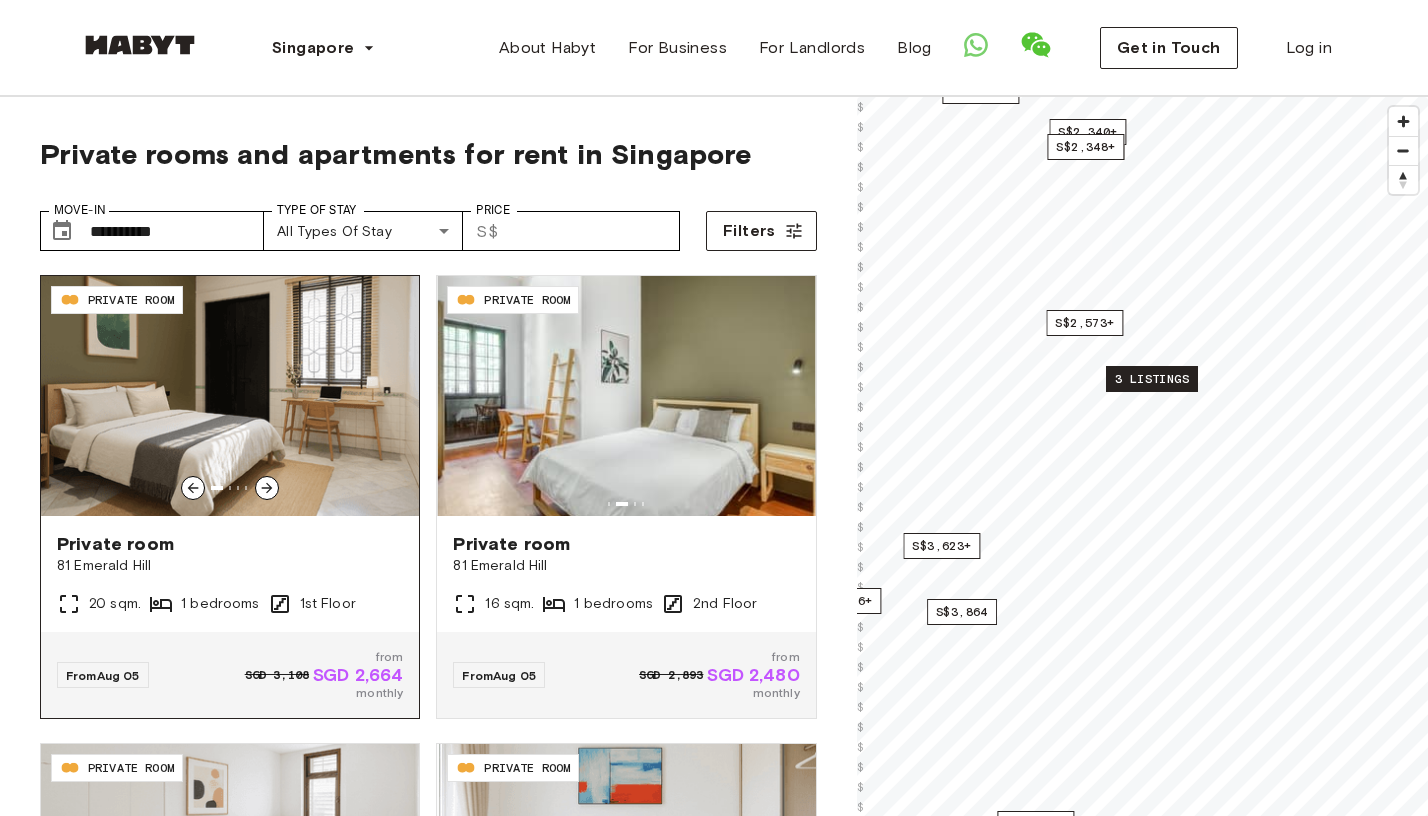 click 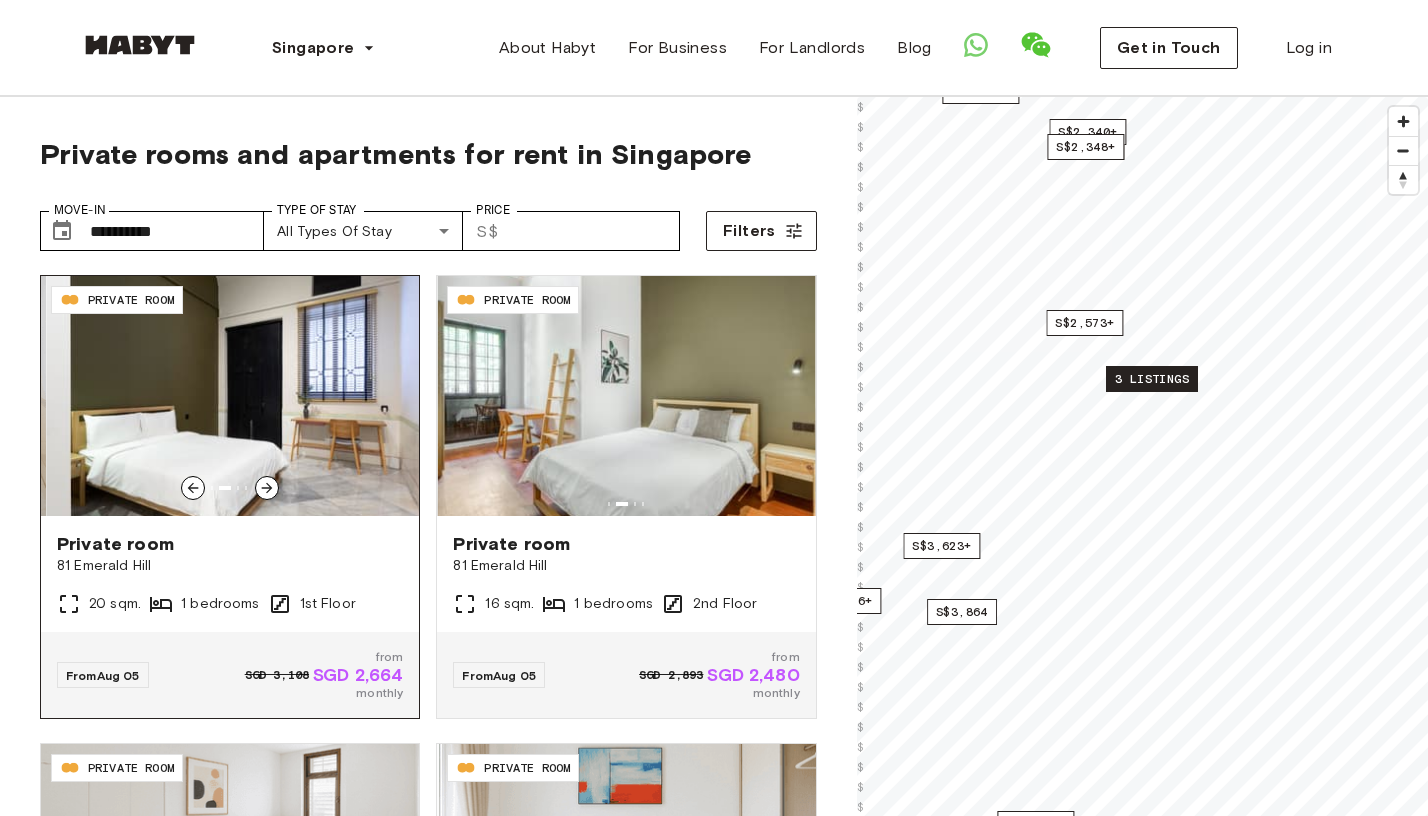 click 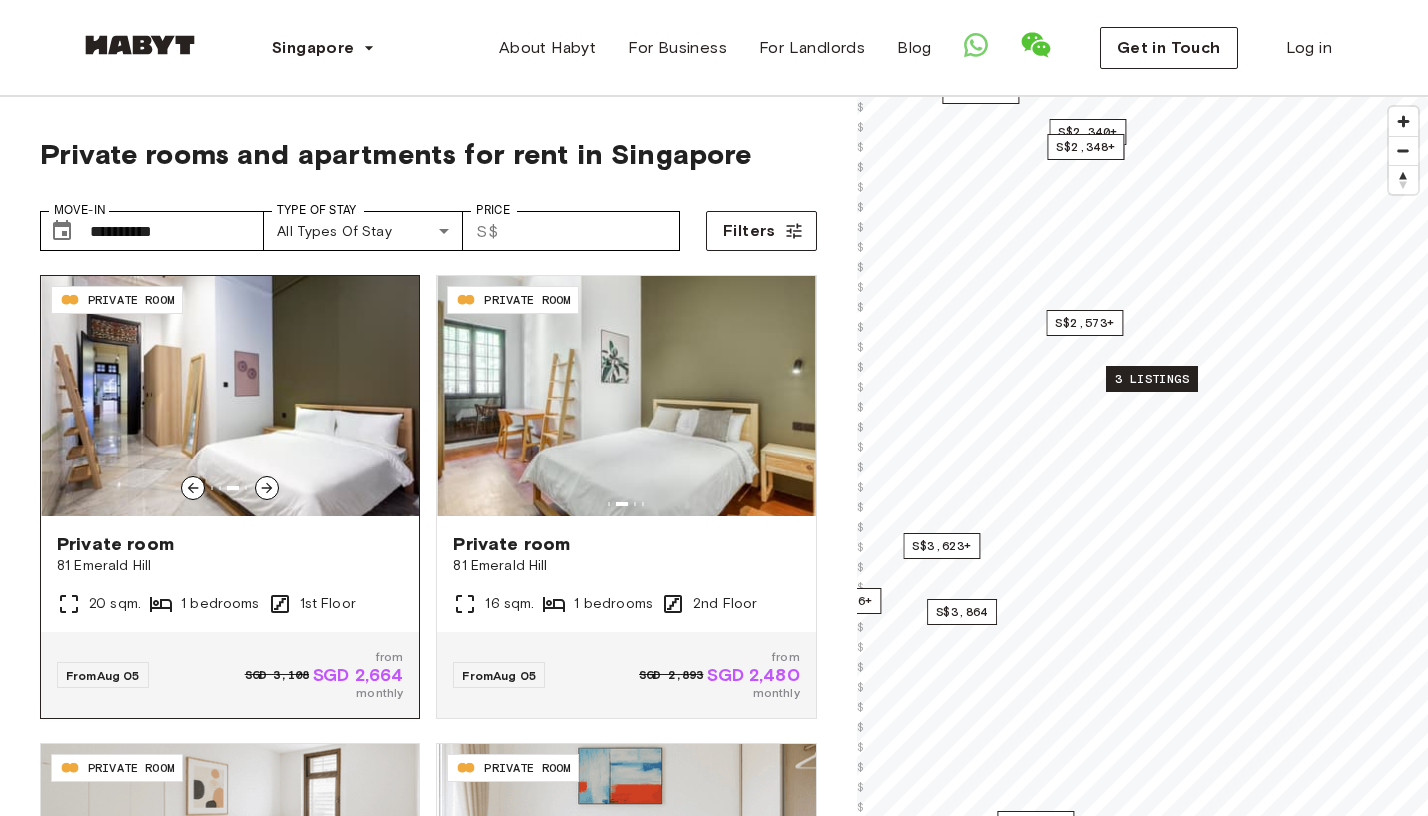 click 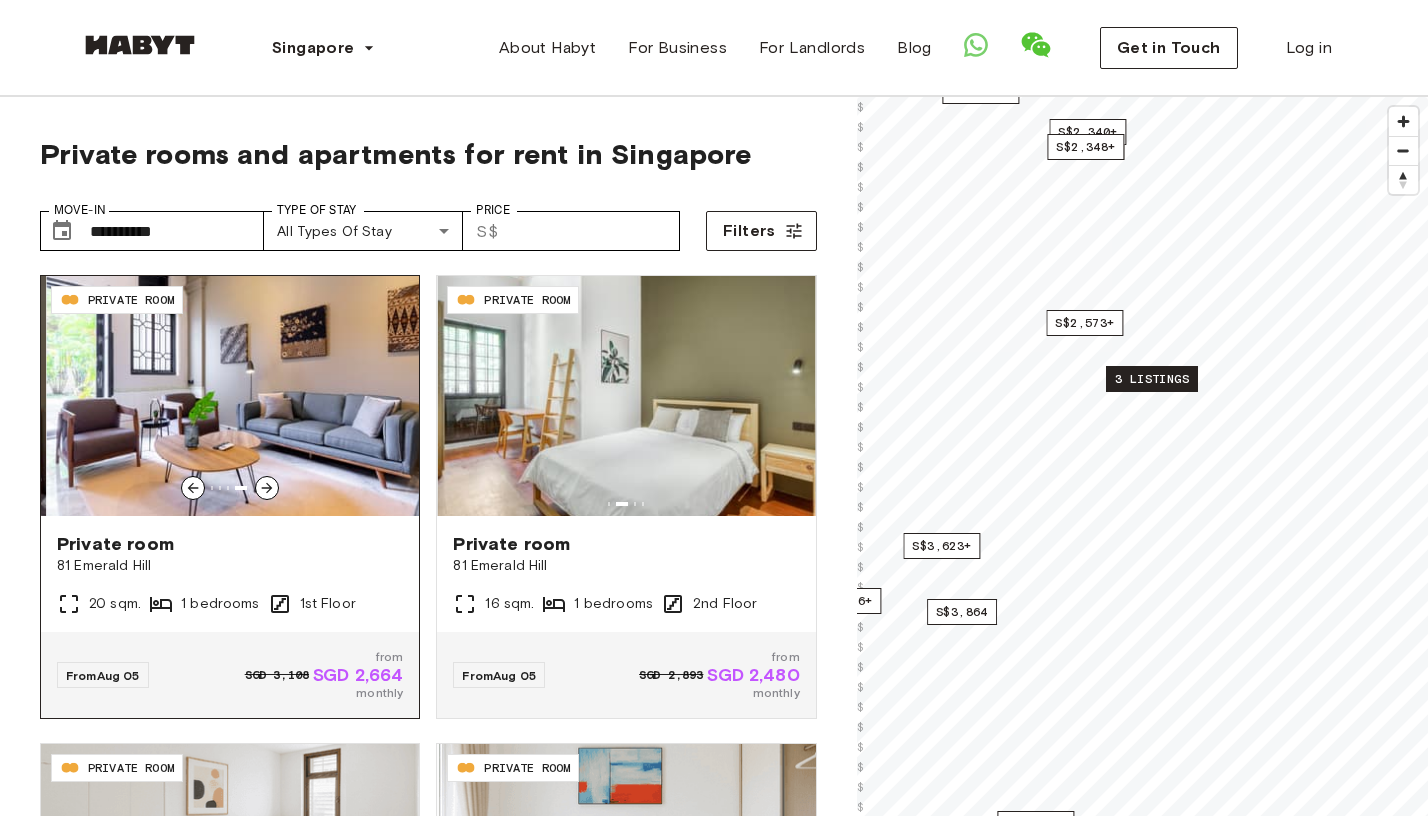 click 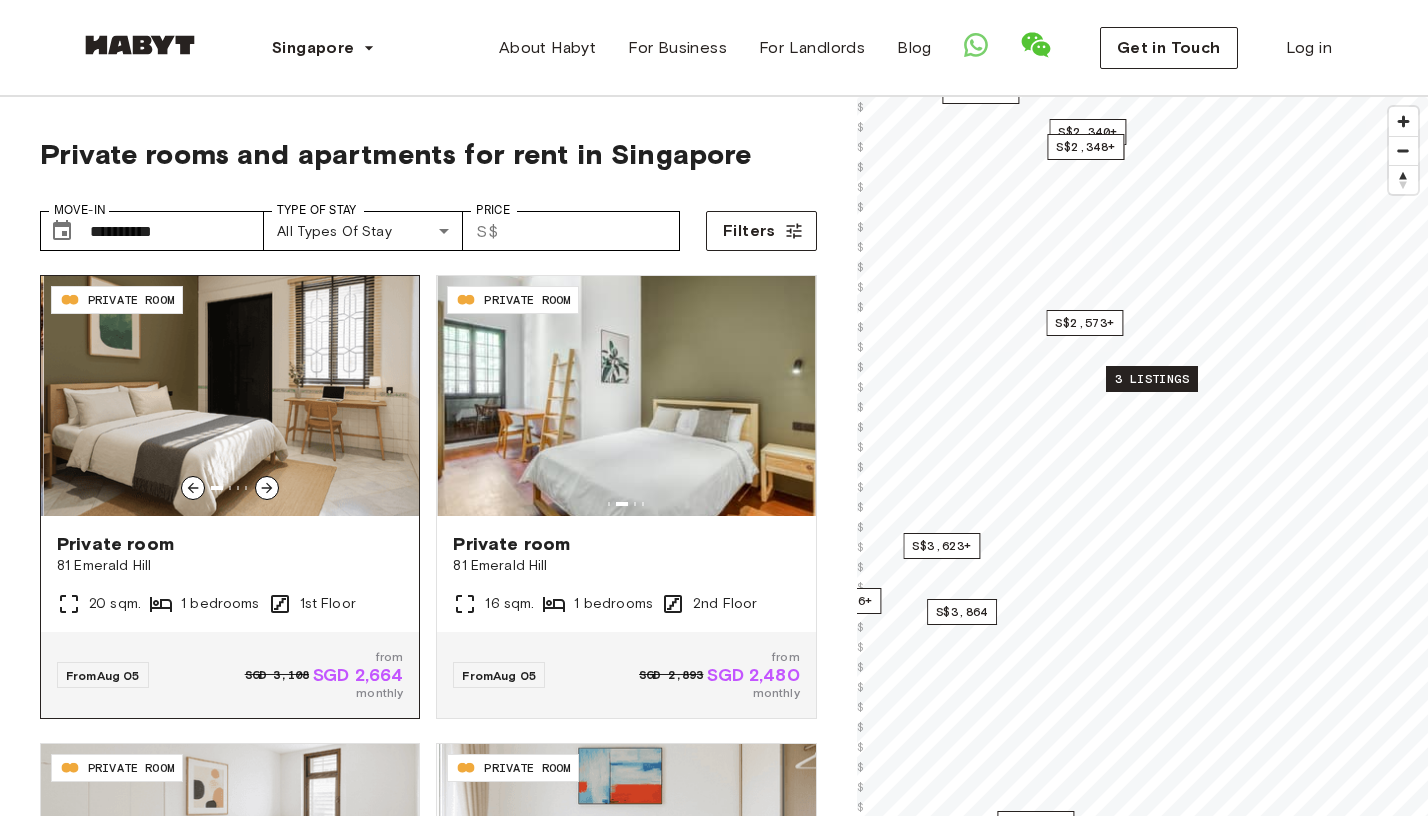 click 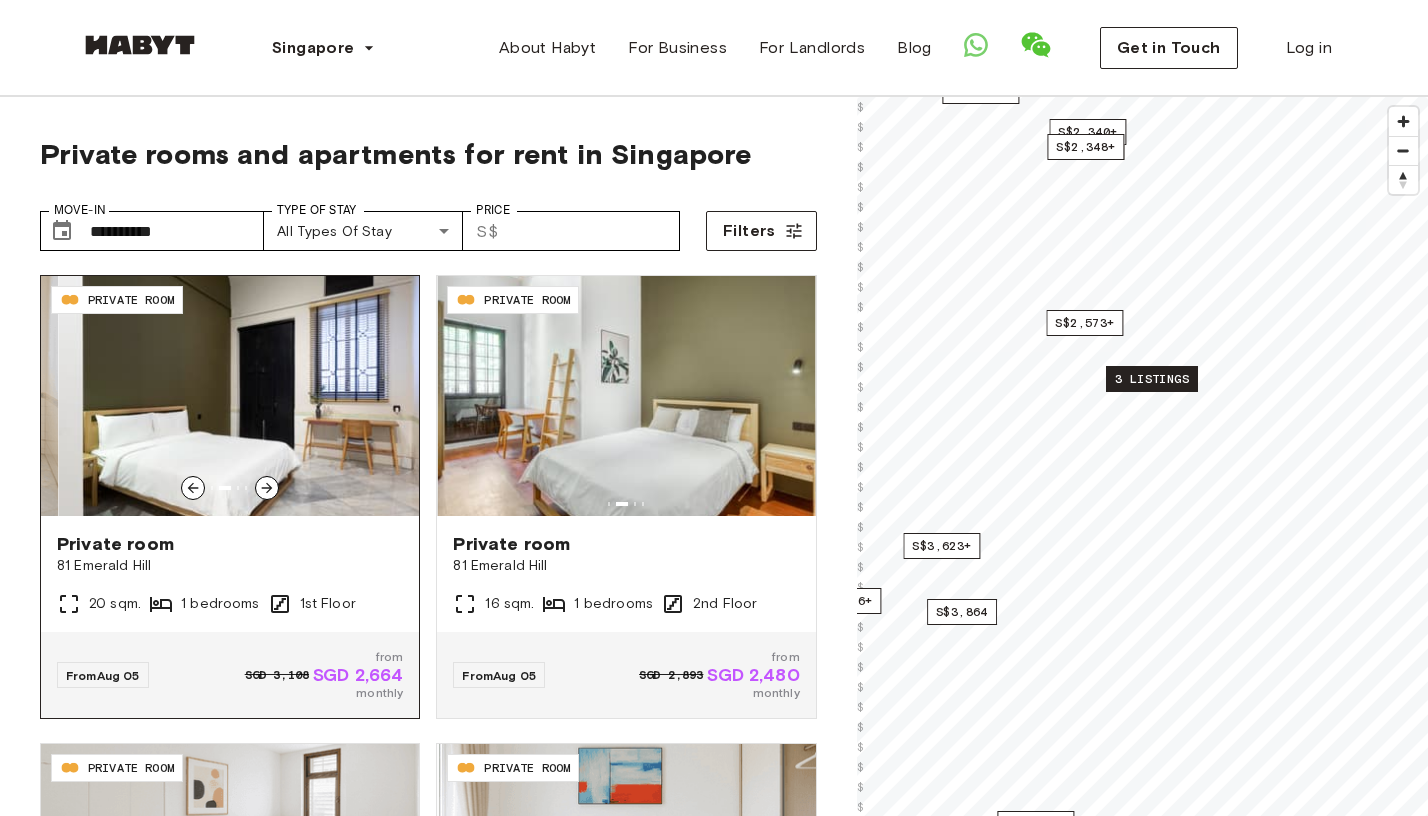 click 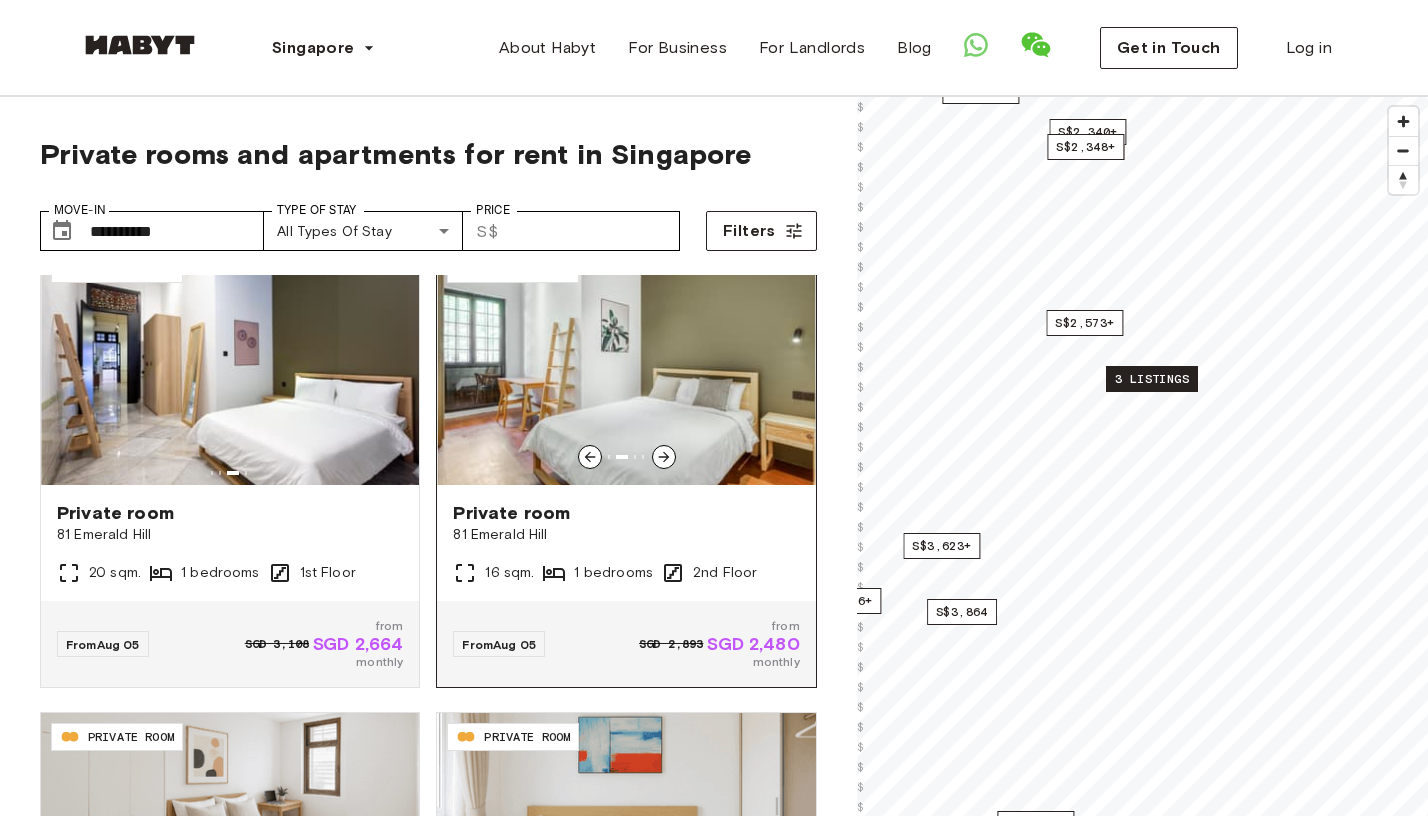 scroll, scrollTop: 0, scrollLeft: 0, axis: both 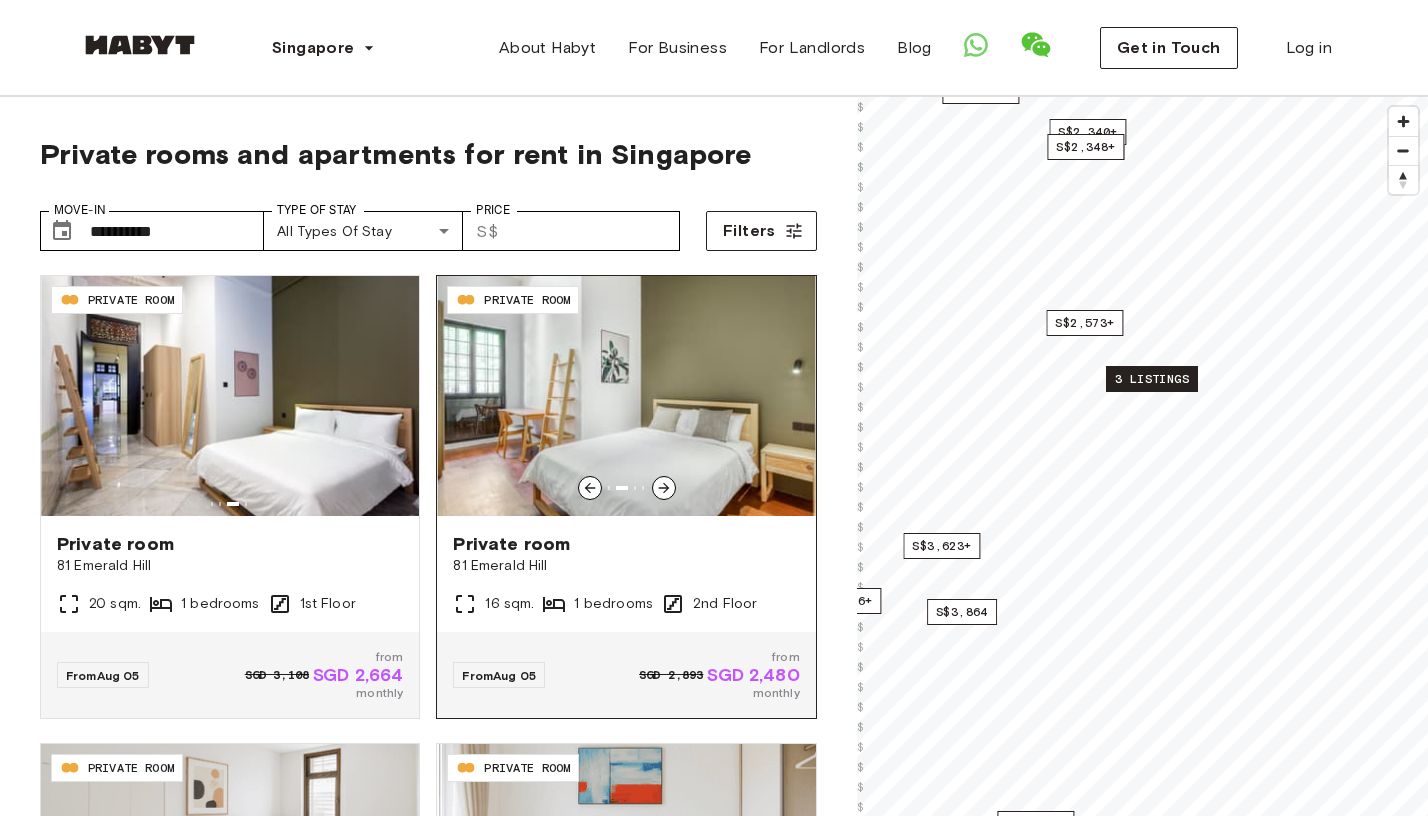 click 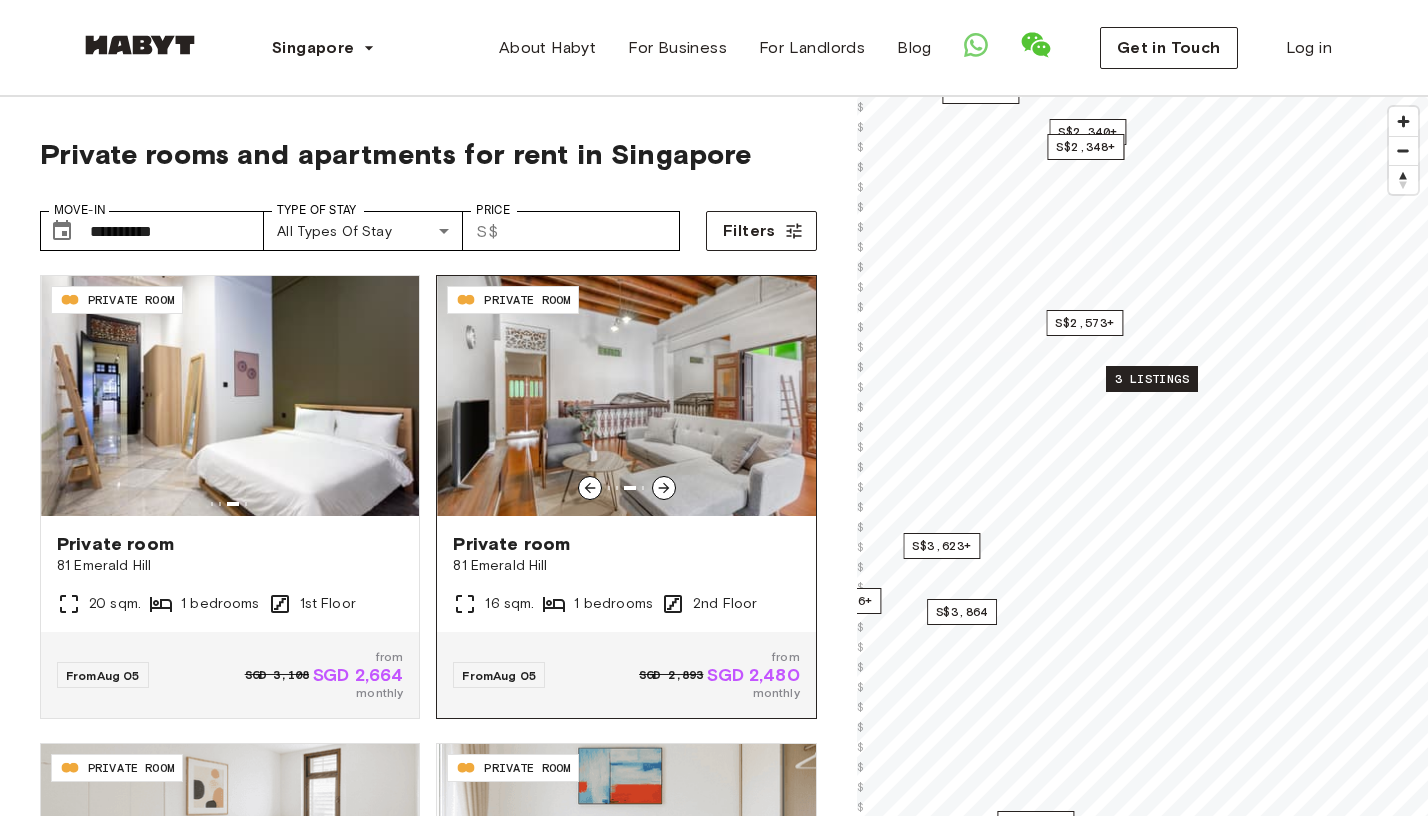 click 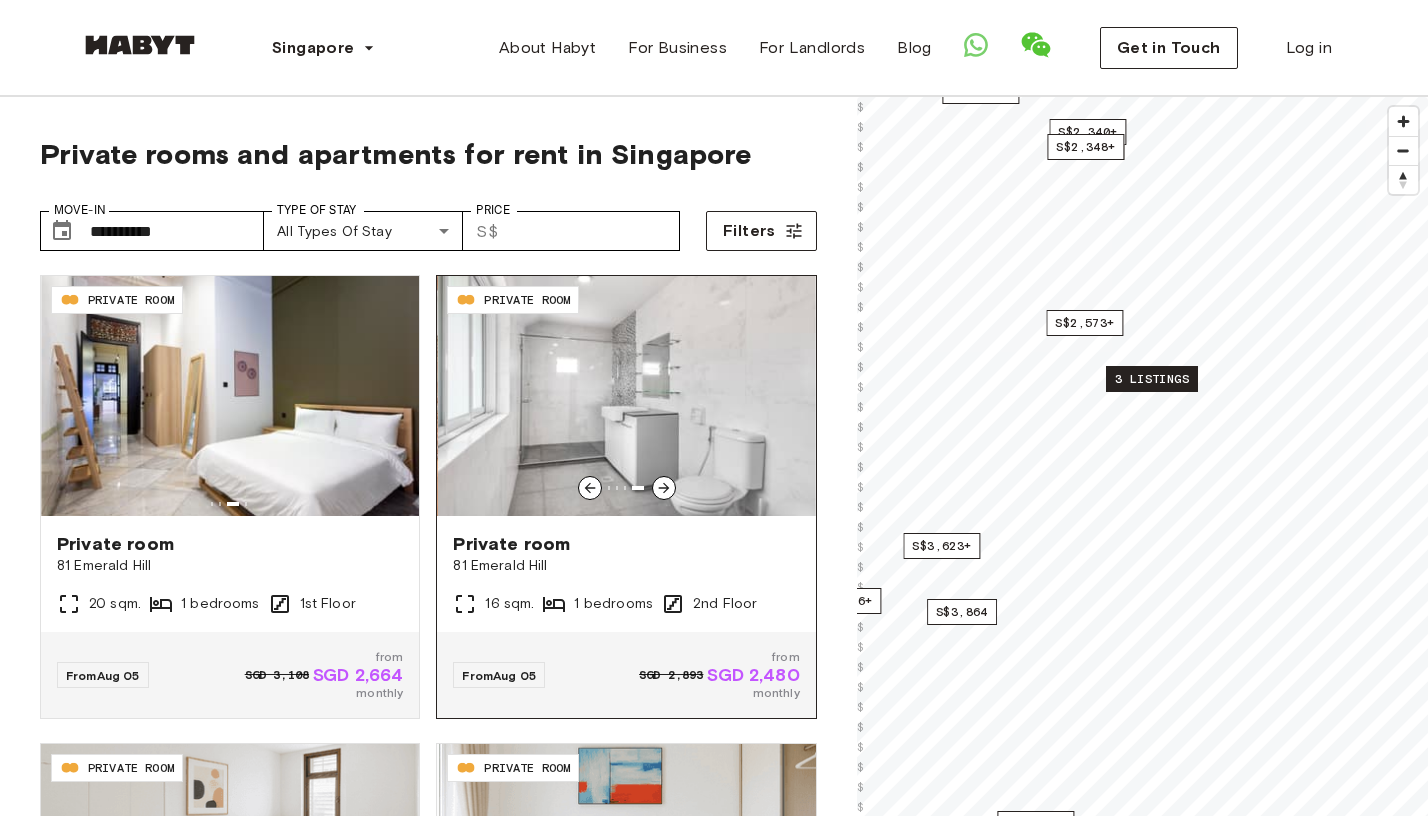 click 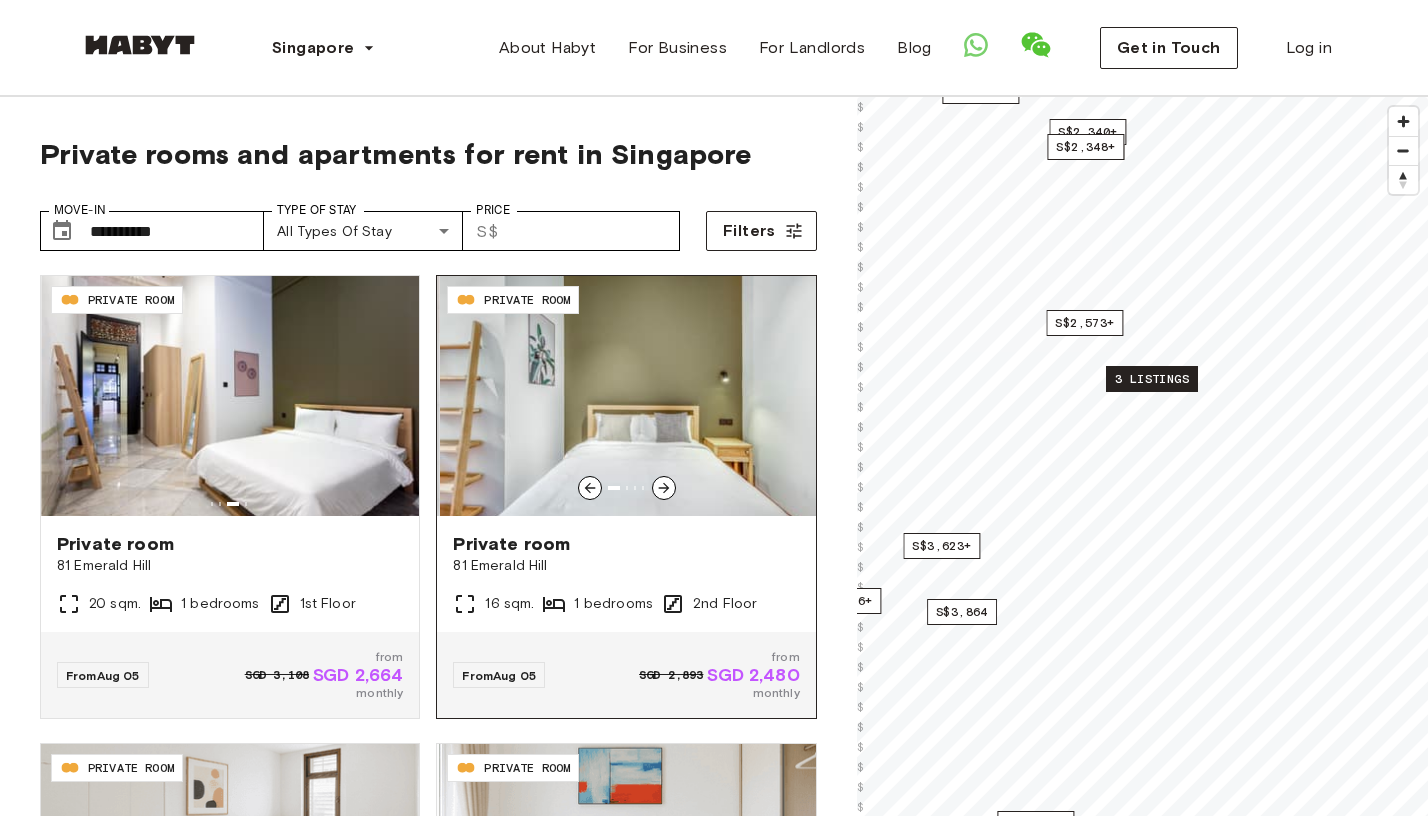click 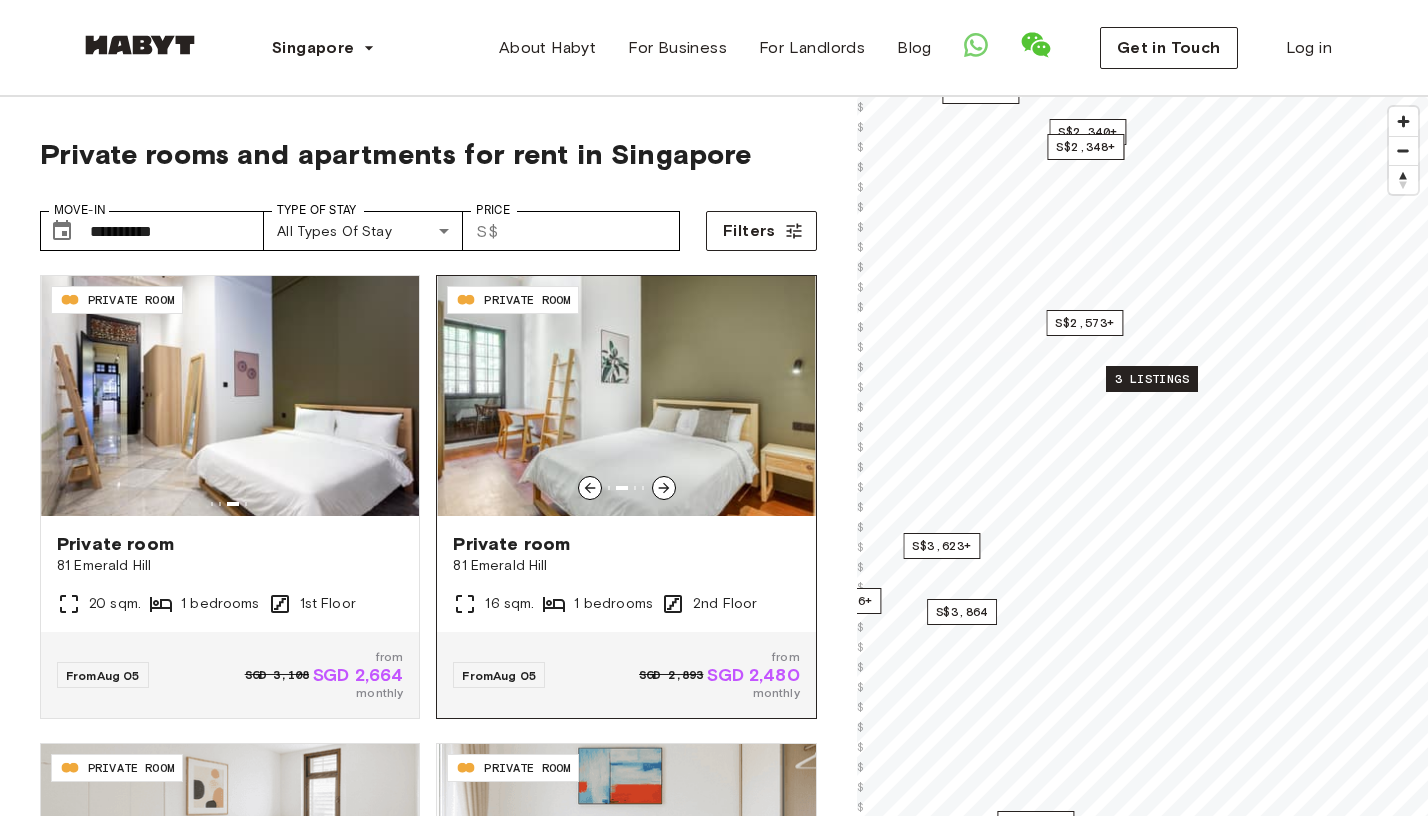 click 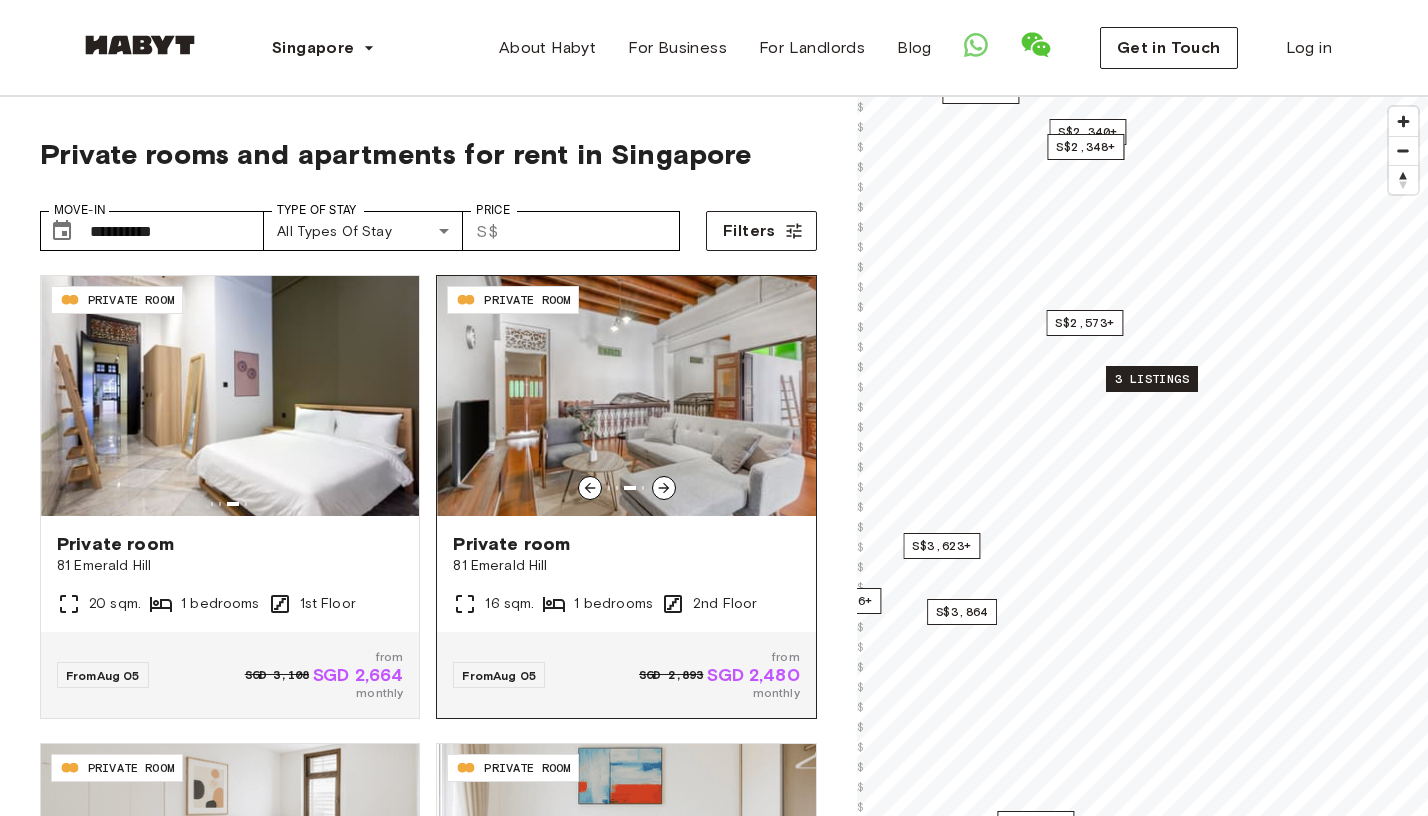 click 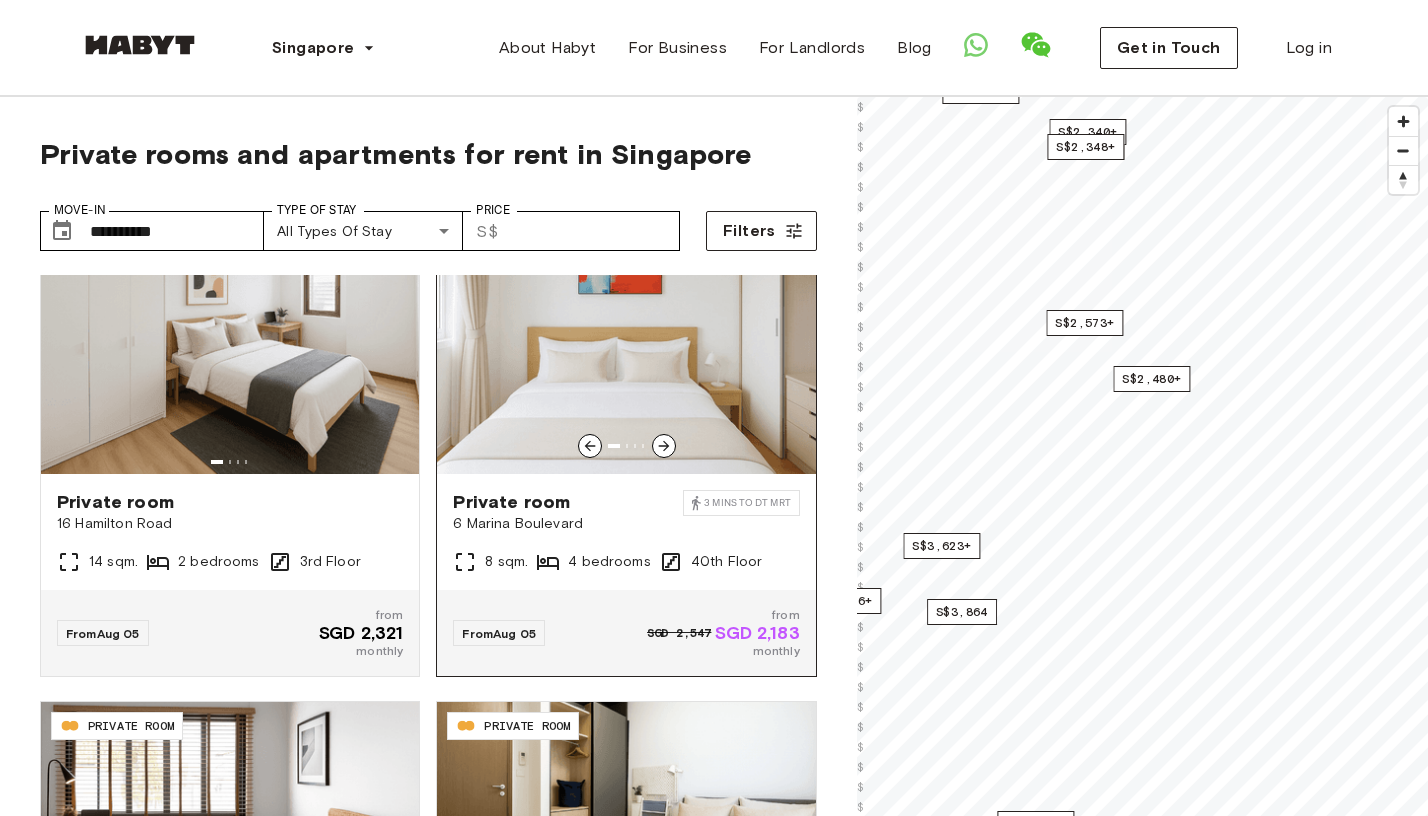 scroll, scrollTop: 528, scrollLeft: 0, axis: vertical 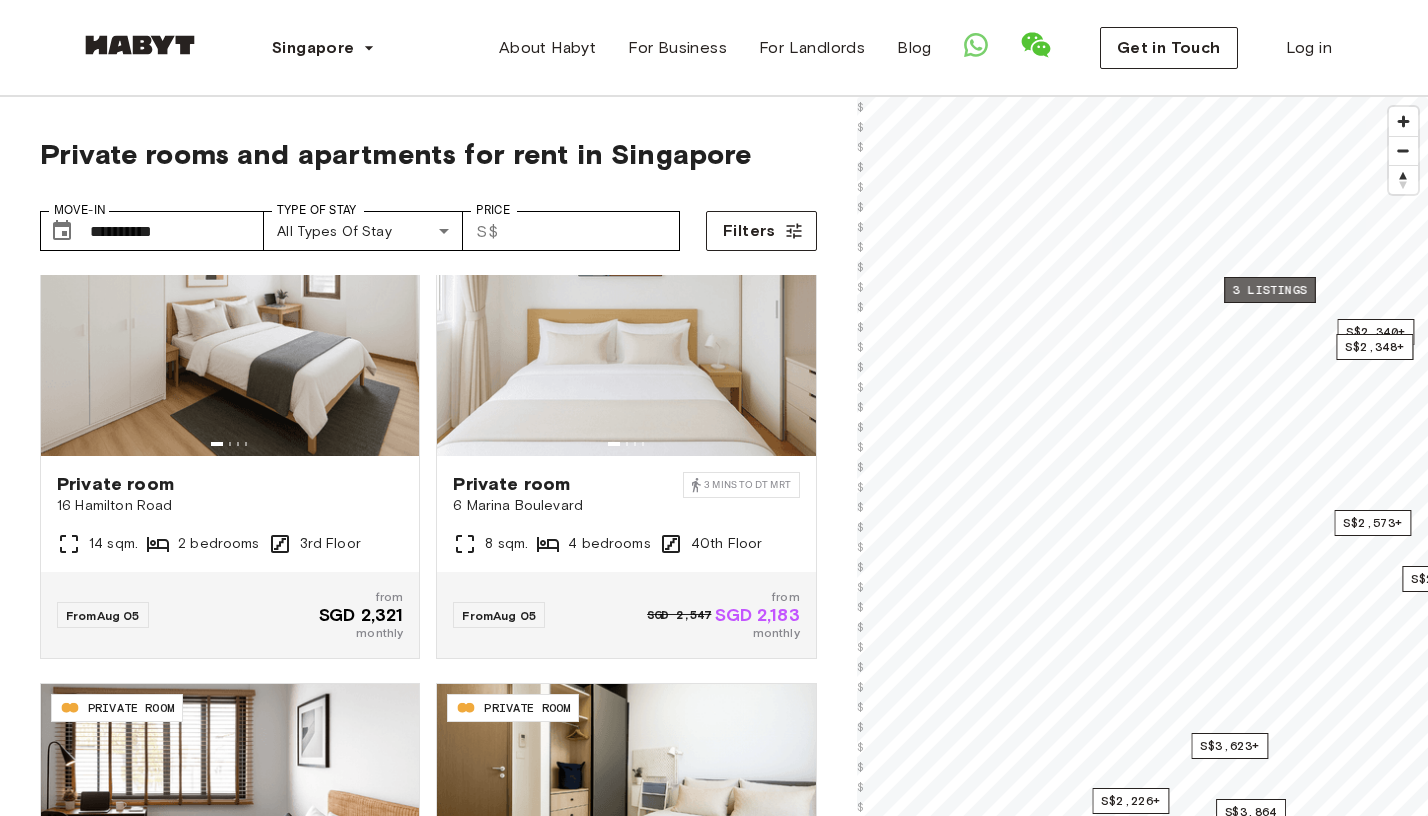 click on "3 listings" at bounding box center [1270, 290] 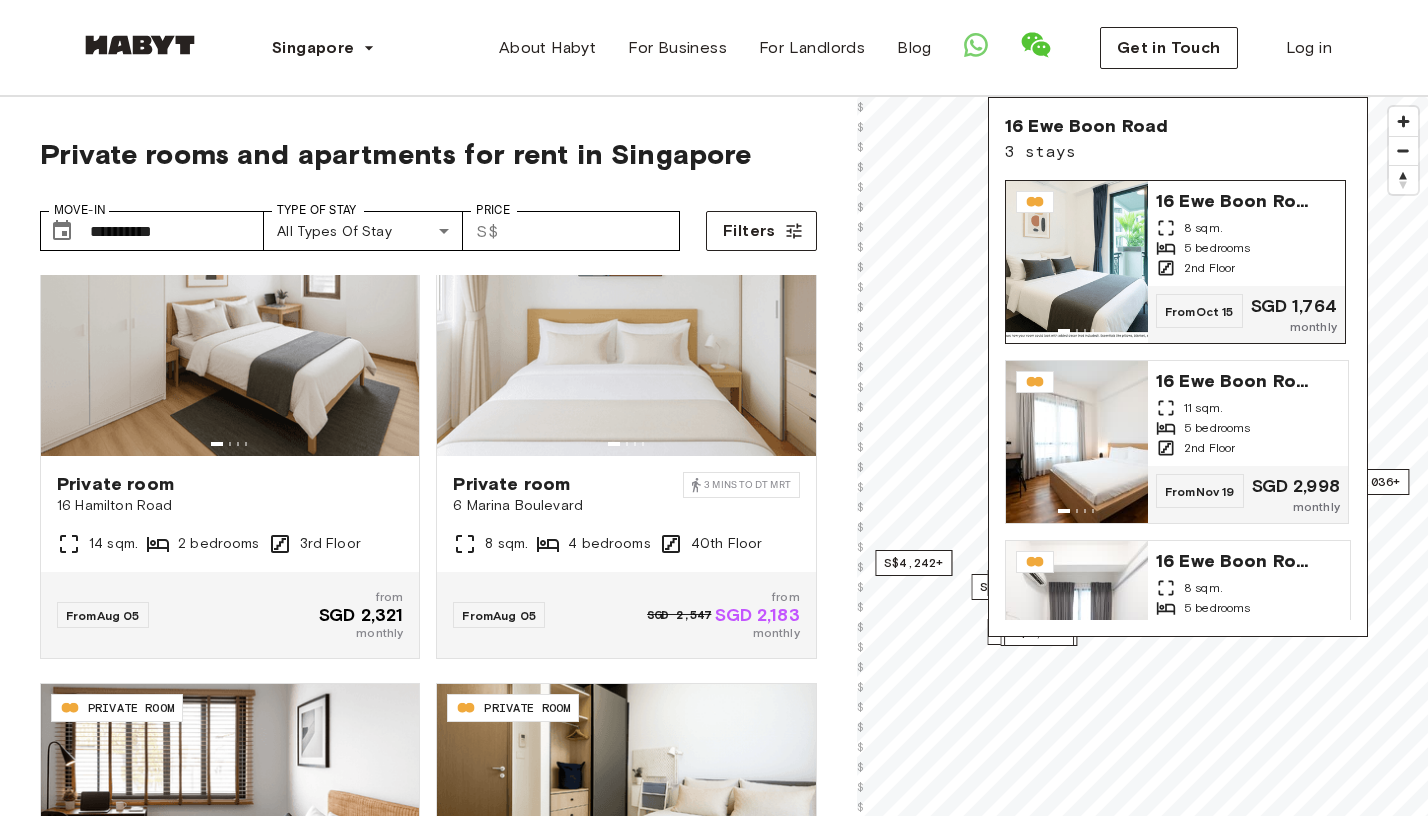 scroll, scrollTop: 0, scrollLeft: 0, axis: both 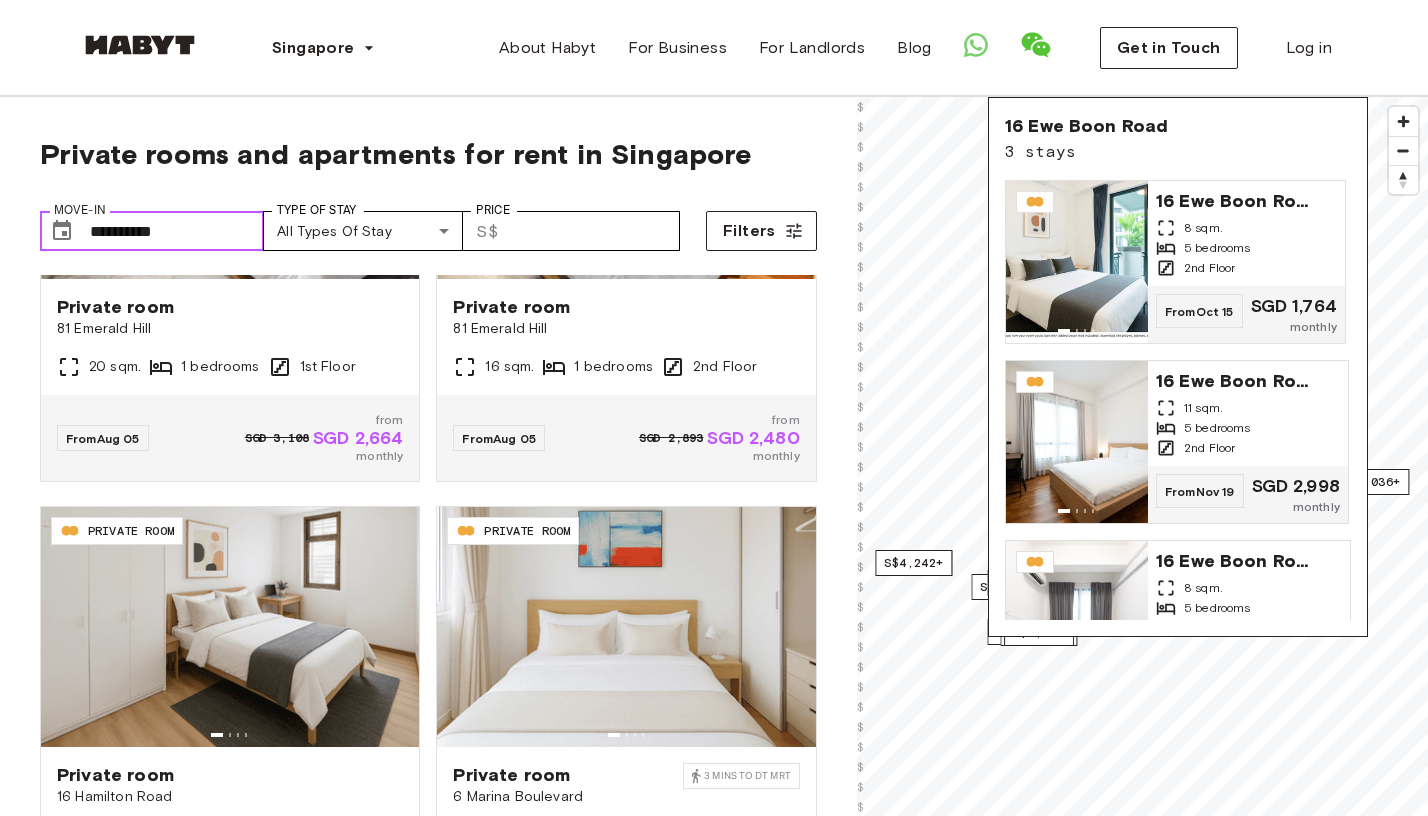 click on "**********" at bounding box center (177, 231) 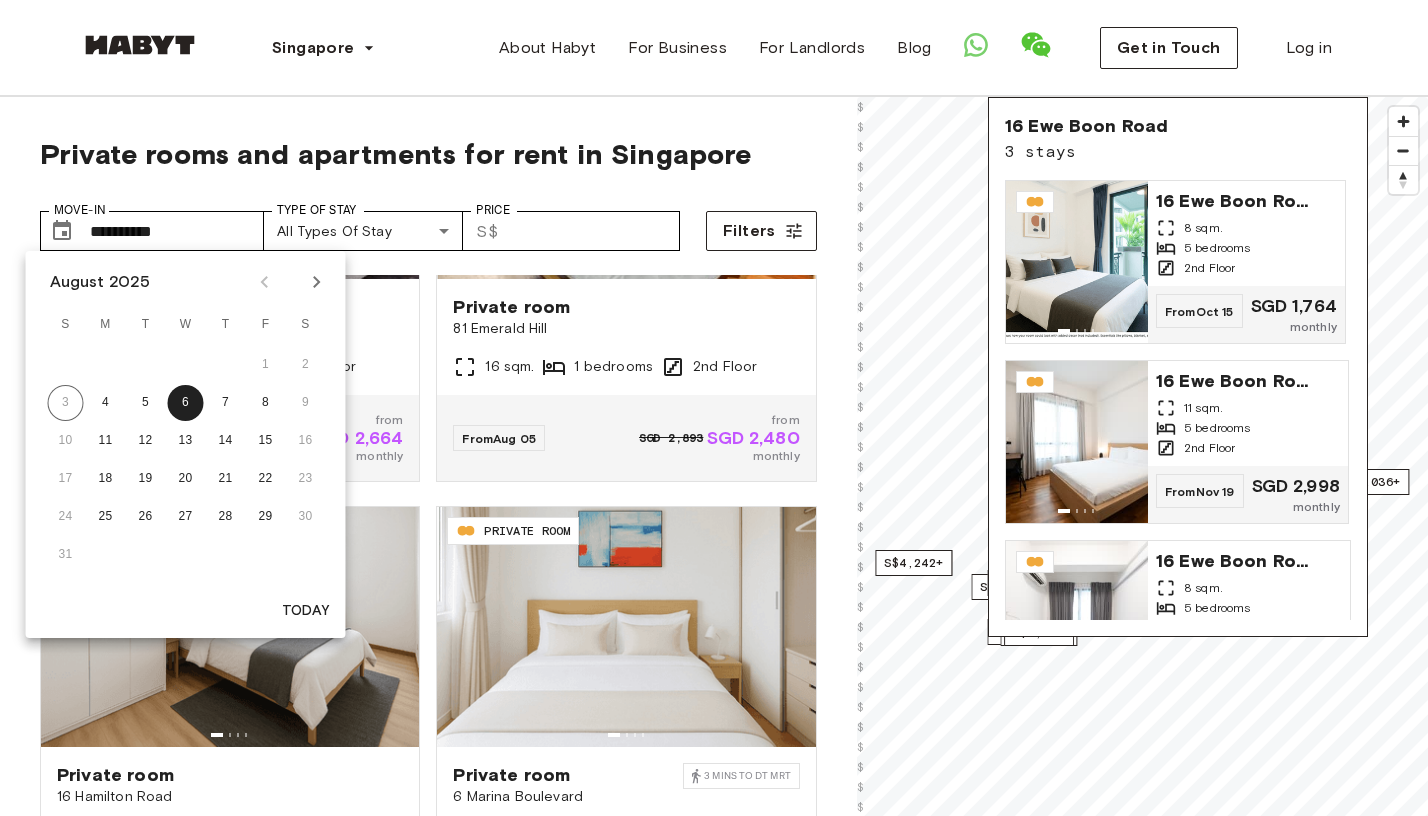 click 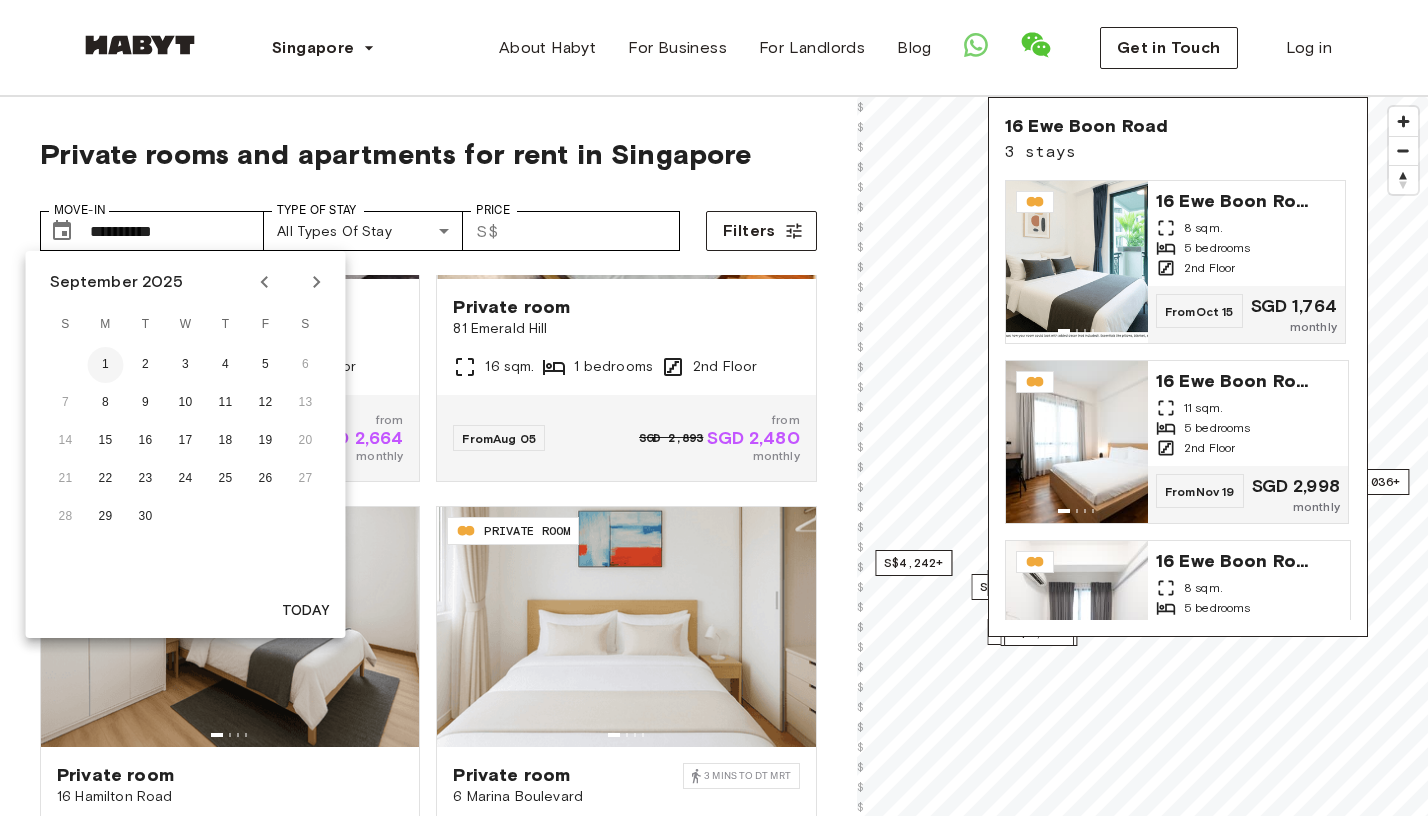 click on "1" at bounding box center [106, 365] 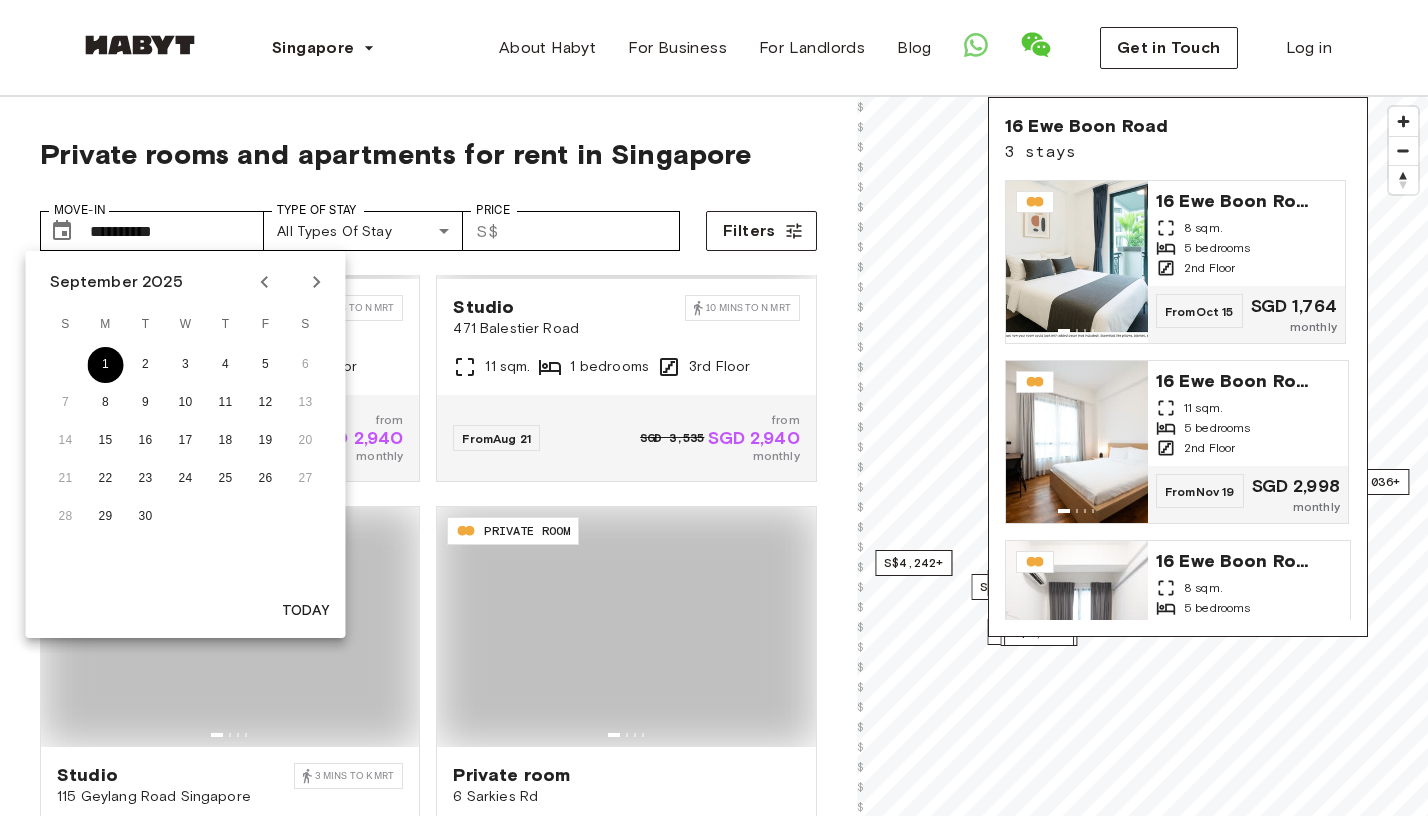 type on "**********" 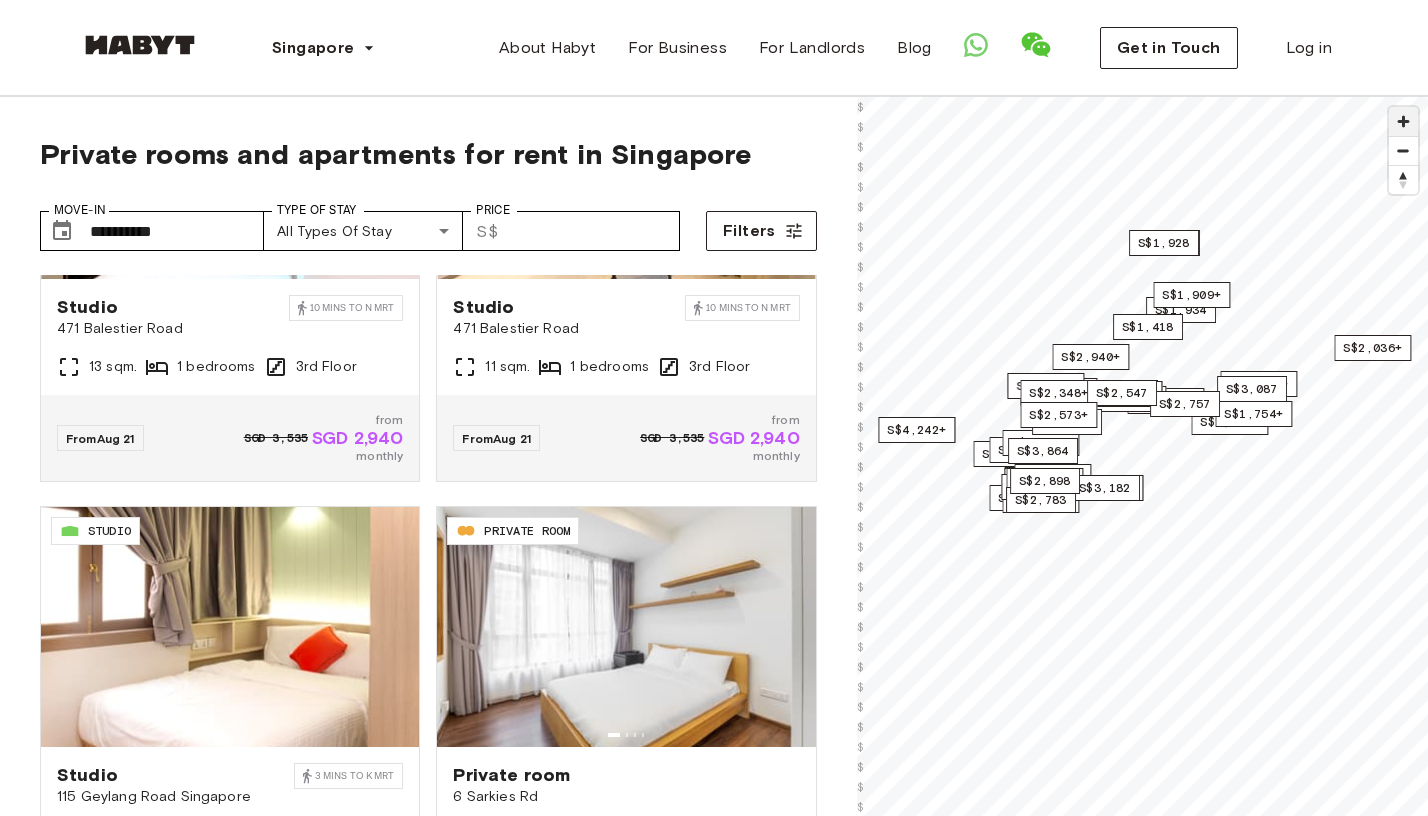 click at bounding box center (1403, 121) 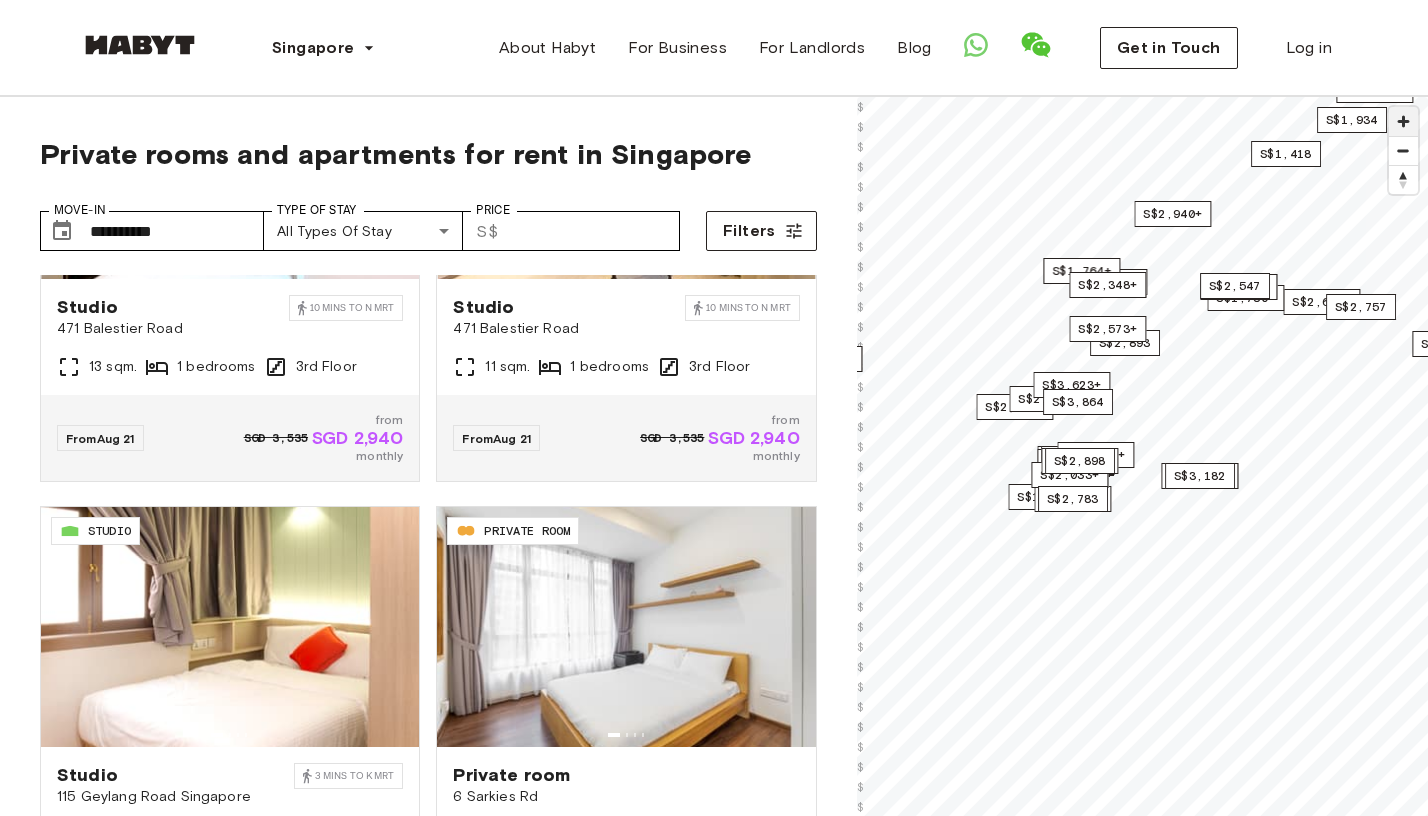 click at bounding box center (1403, 121) 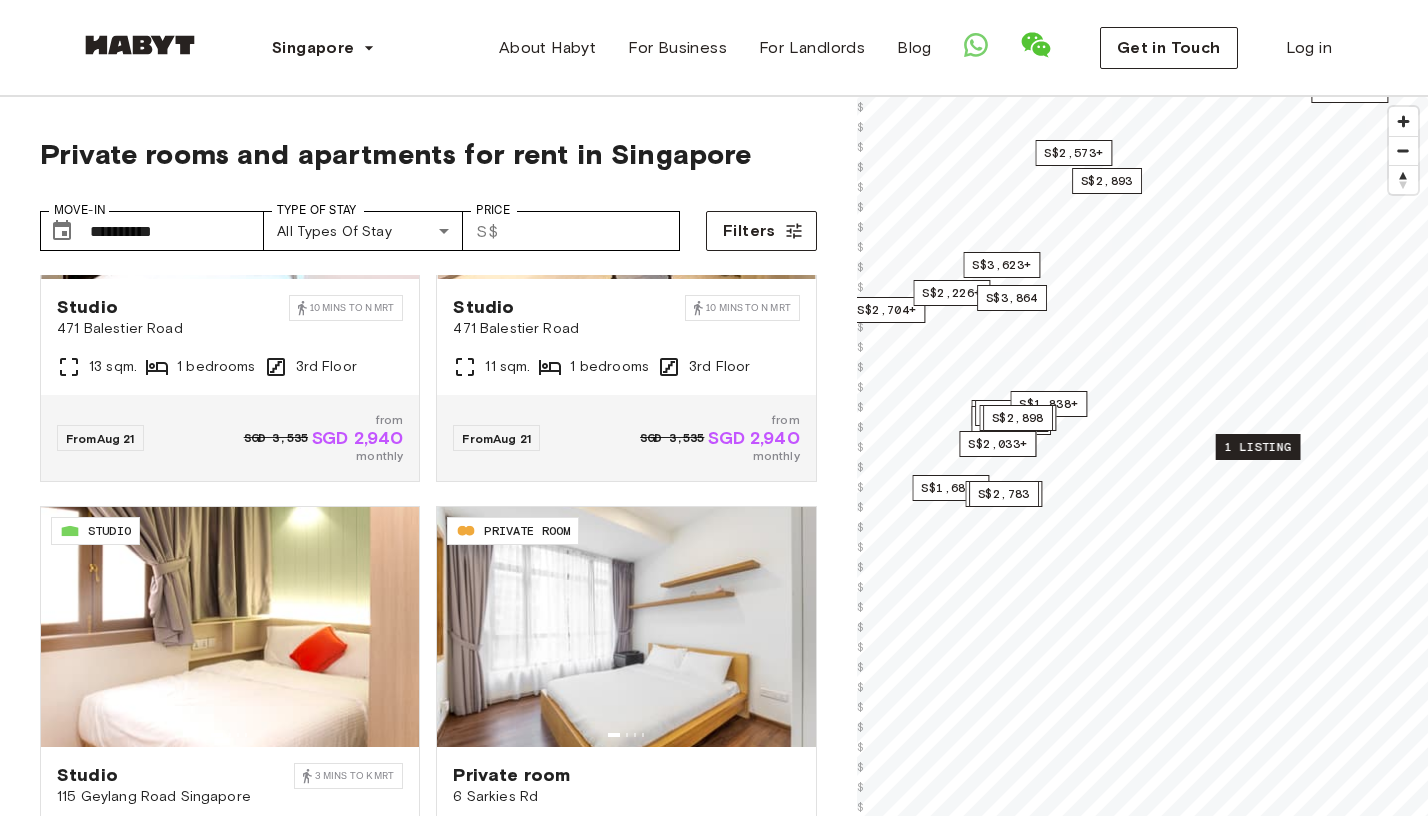 click on "1 listing" at bounding box center [1257, 447] 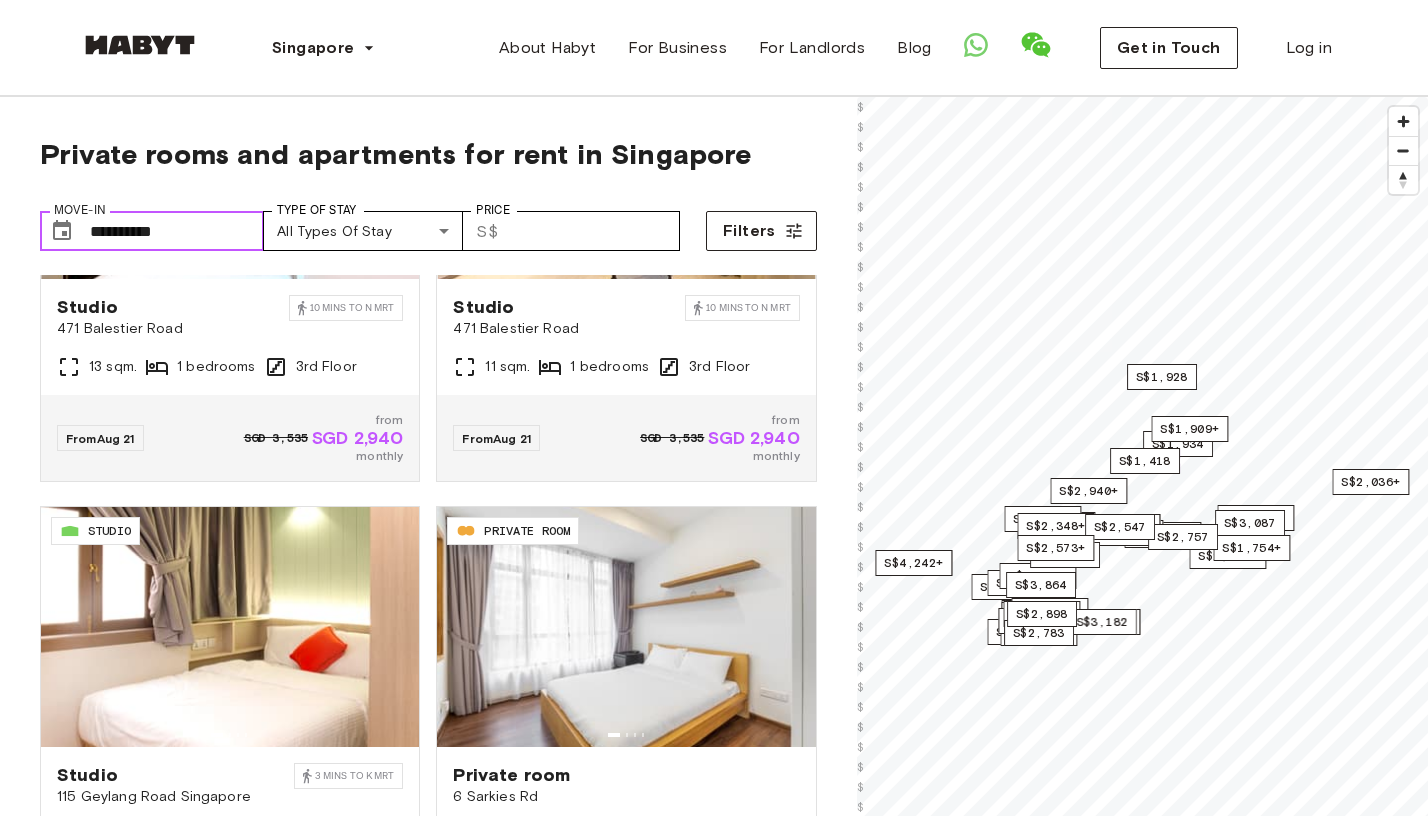 click on "**********" at bounding box center [177, 231] 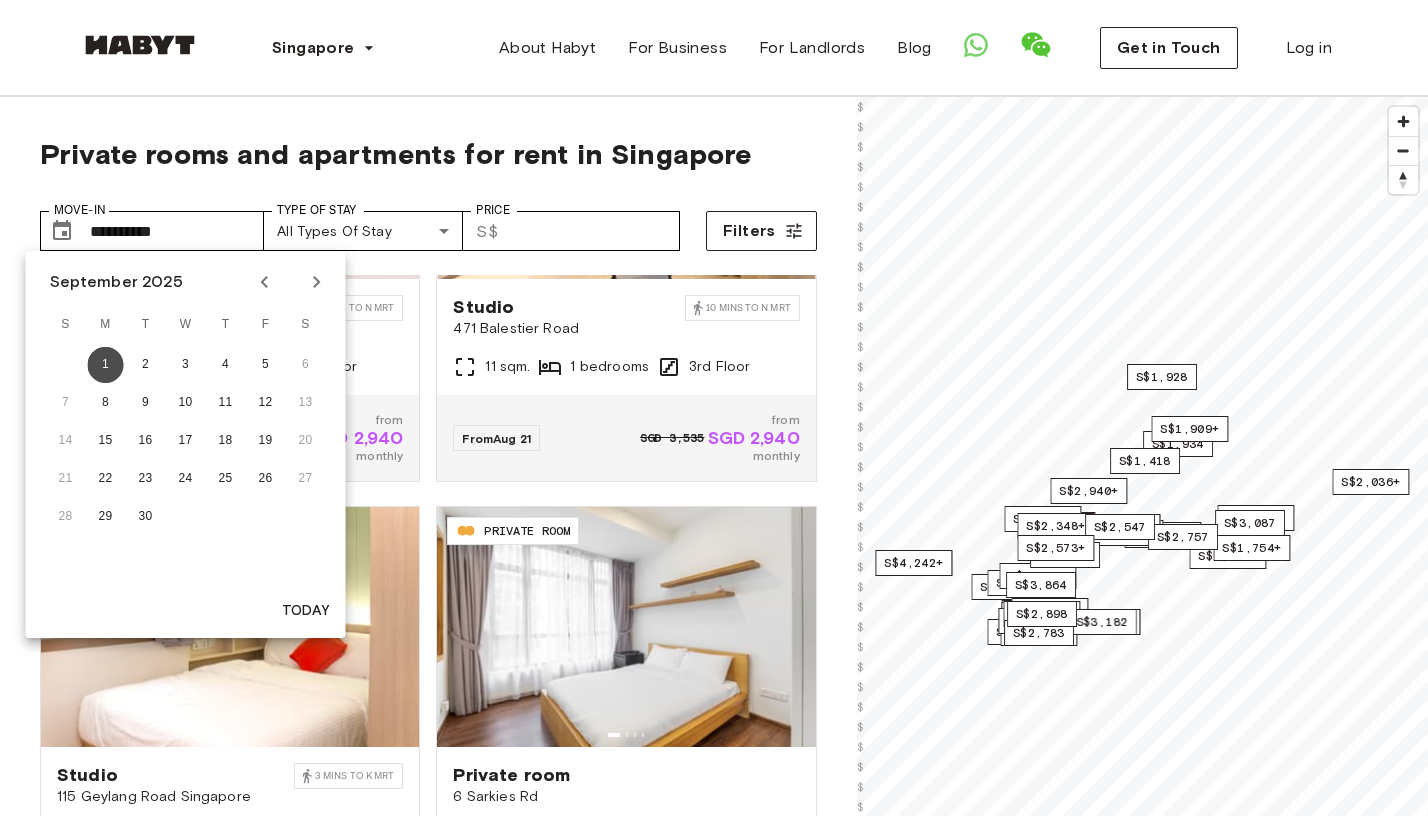 click on "1" at bounding box center [106, 365] 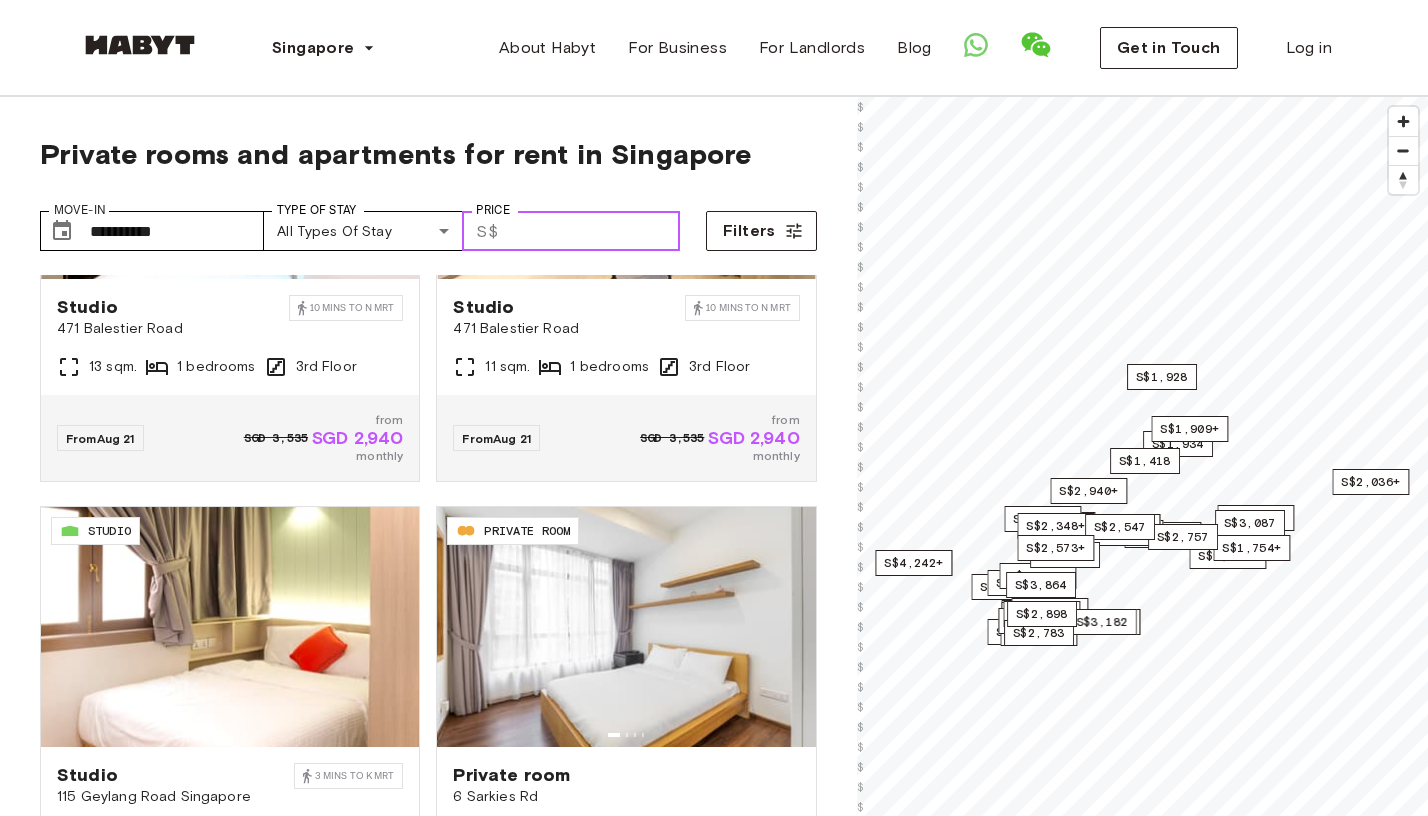 click on "Price" at bounding box center (593, 231) 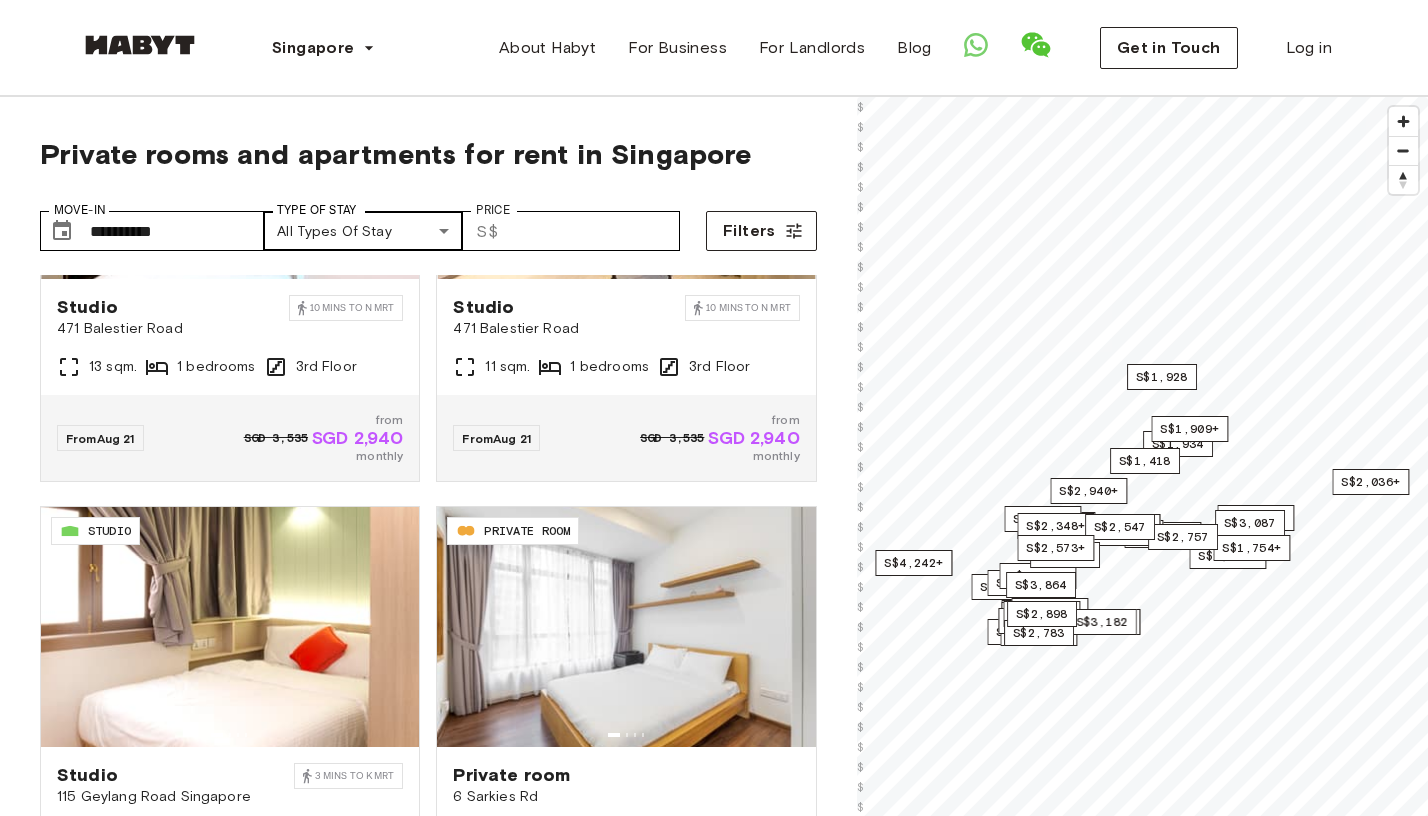 click on "**********" at bounding box center [714, 2365] 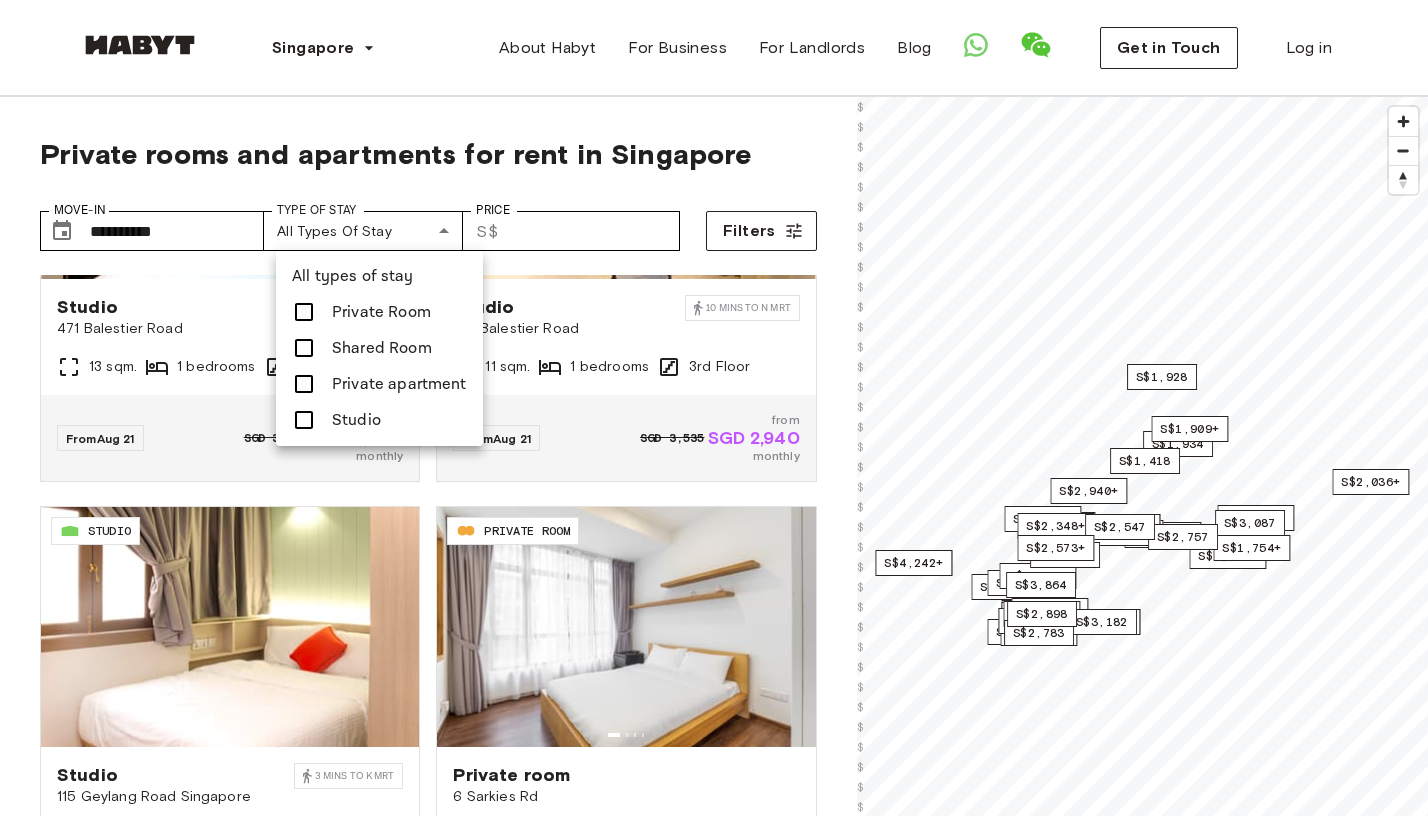 click at bounding box center [714, 408] 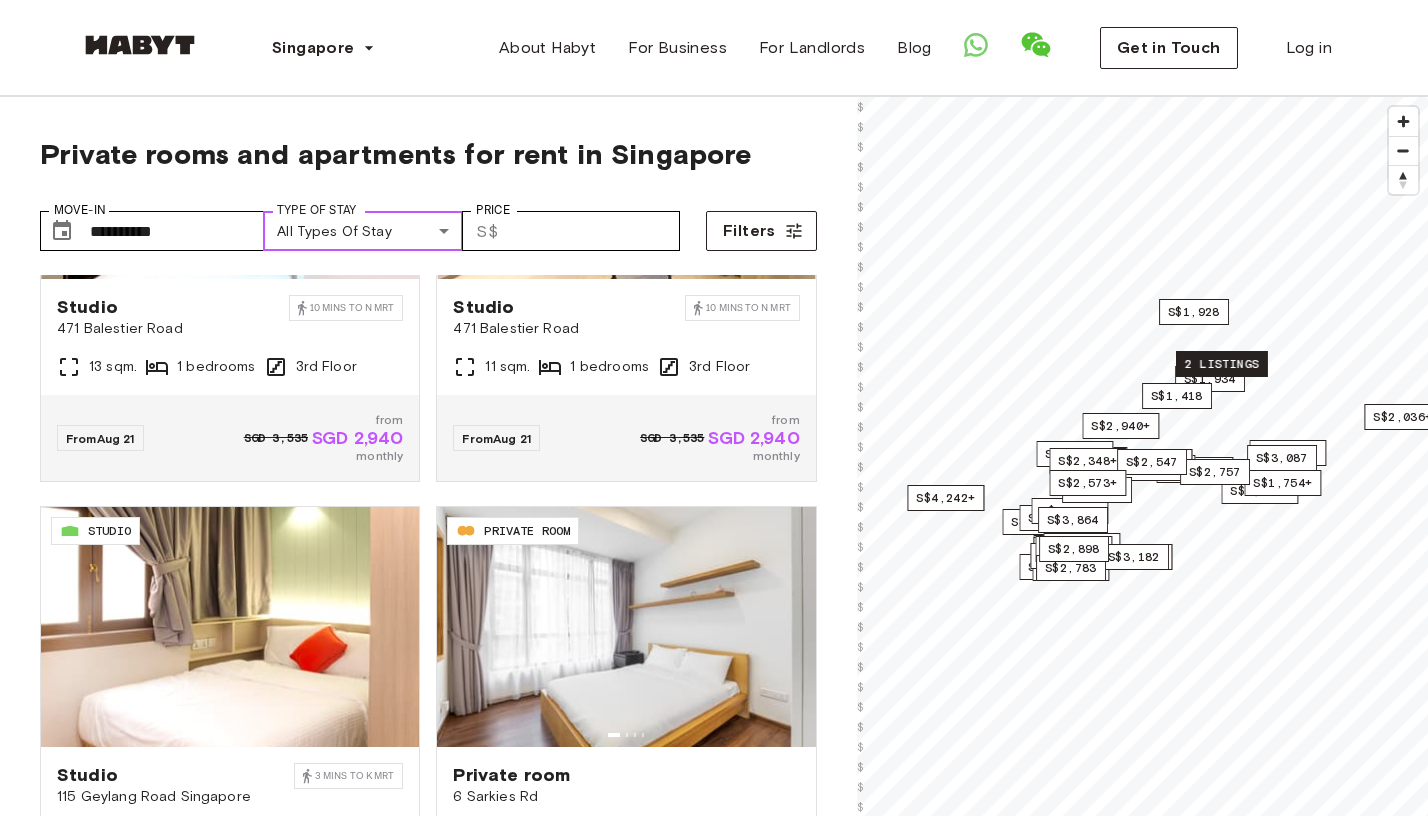 drag, startPoint x: 1206, startPoint y: 431, endPoint x: 1238, endPoint y: 354, distance: 83.38465 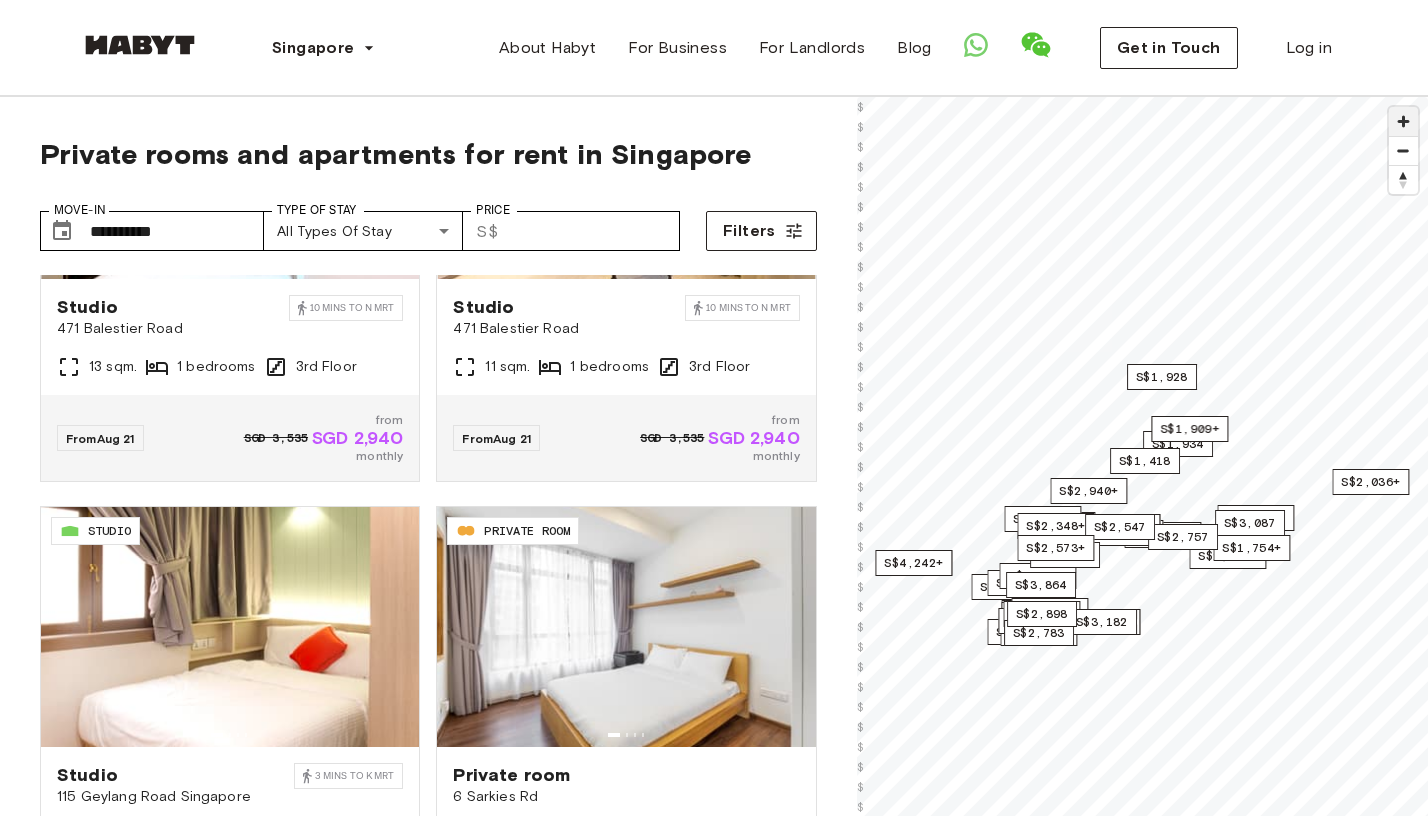 click at bounding box center [1403, 121] 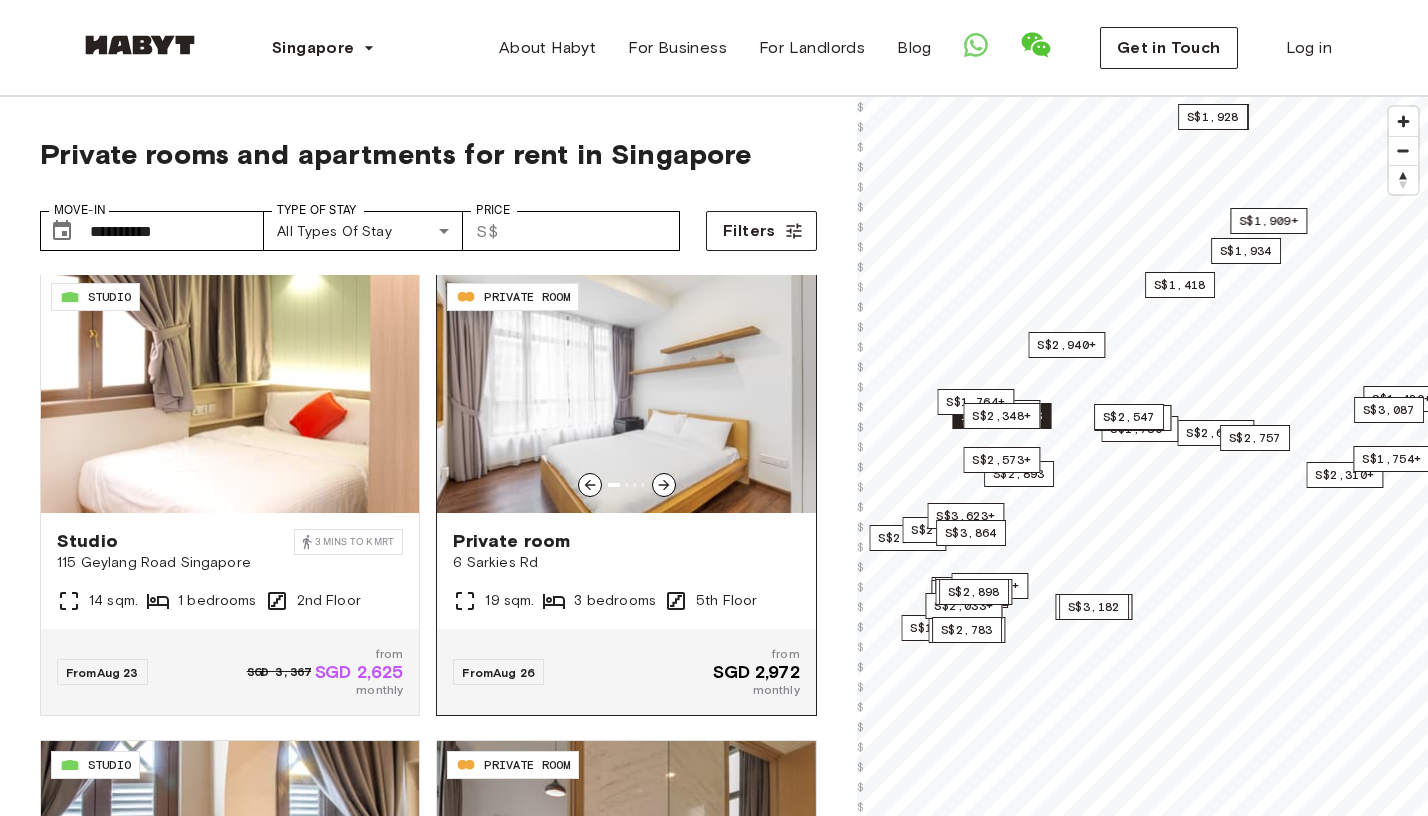 scroll, scrollTop: 488, scrollLeft: 0, axis: vertical 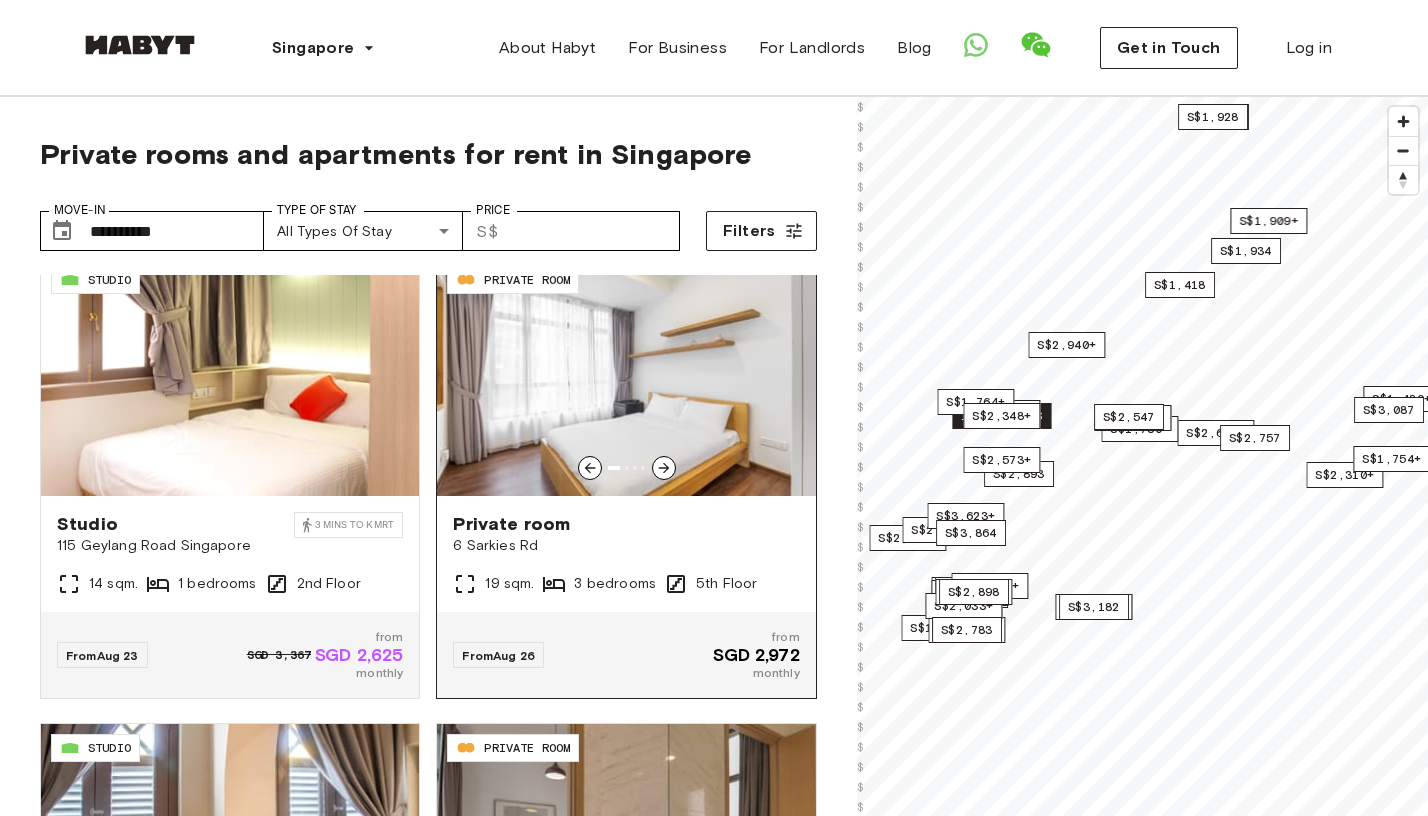 click 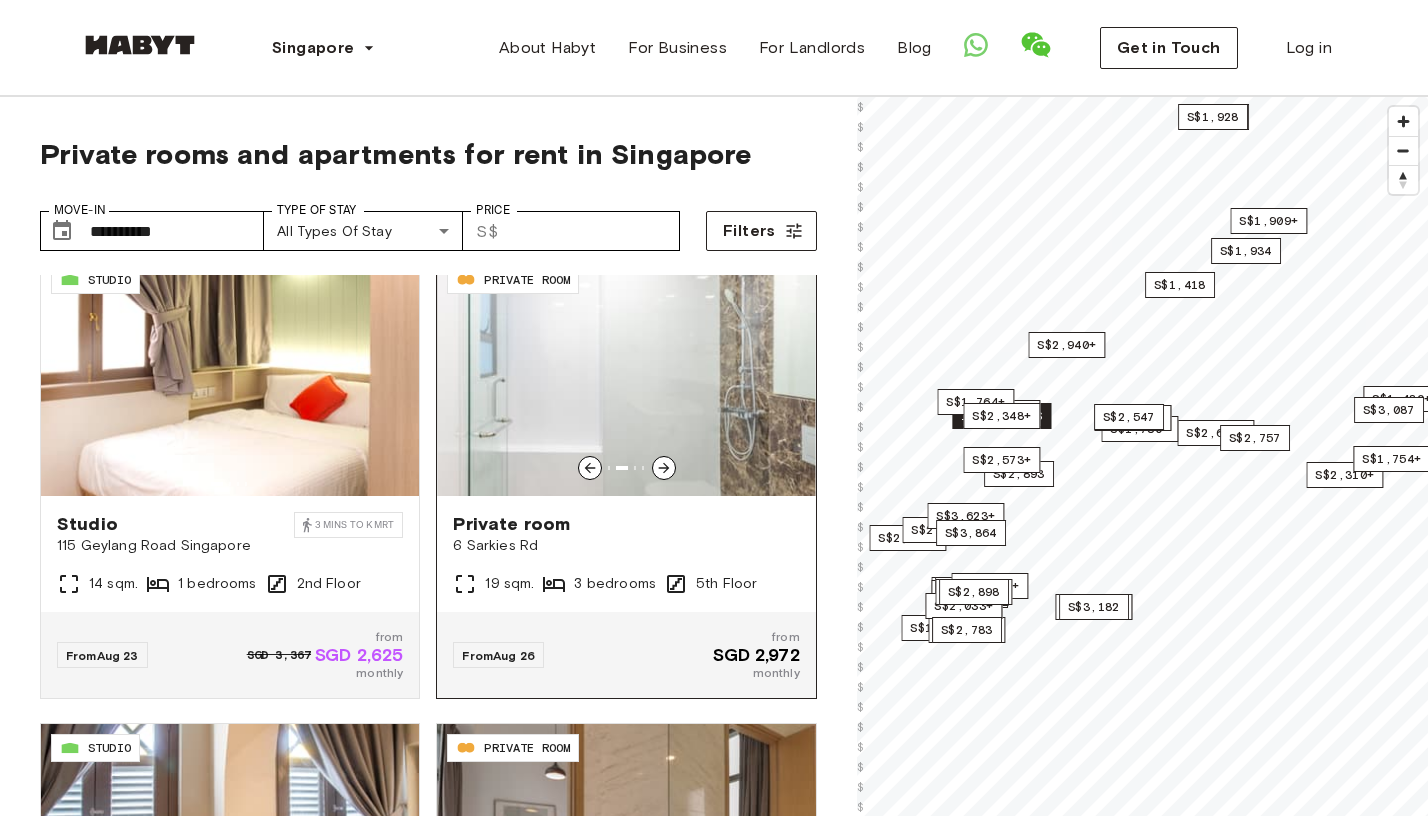click 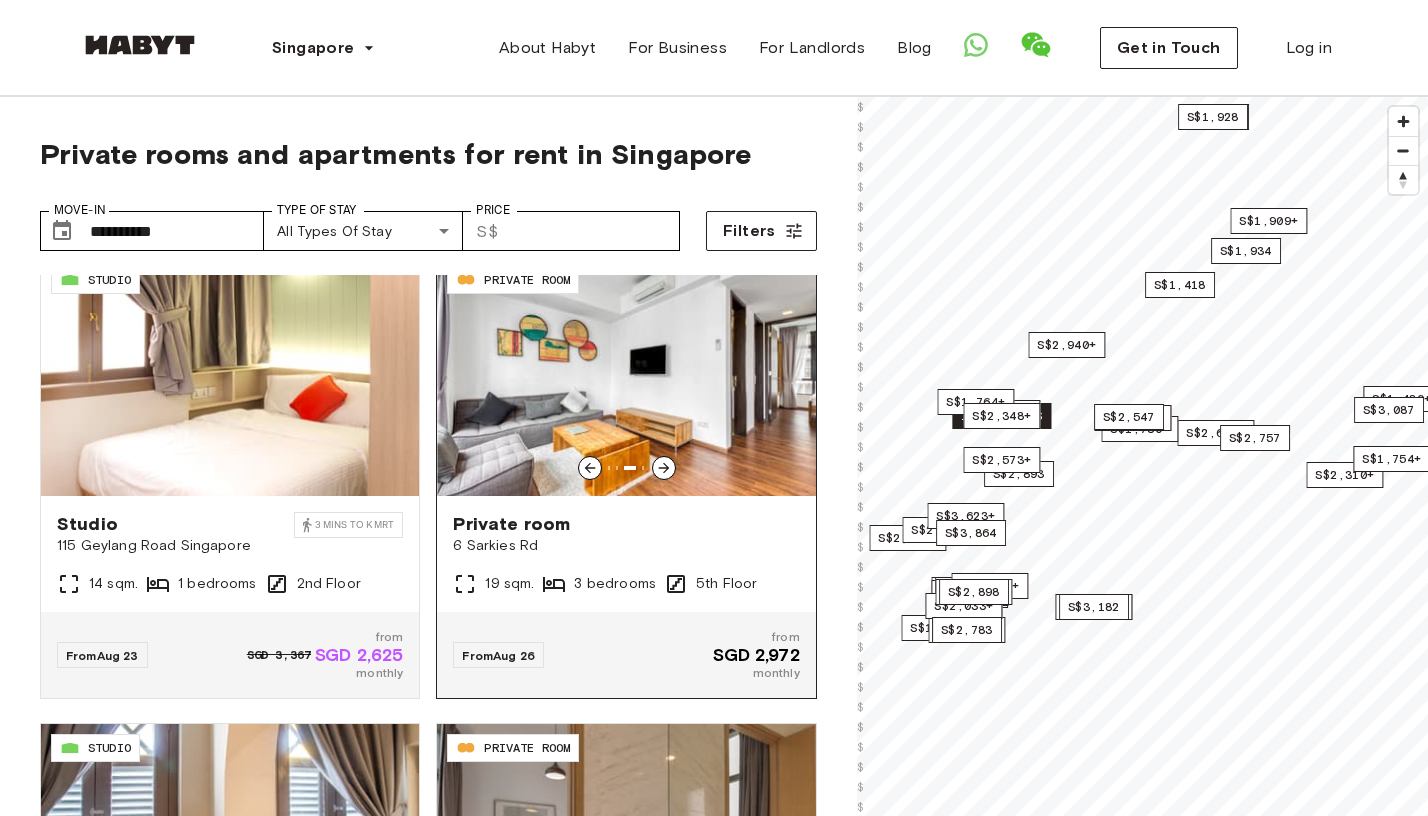click 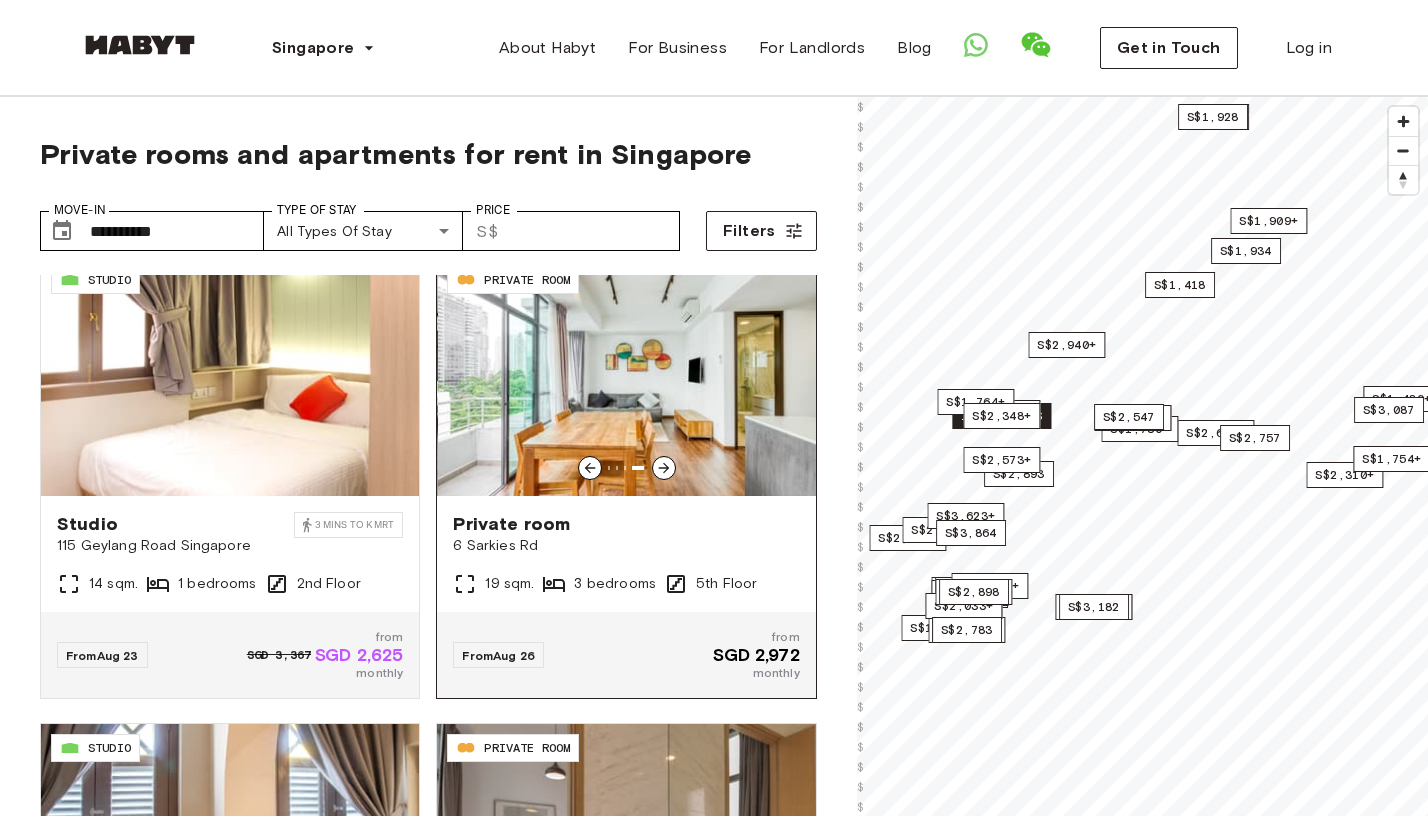 click 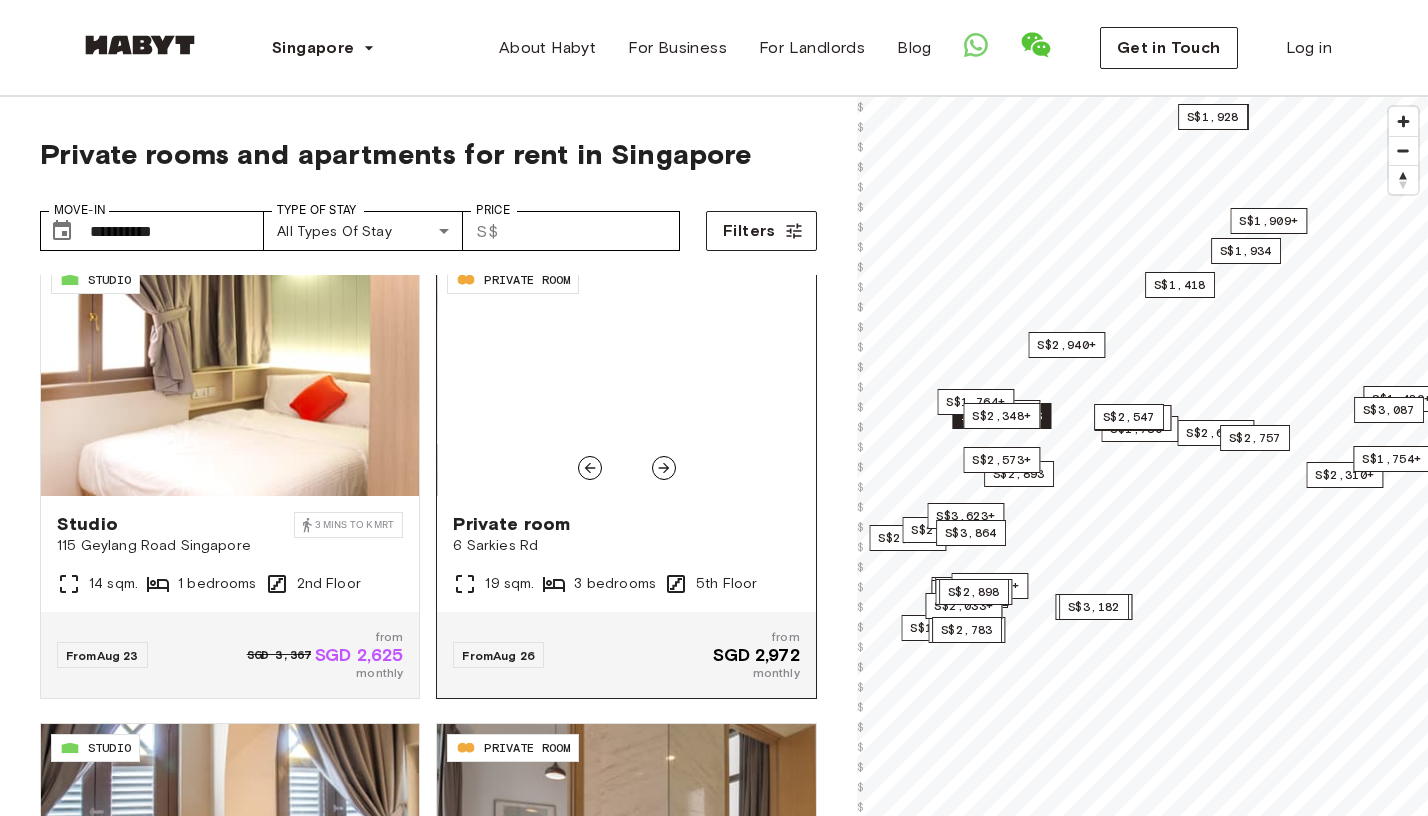 click 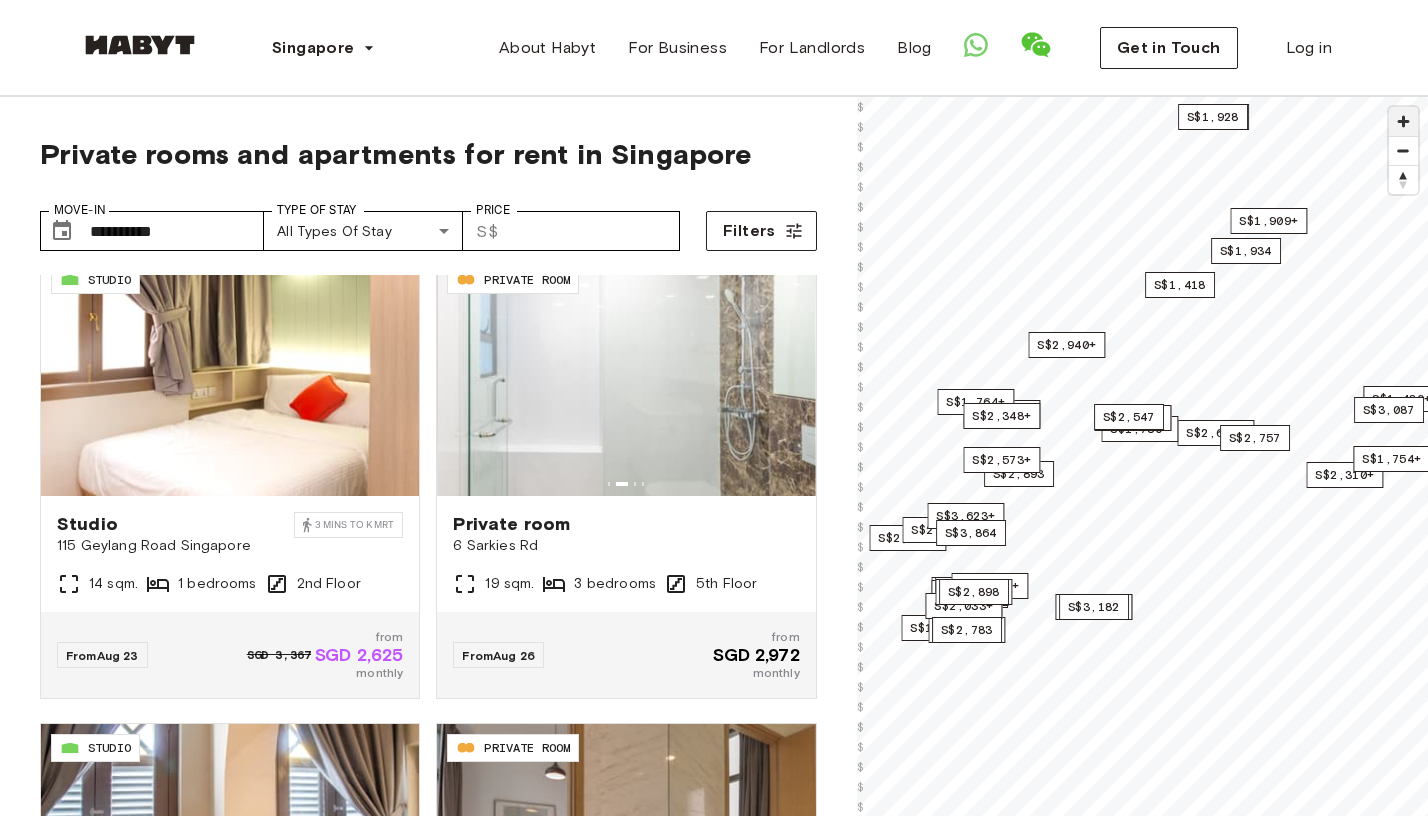 click at bounding box center [1403, 121] 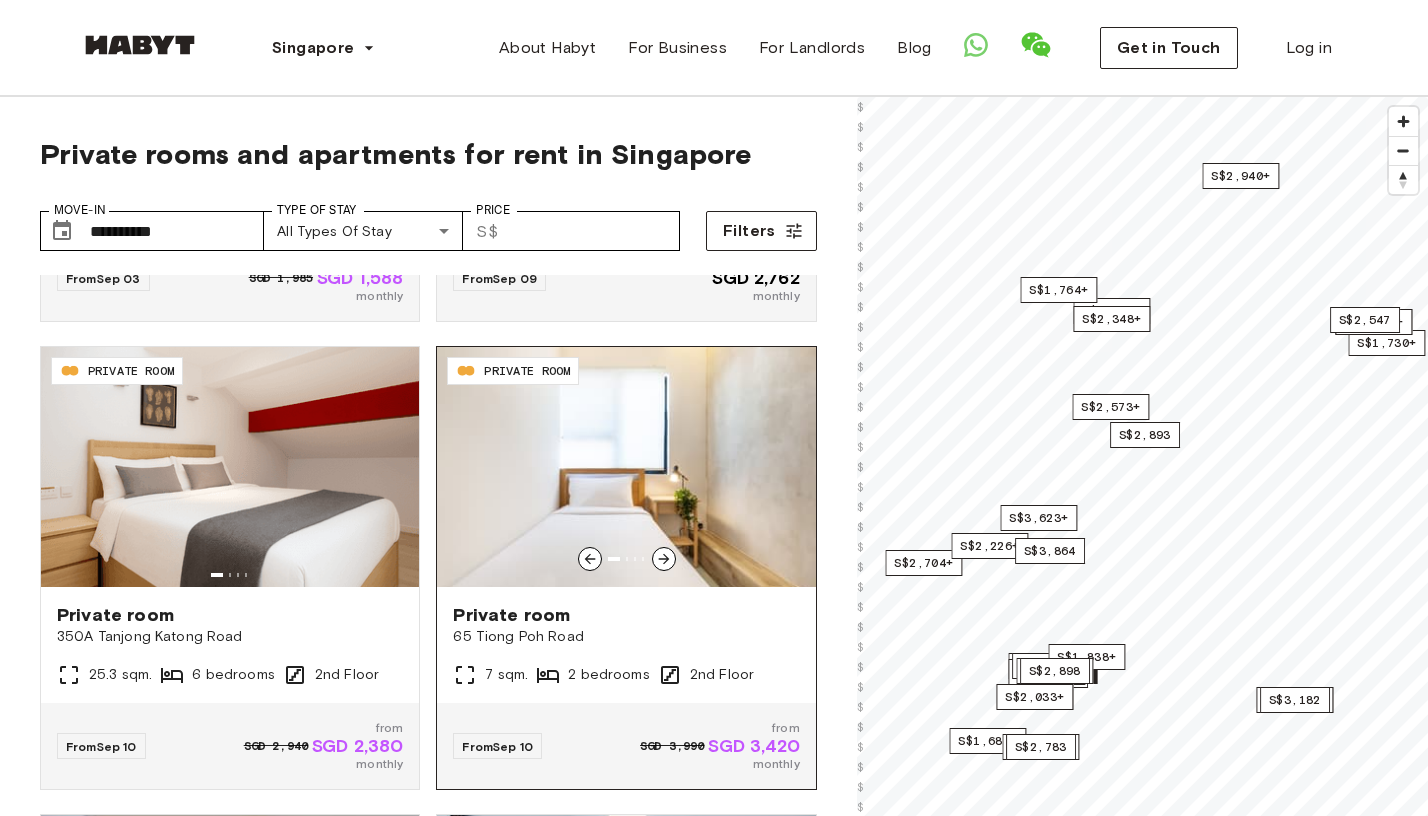 scroll, scrollTop: 2283, scrollLeft: 0, axis: vertical 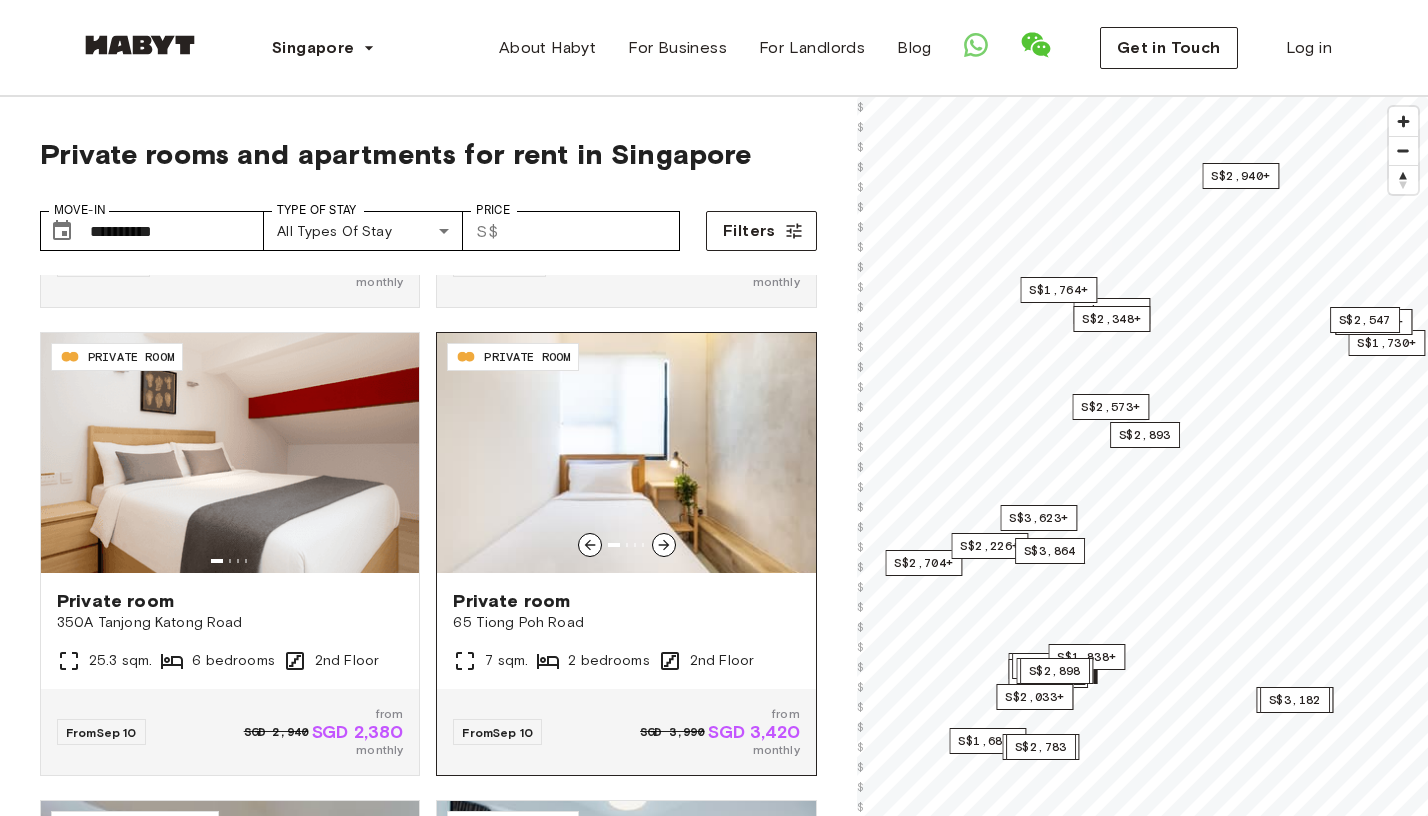 click at bounding box center [664, 545] 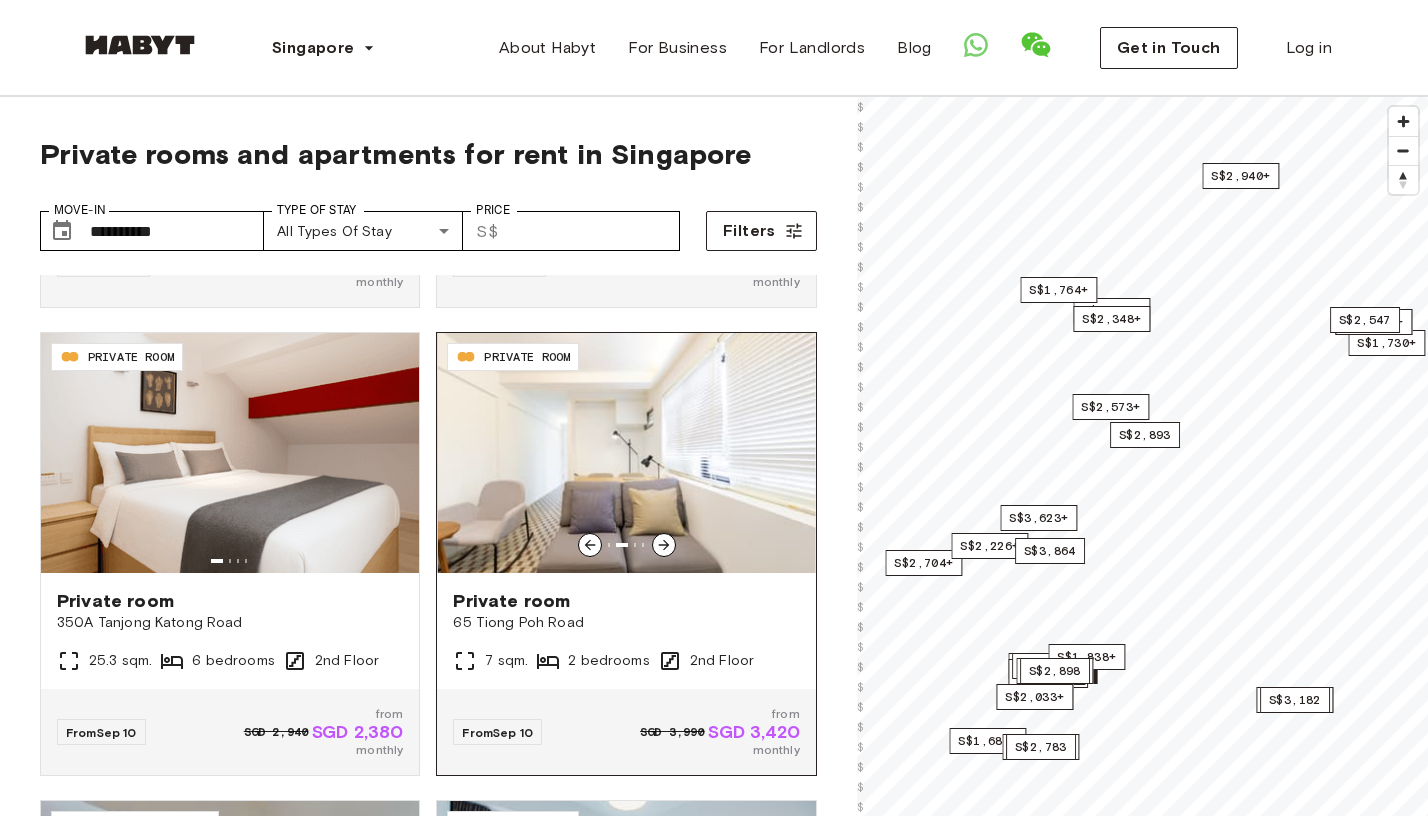 click 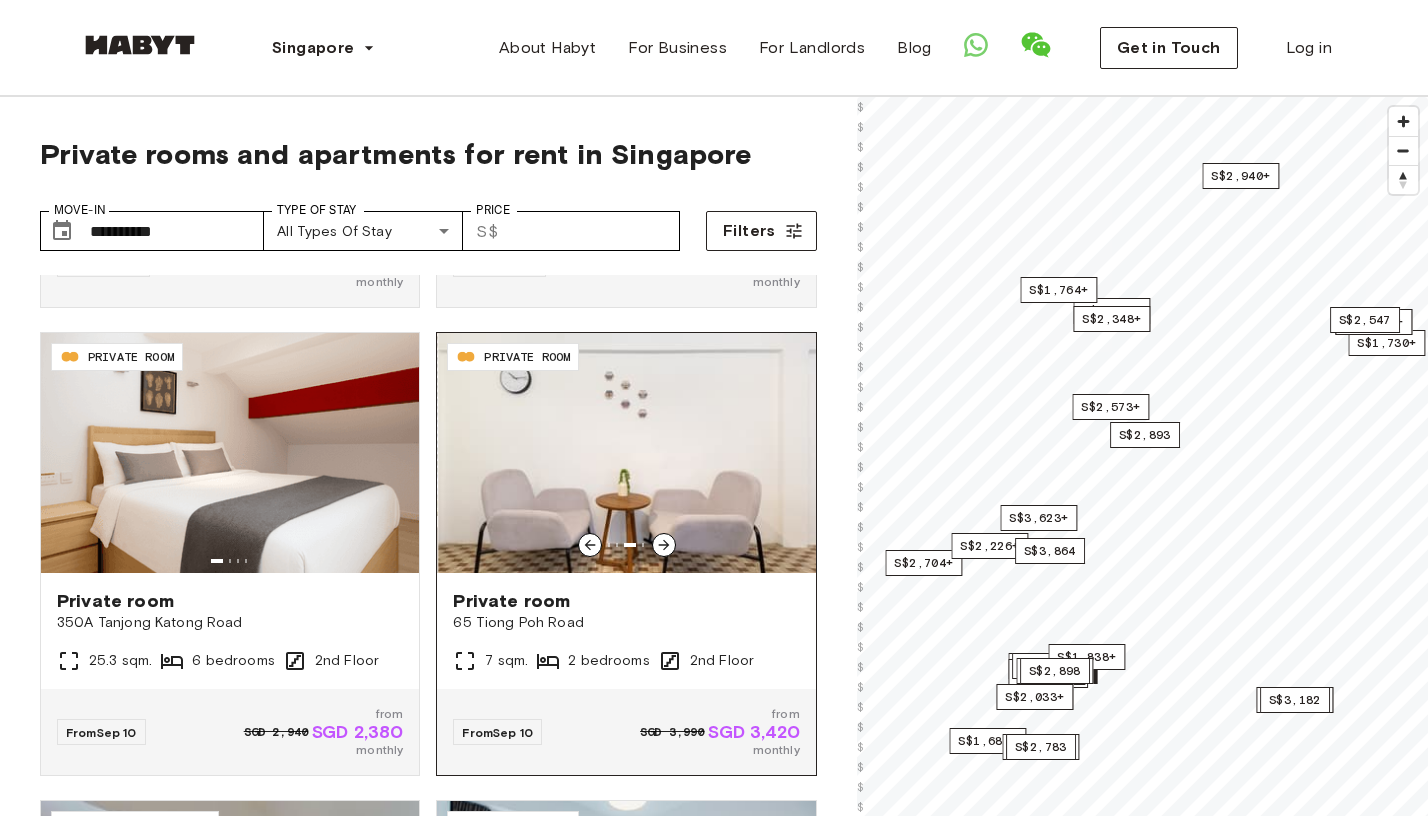 click 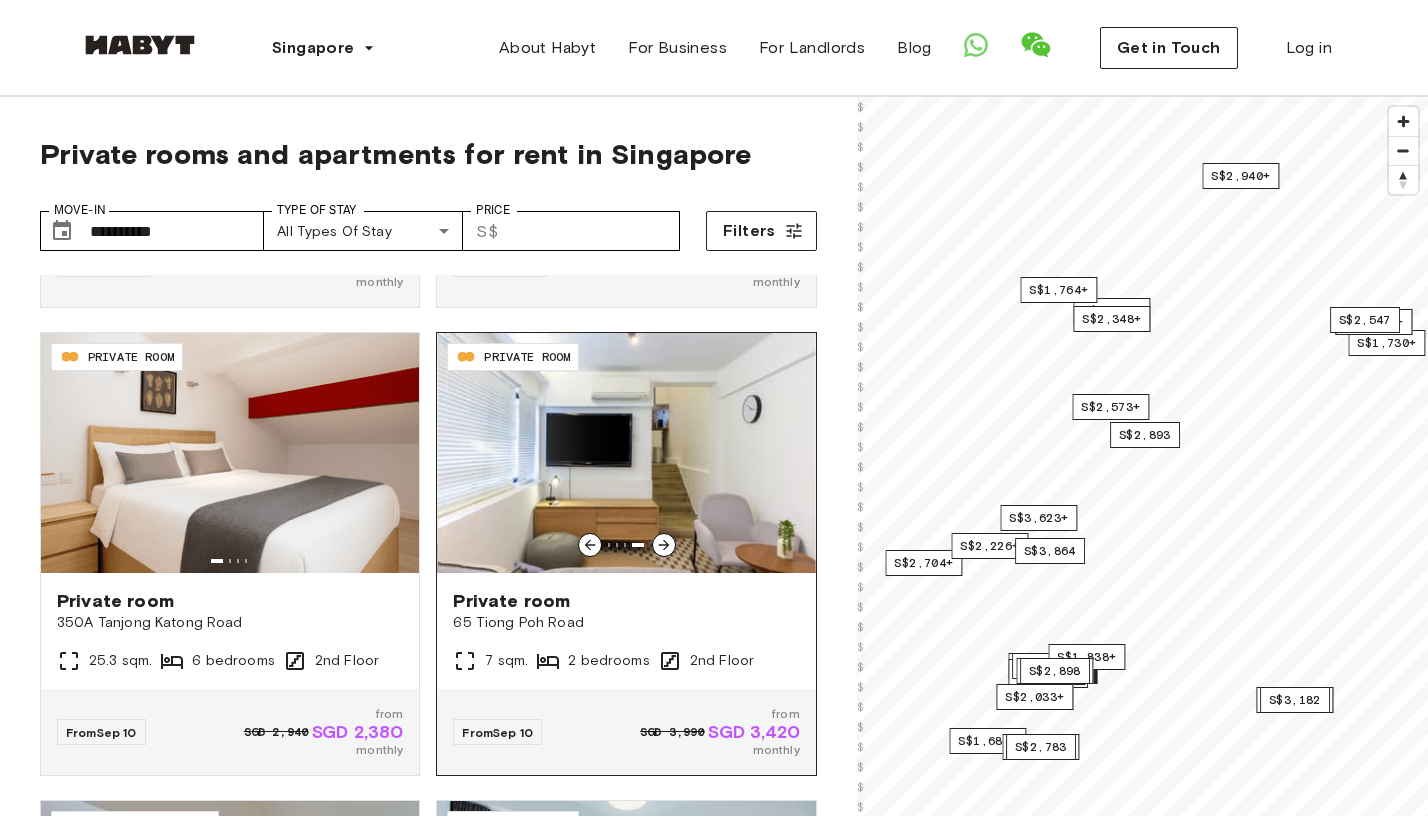 click 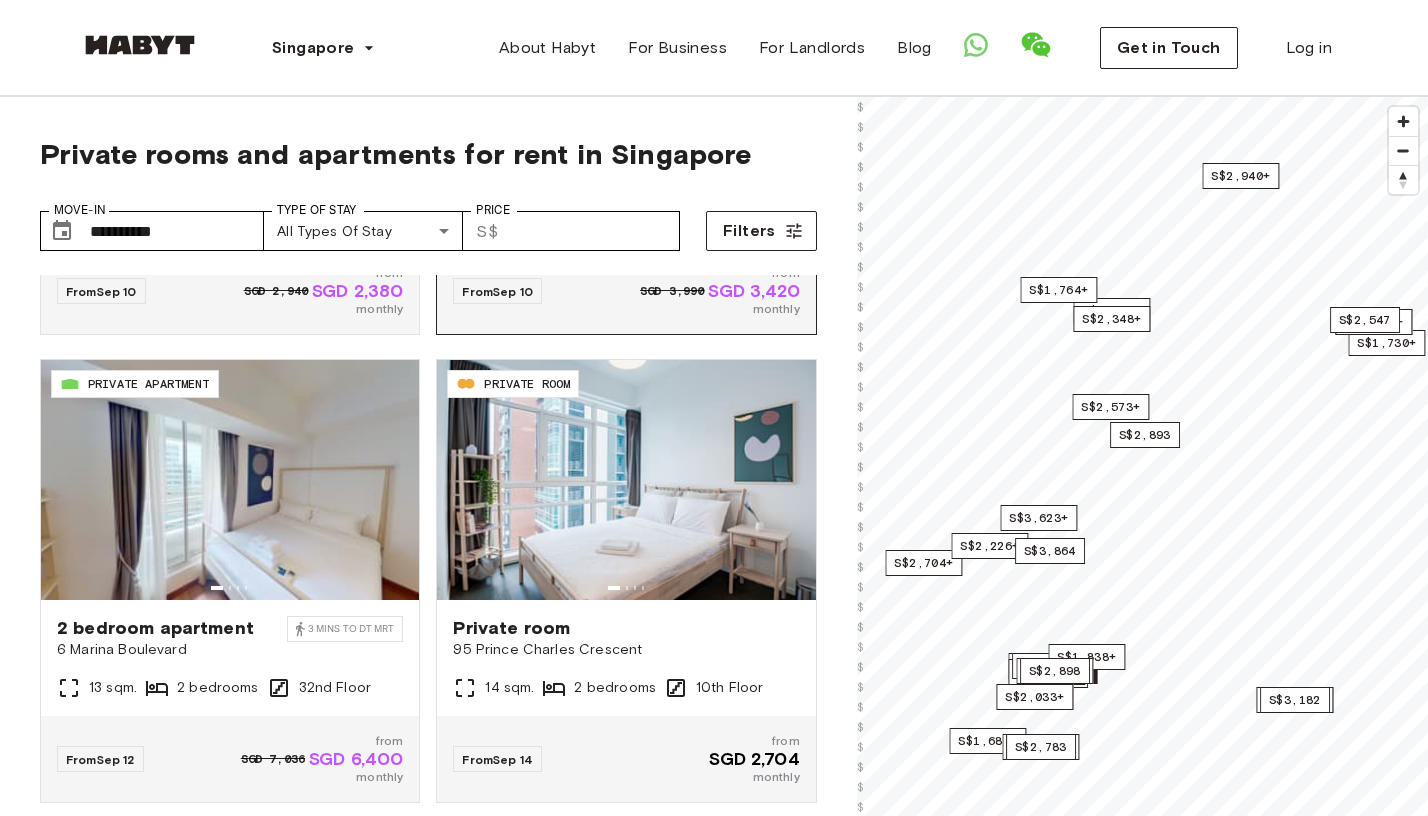 scroll, scrollTop: 2740, scrollLeft: 0, axis: vertical 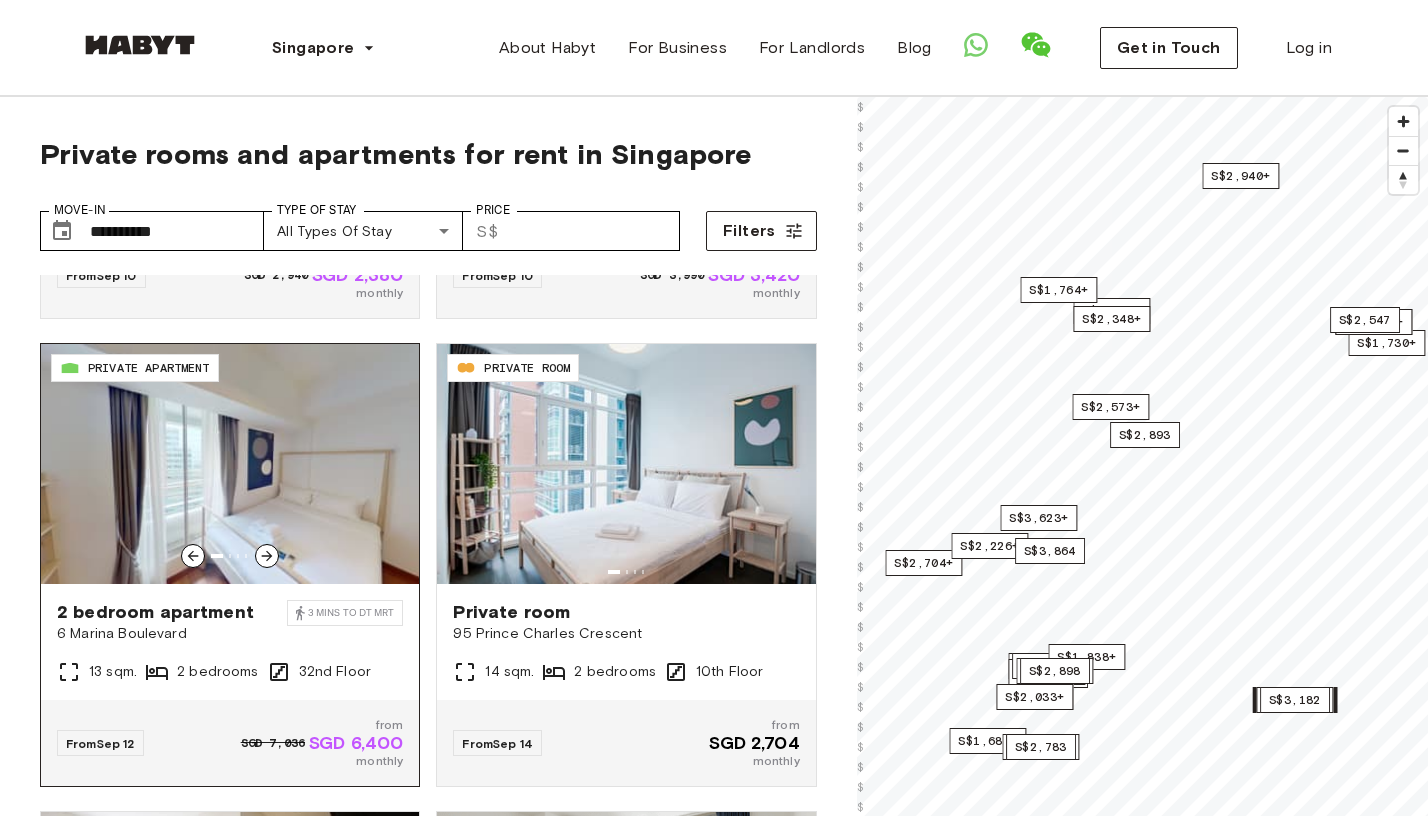 click 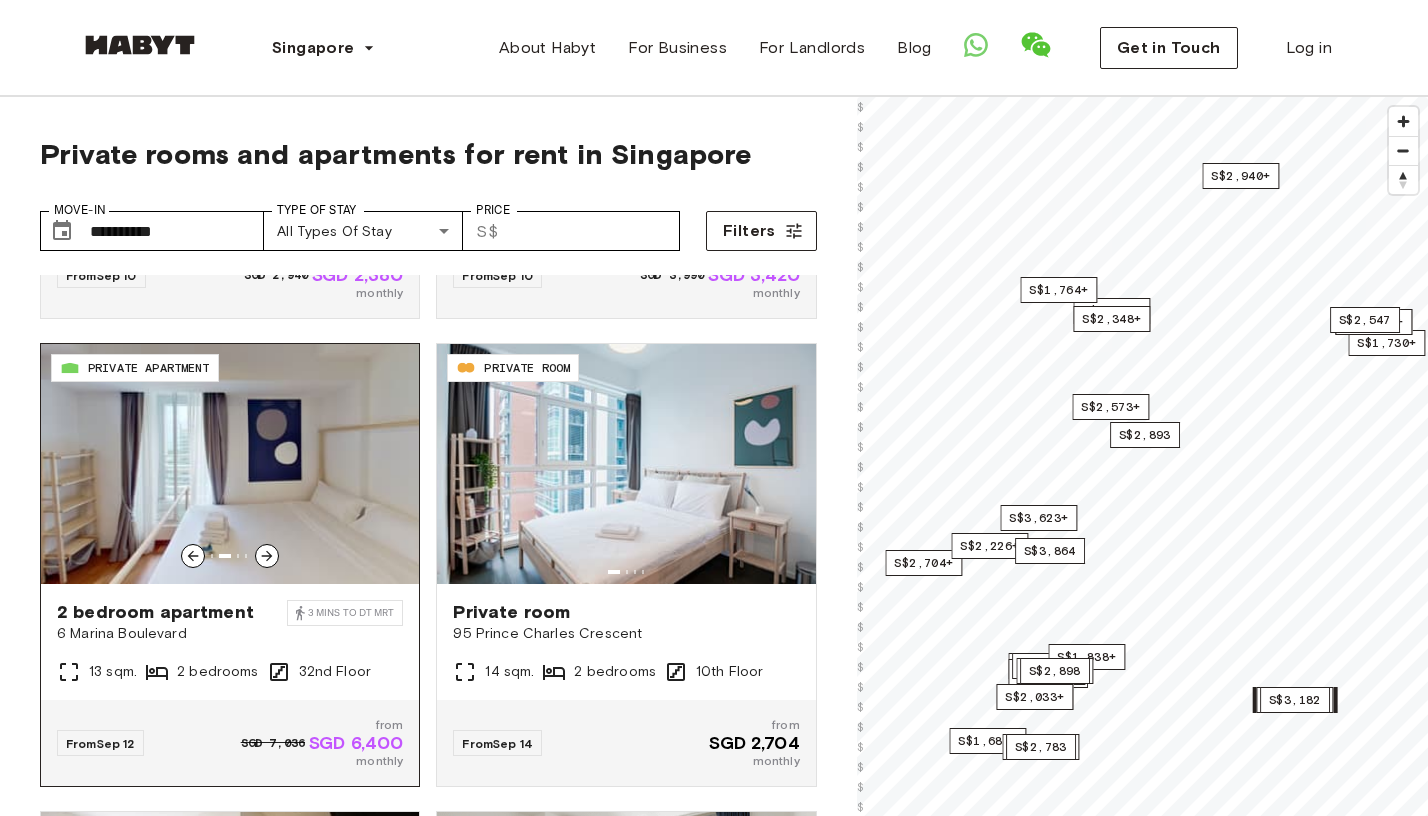 click 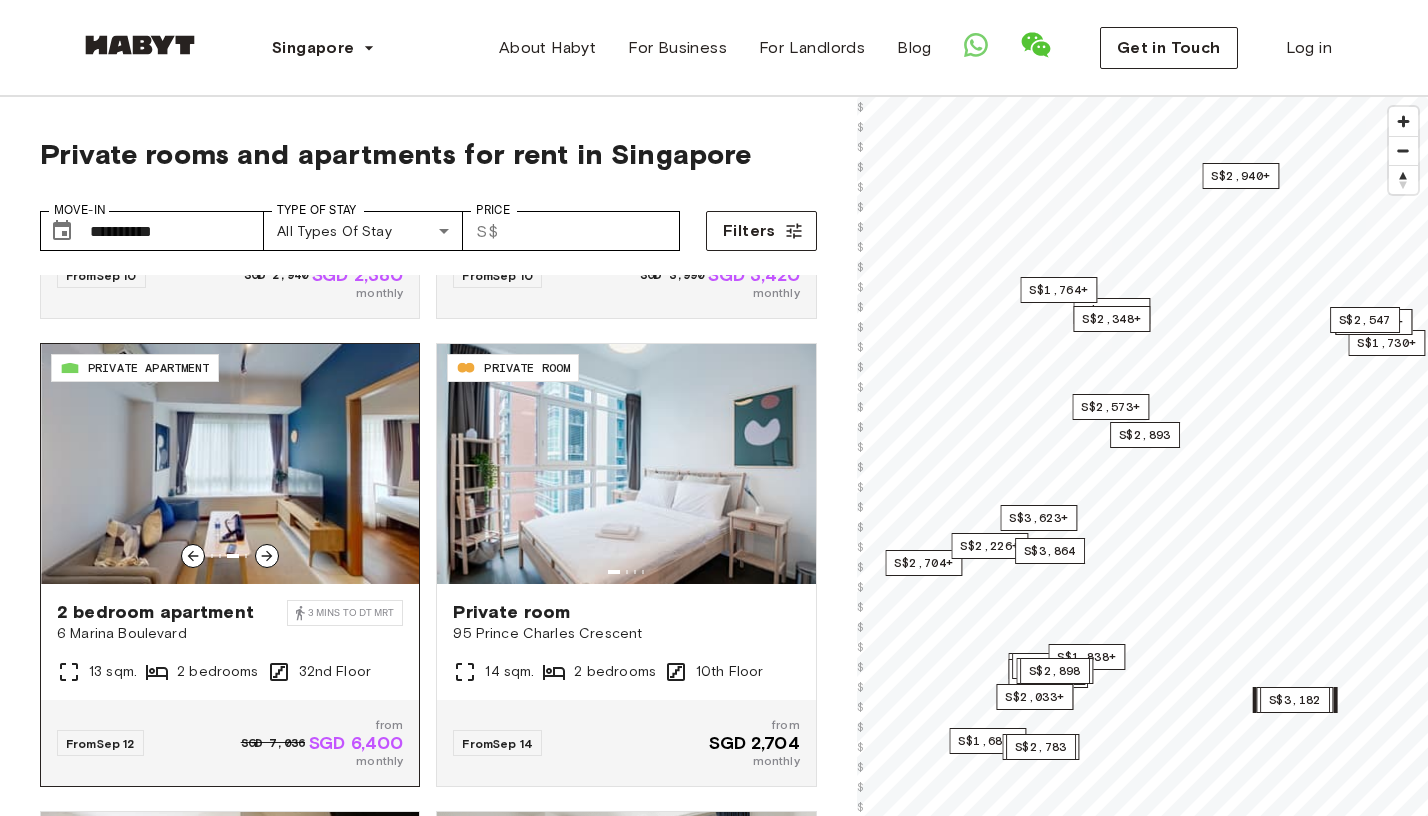 click 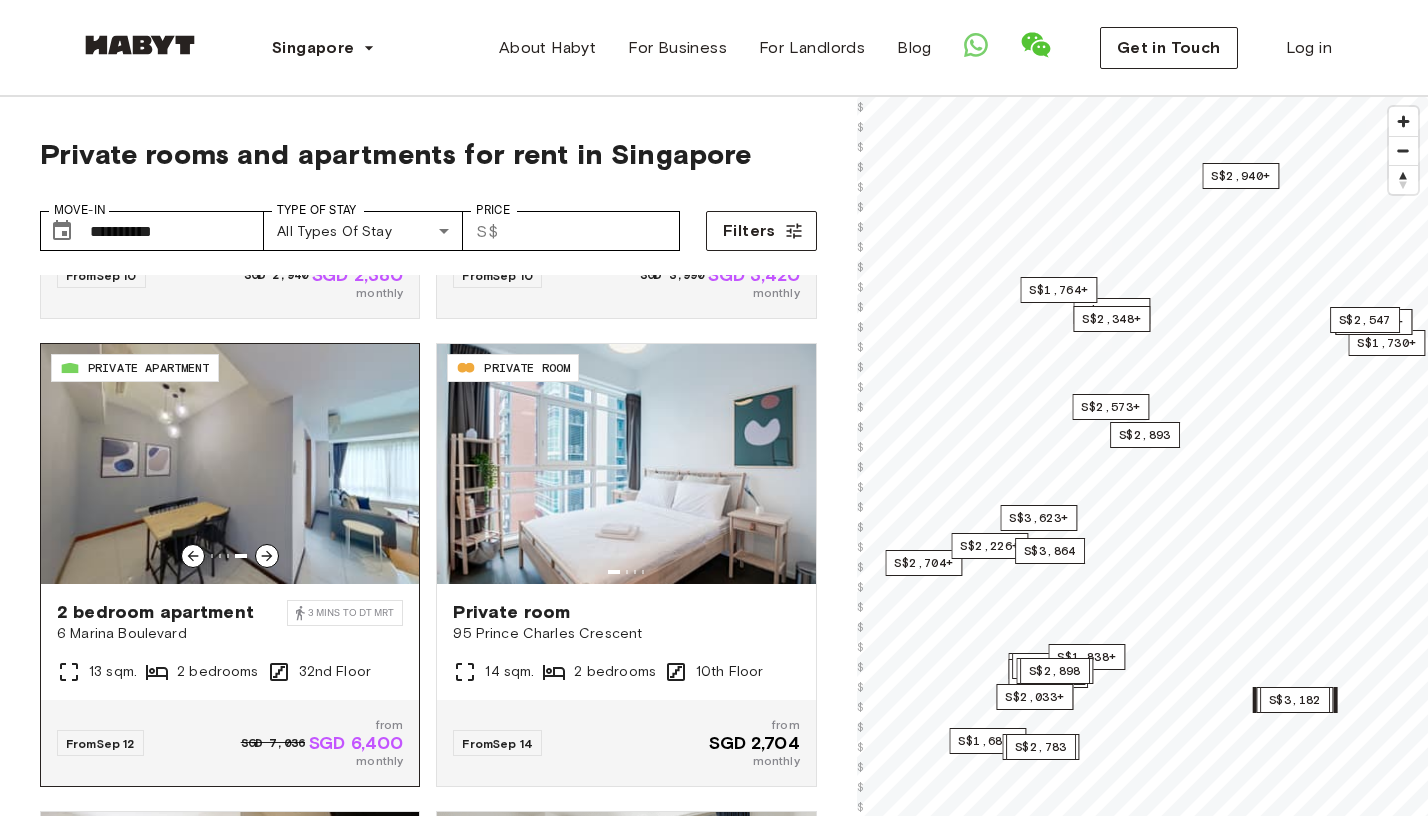 click 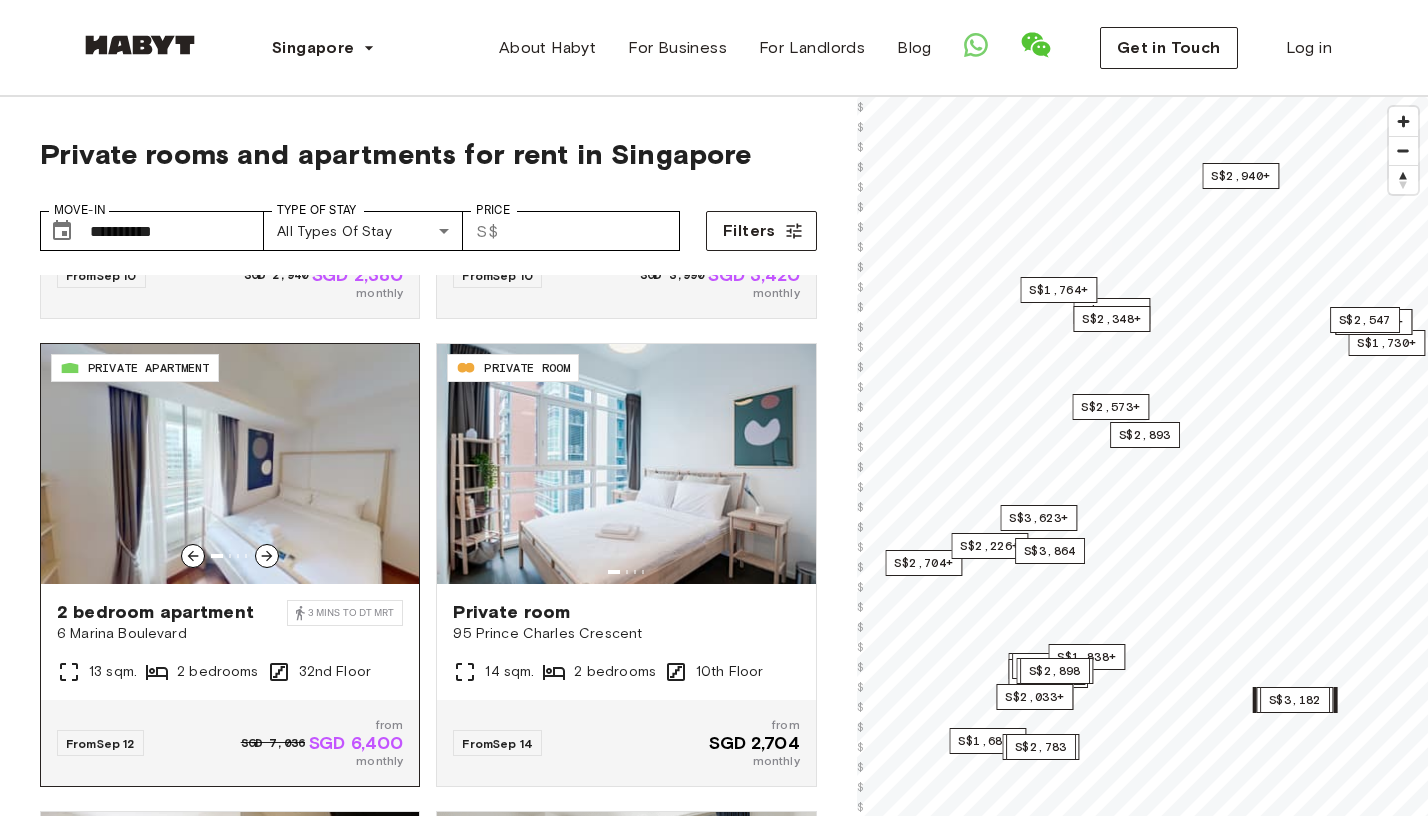 click 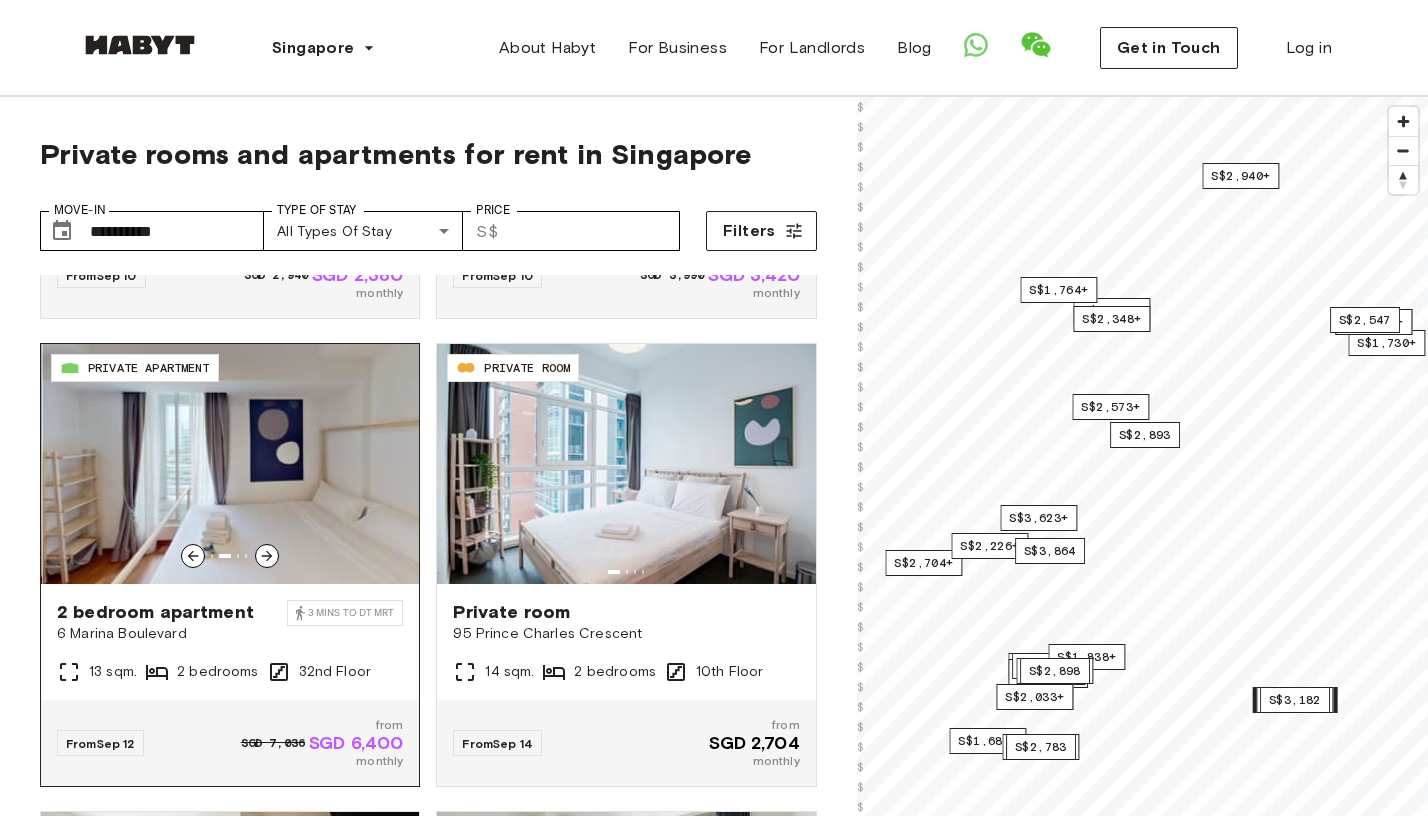 click 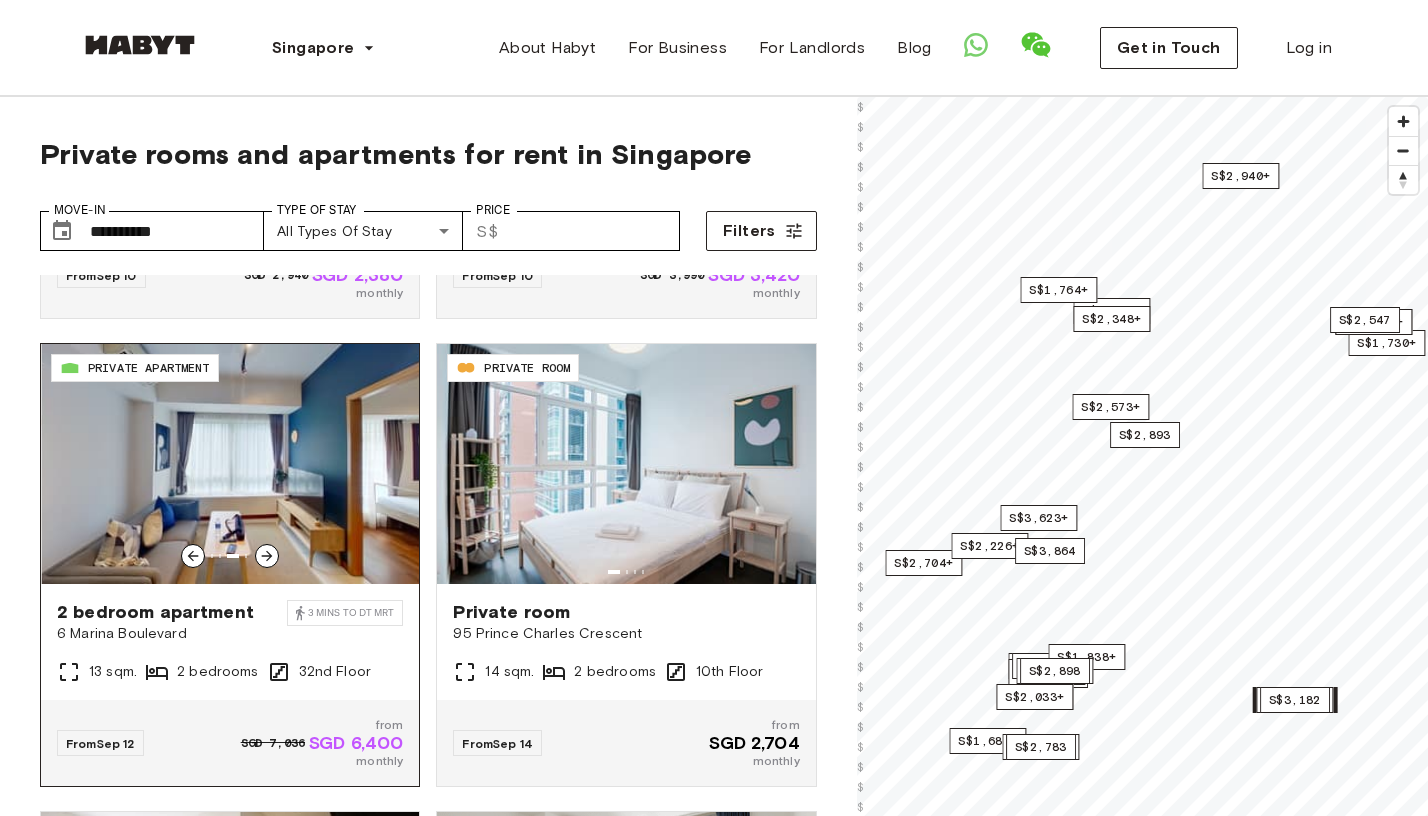 click 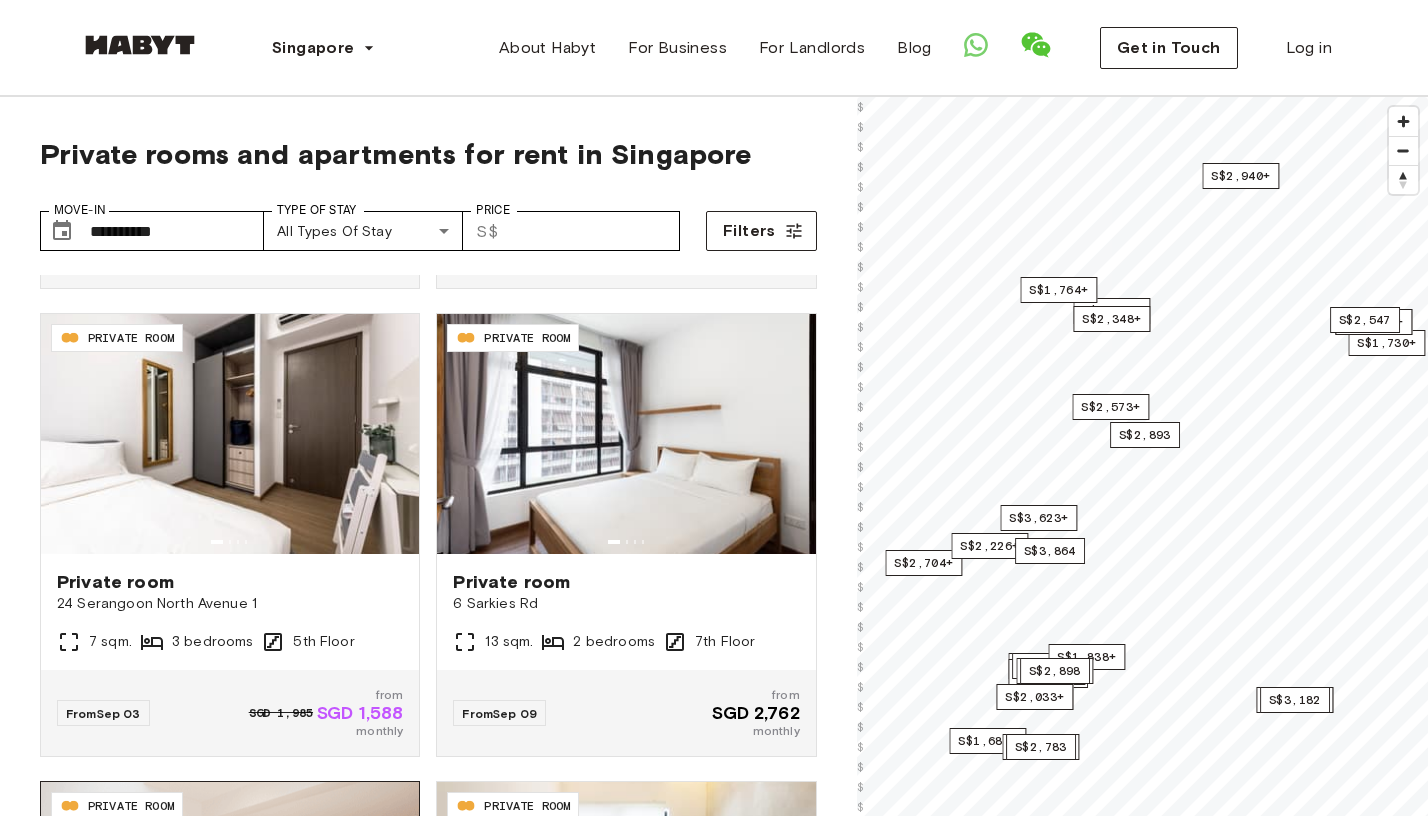 scroll, scrollTop: 1412, scrollLeft: 0, axis: vertical 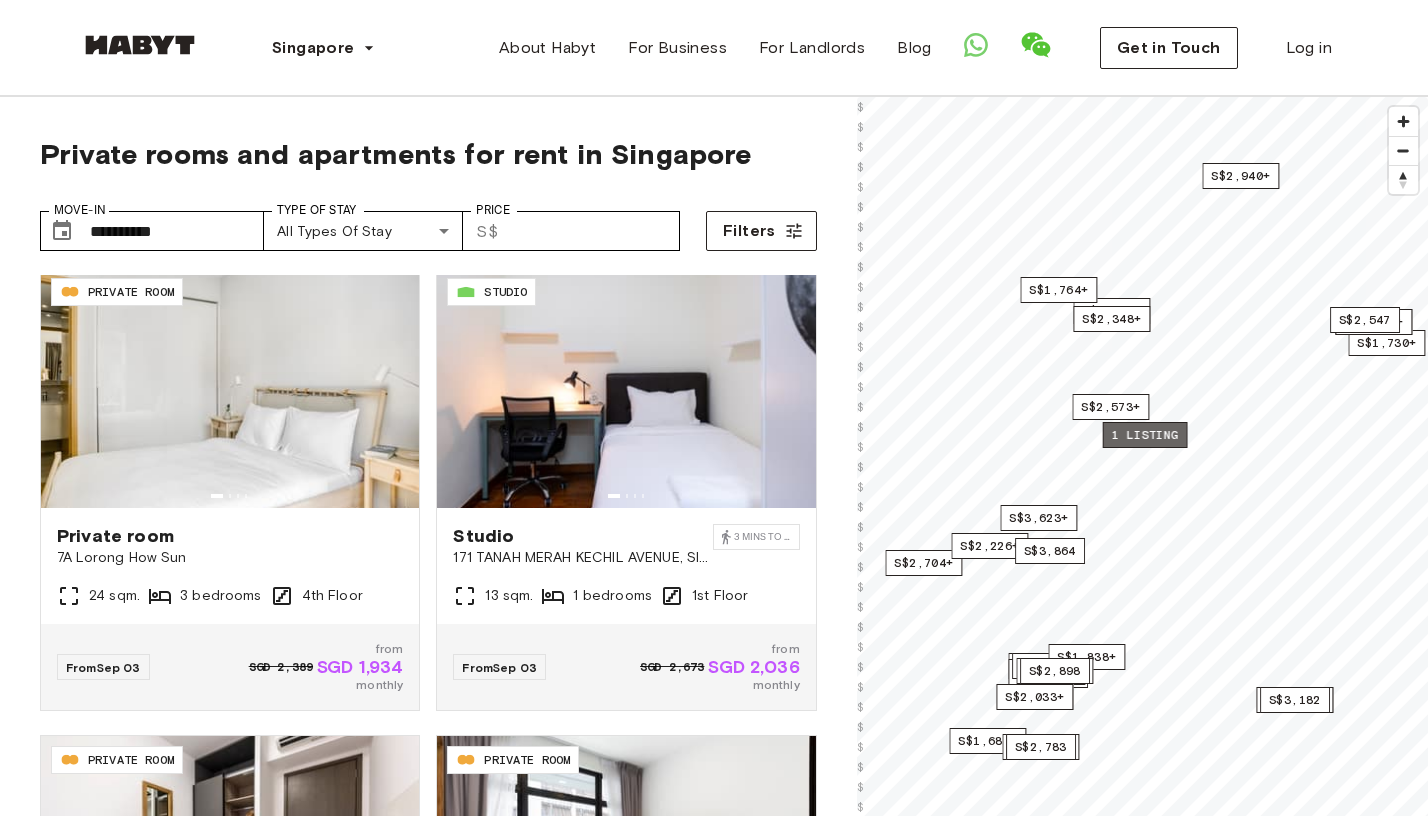 click on "1 listing" at bounding box center [1144, 435] 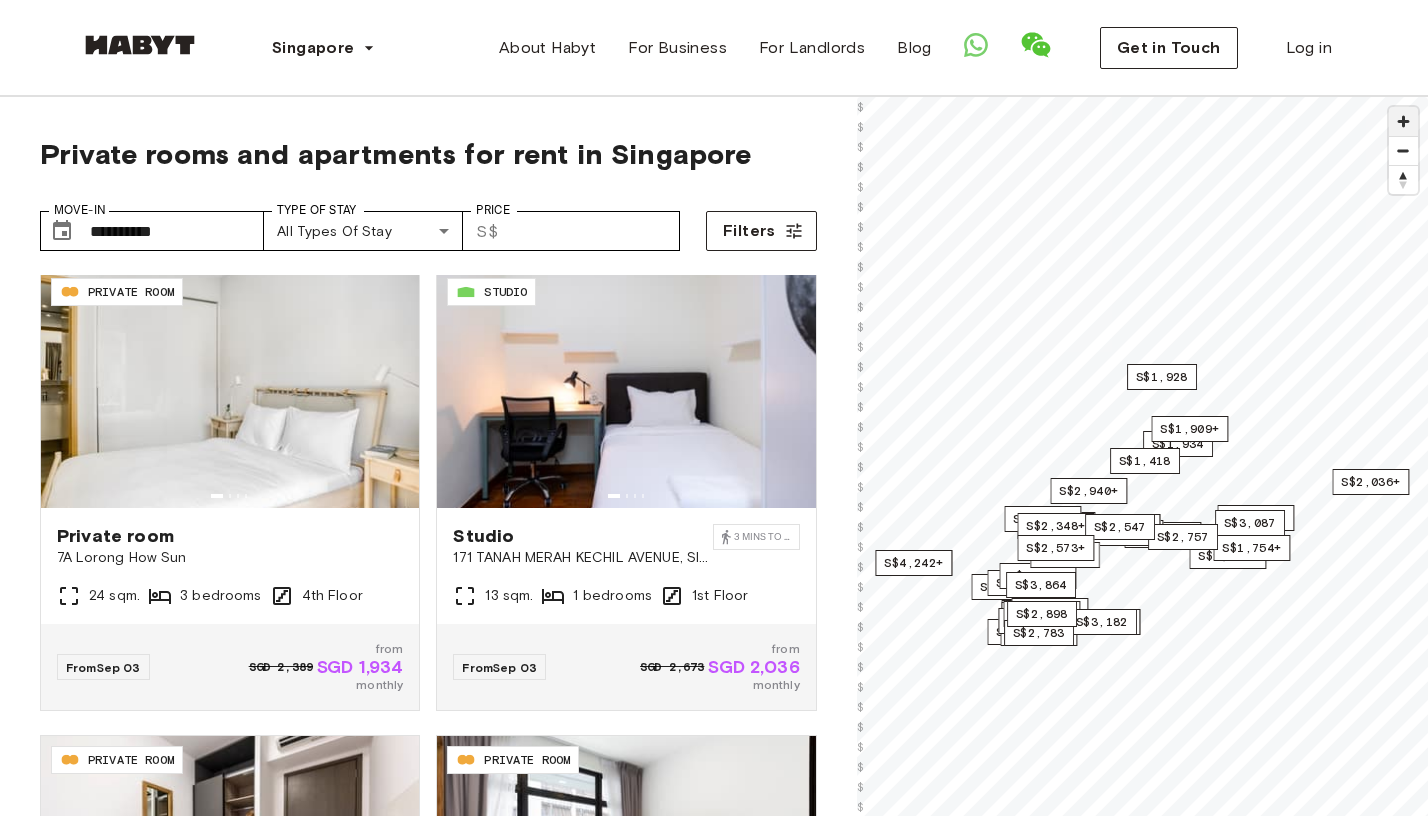 click at bounding box center [1403, 121] 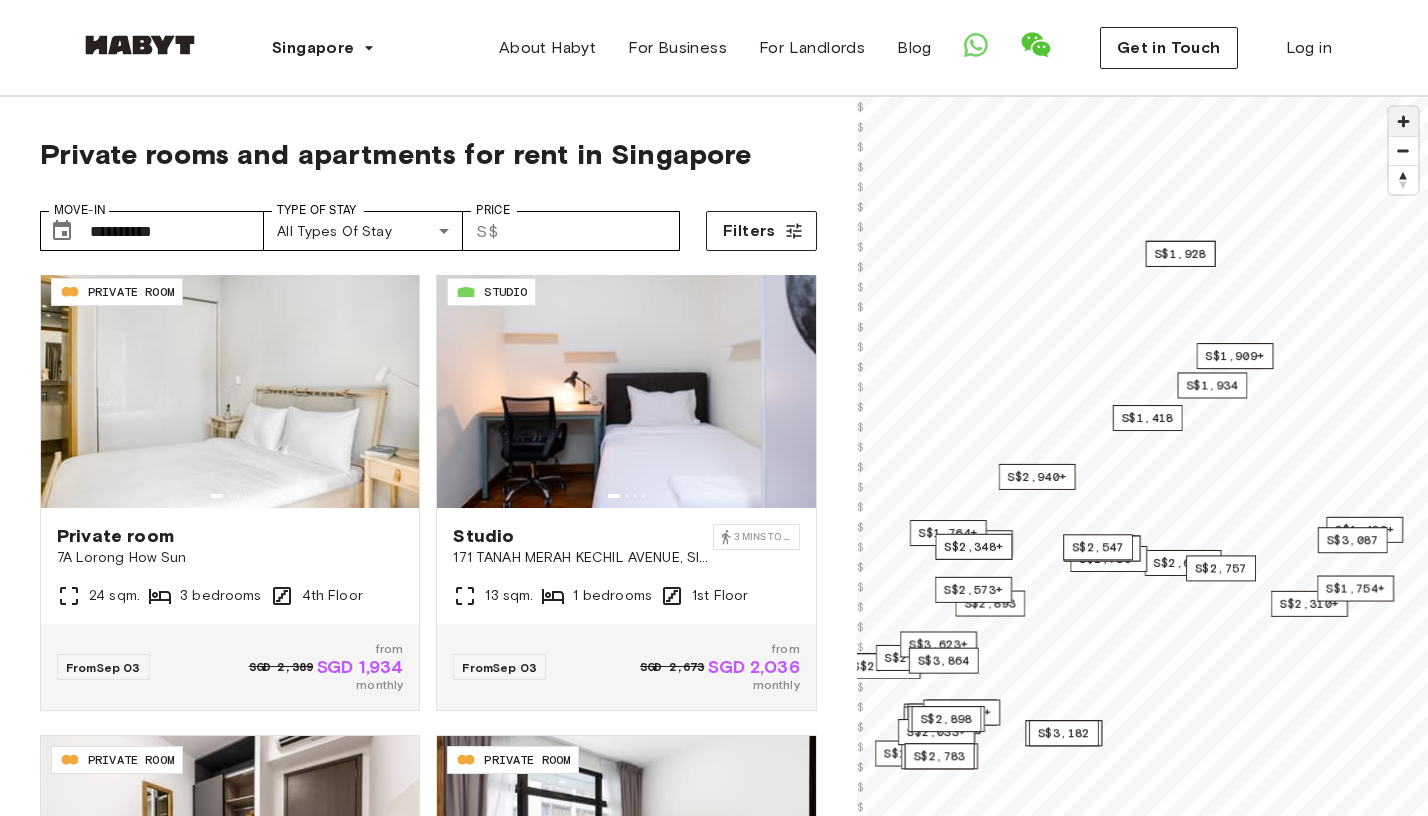 click at bounding box center (1403, 121) 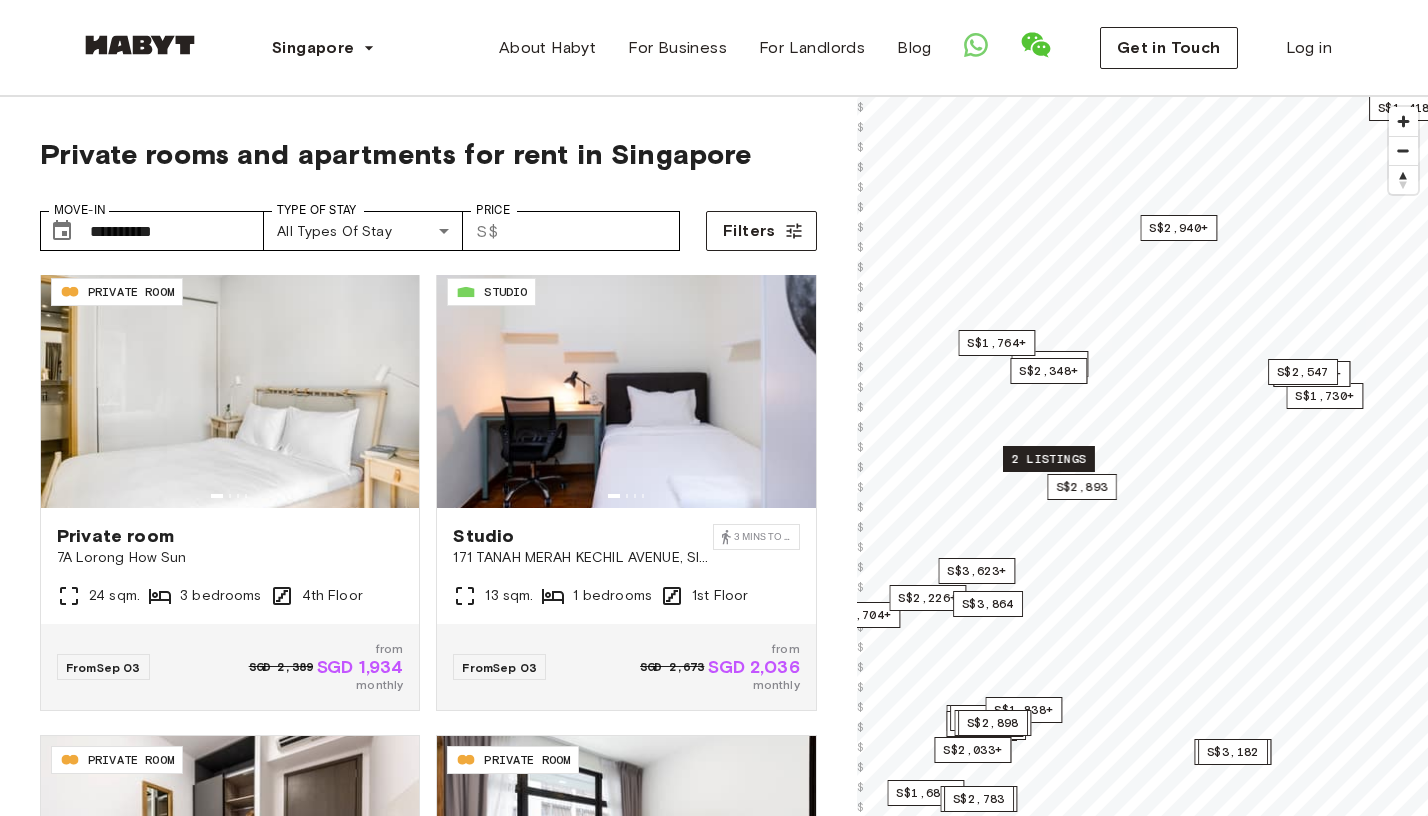 click on "2 listings" at bounding box center (1049, 459) 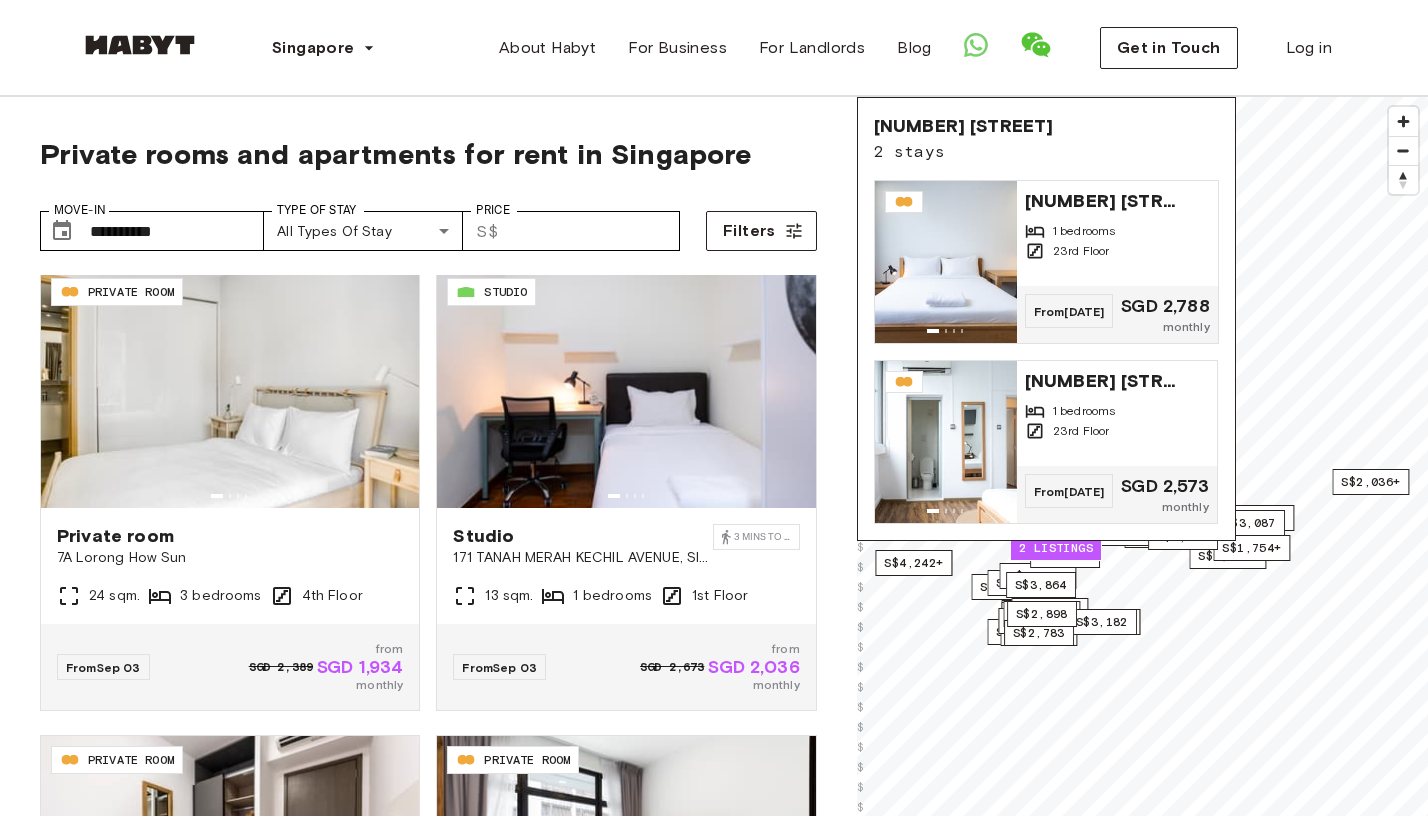 scroll, scrollTop: 0, scrollLeft: 0, axis: both 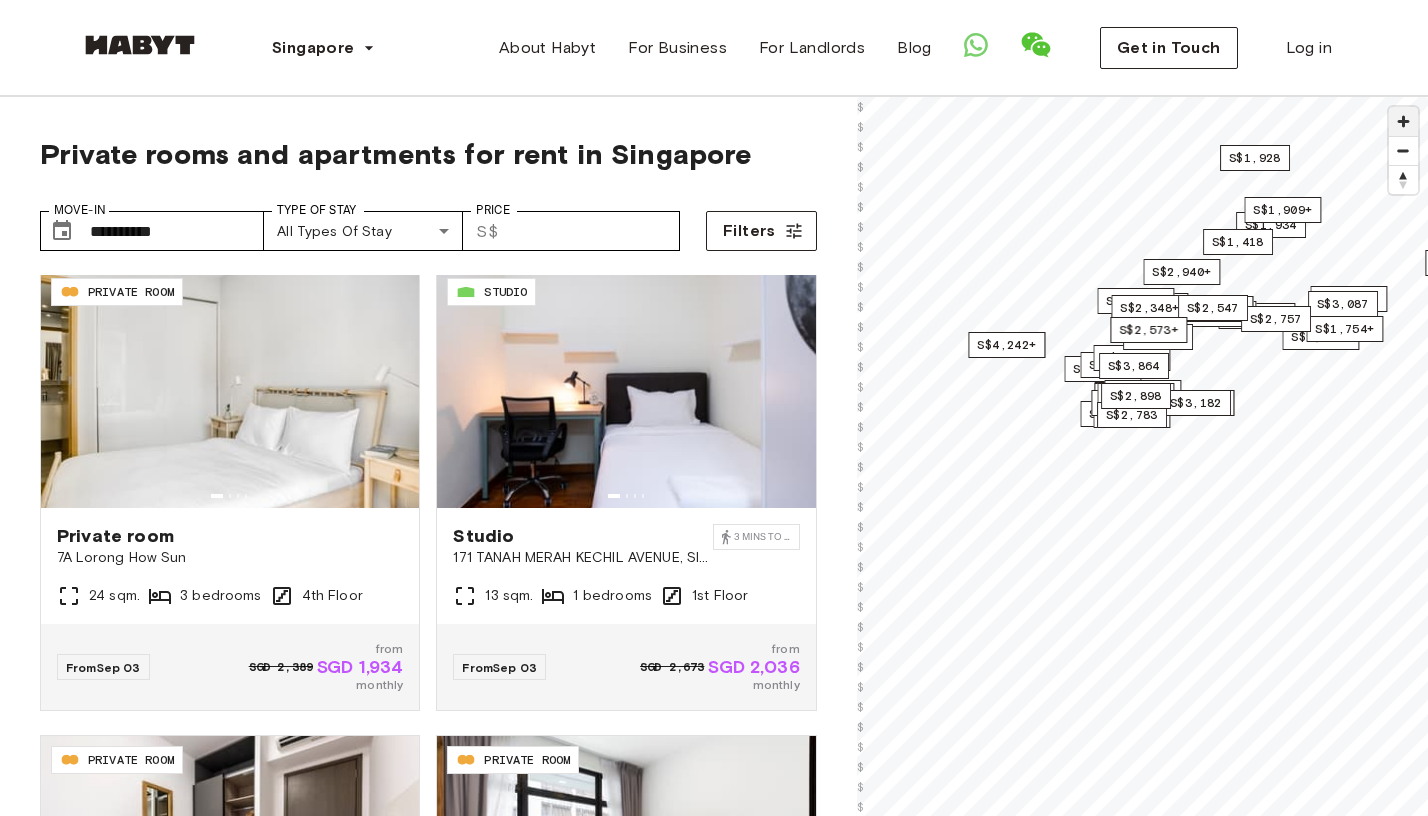 click at bounding box center [1403, 121] 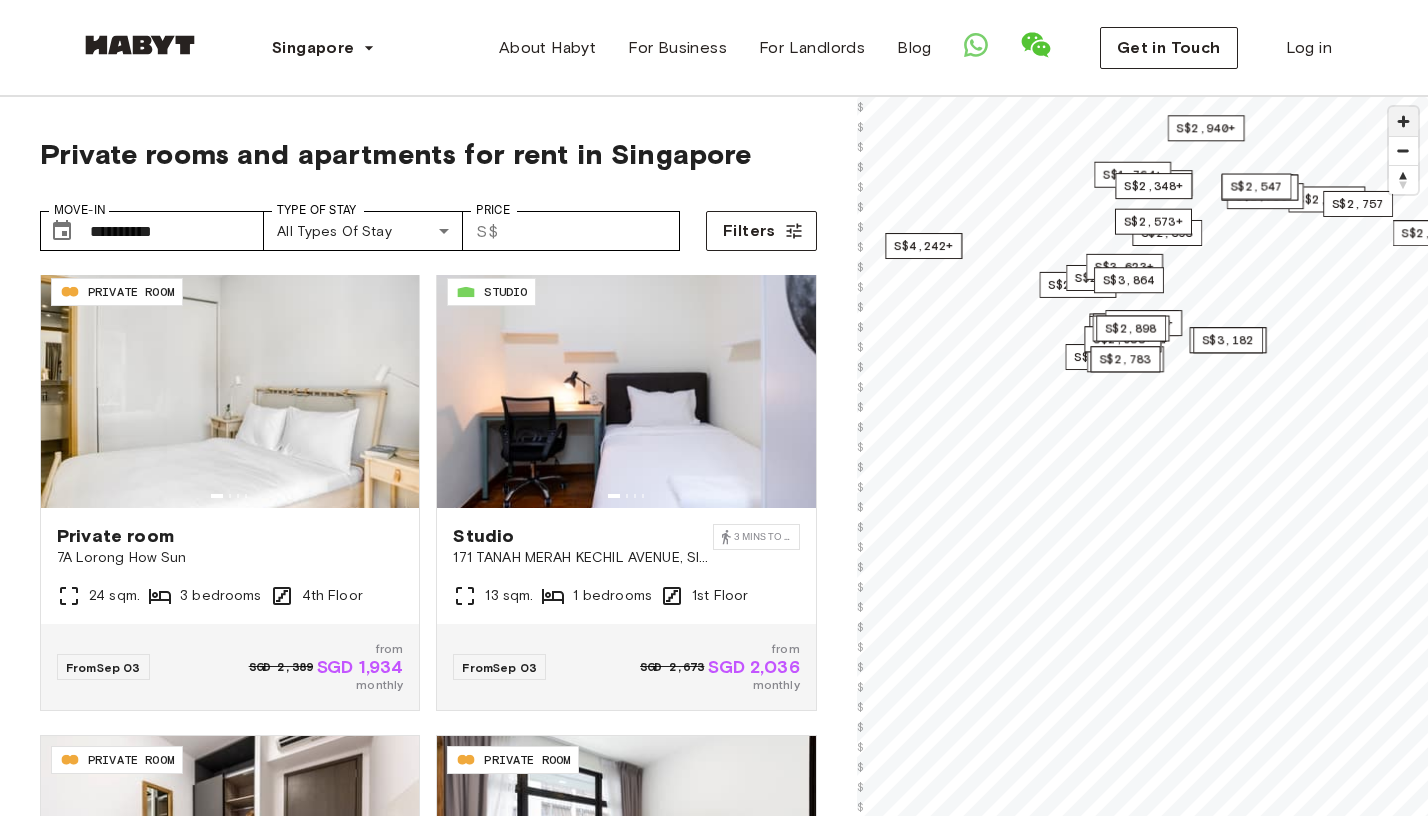 click at bounding box center (1403, 121) 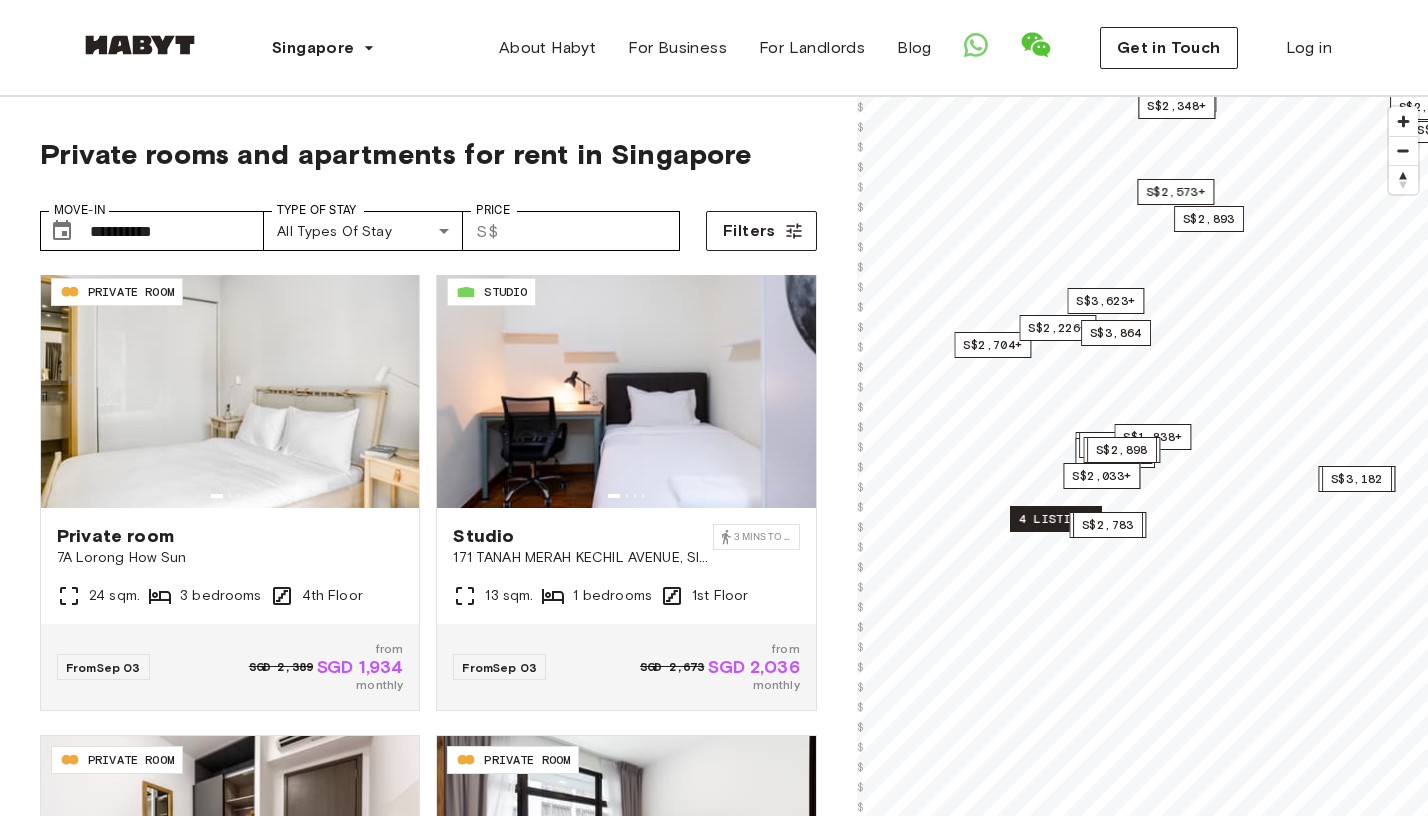 click on "4 listings" at bounding box center [1056, 519] 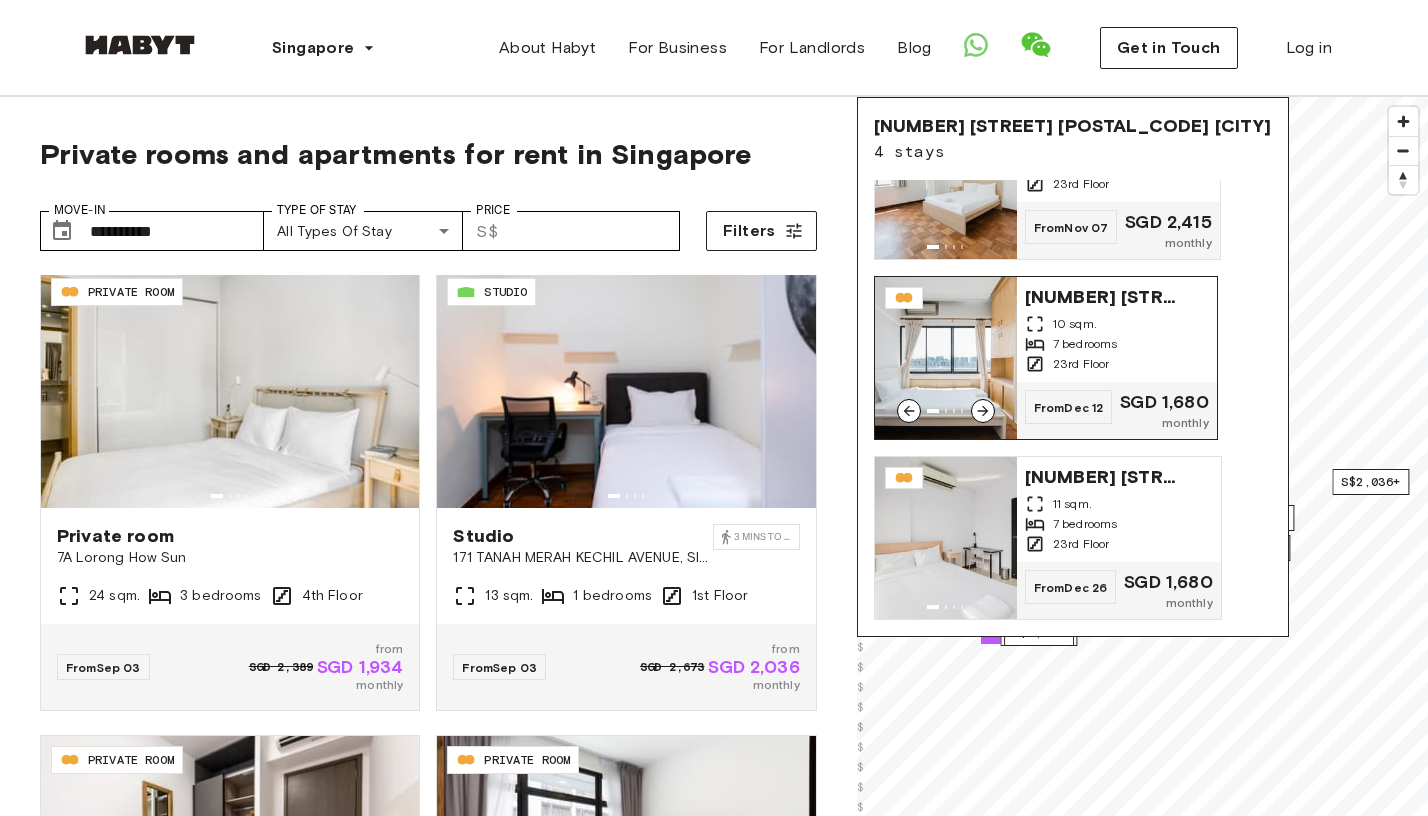 scroll, scrollTop: 288, scrollLeft: 0, axis: vertical 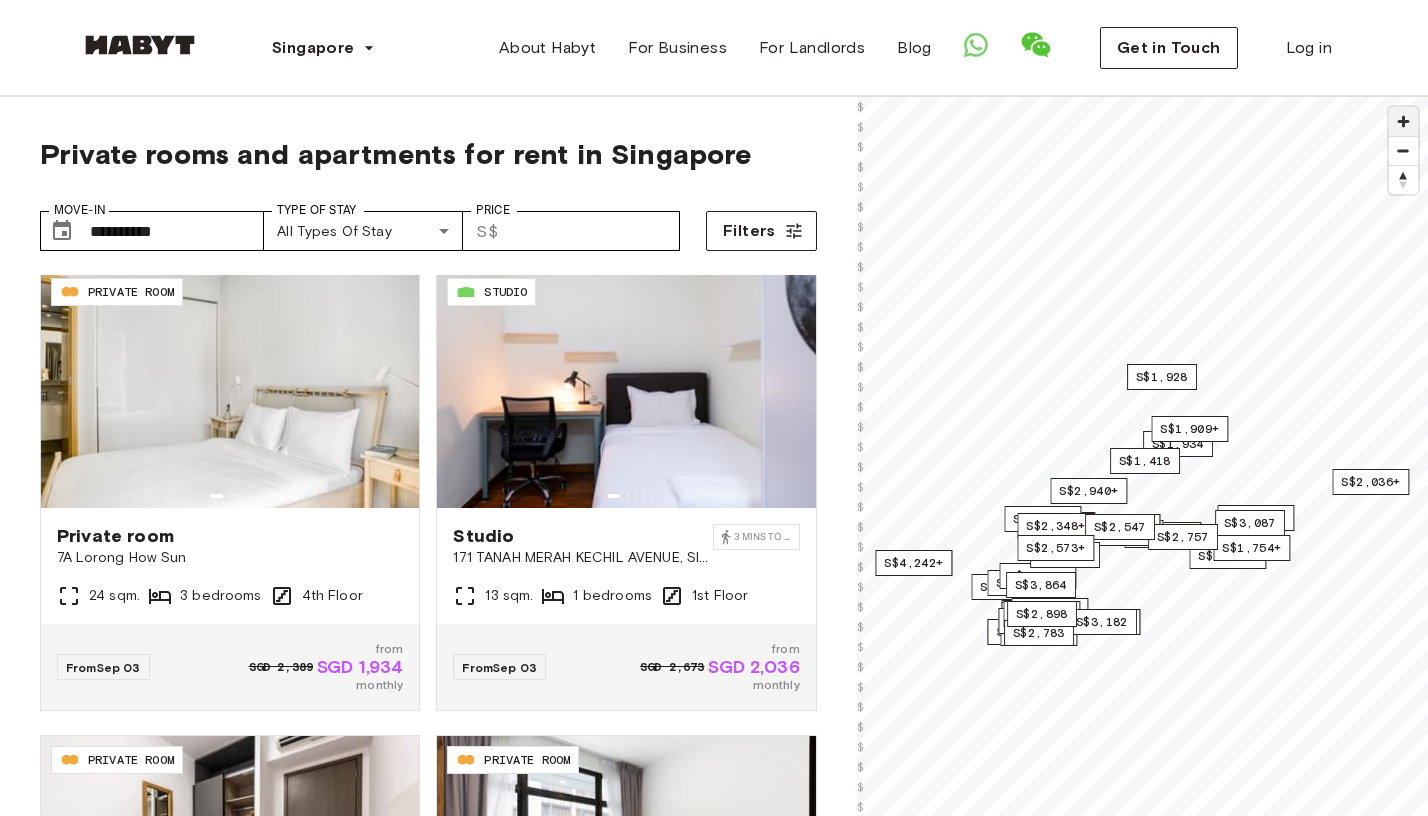 click at bounding box center [1403, 121] 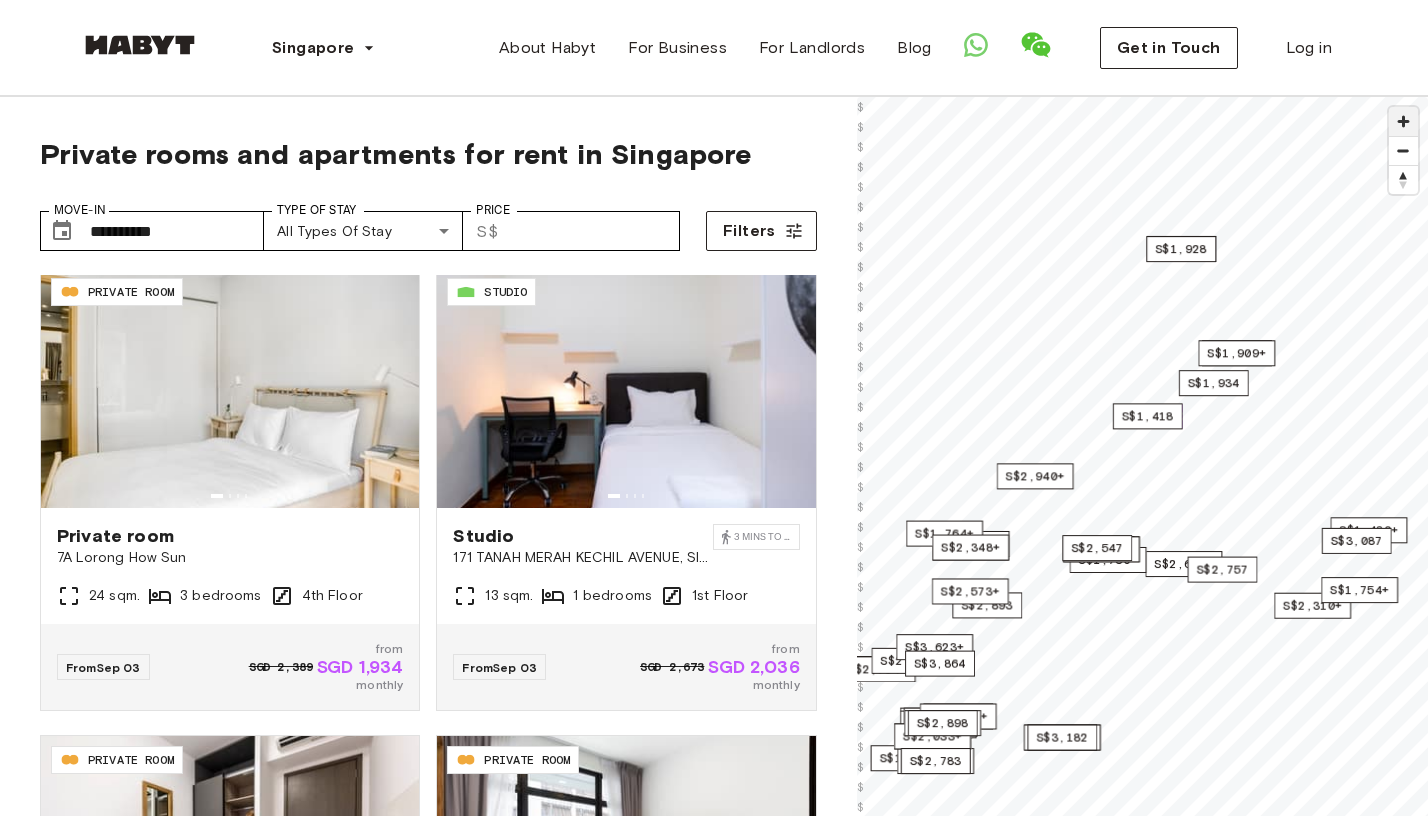 click at bounding box center [1403, 121] 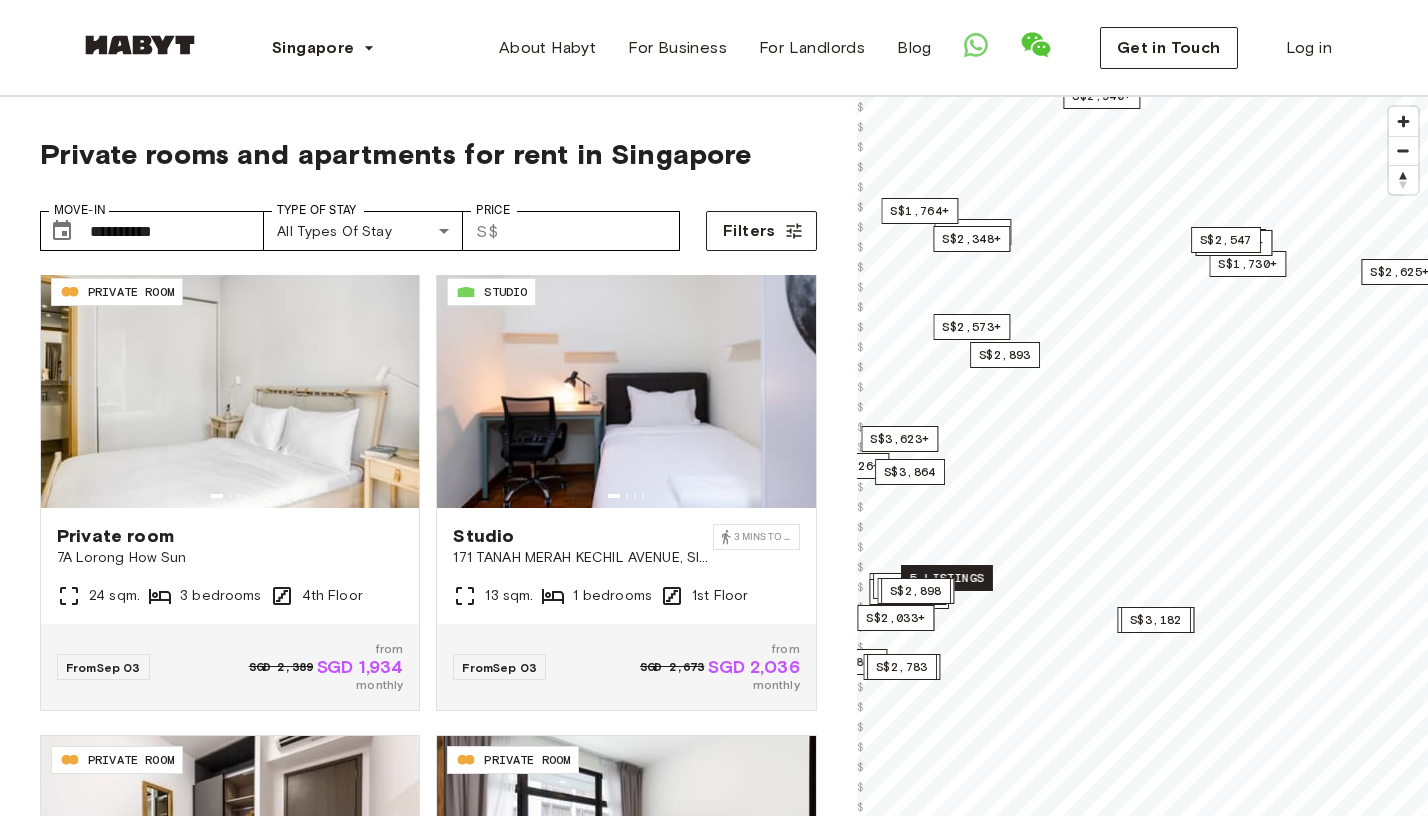 click on "5 listings" at bounding box center (947, 578) 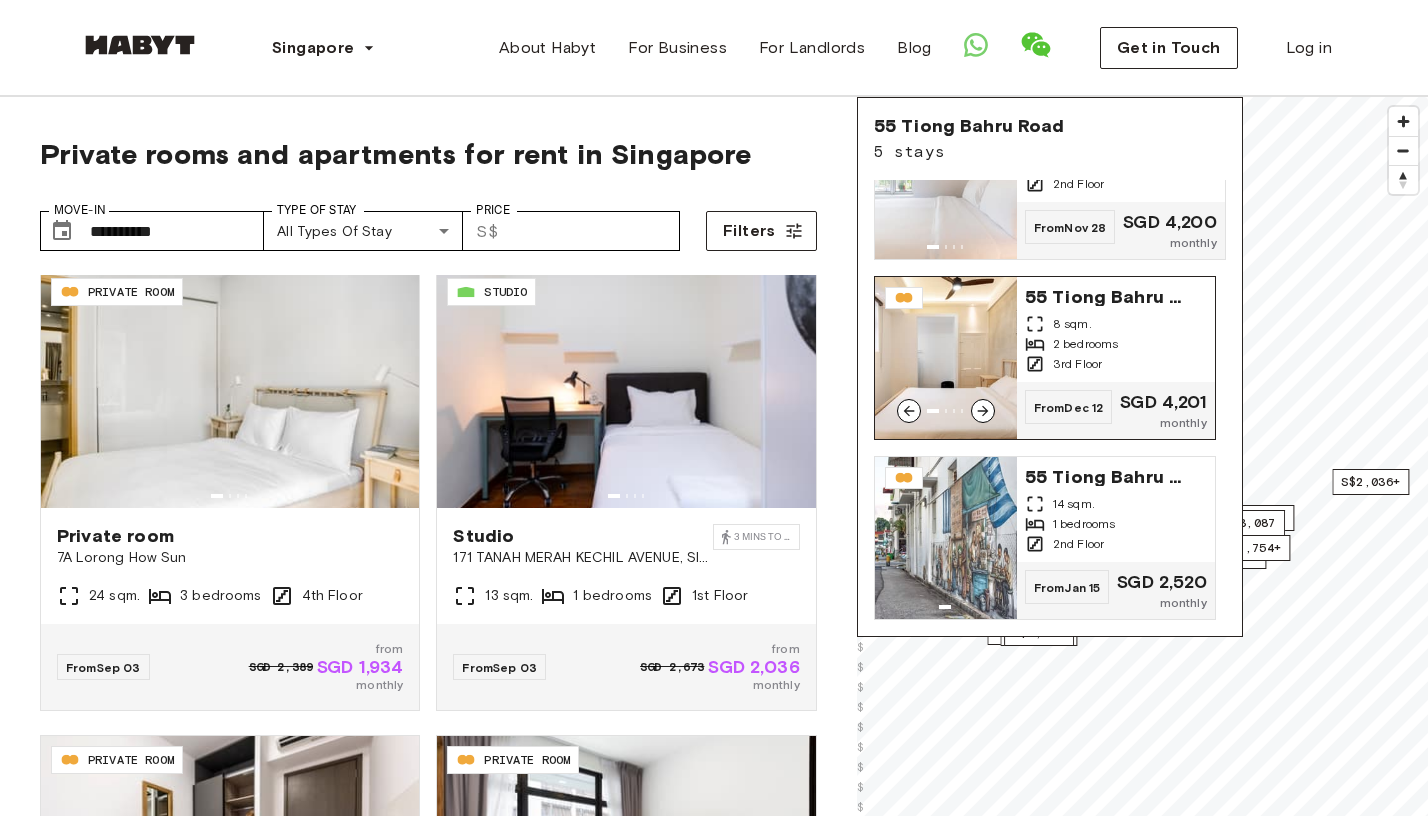 scroll, scrollTop: 444, scrollLeft: 0, axis: vertical 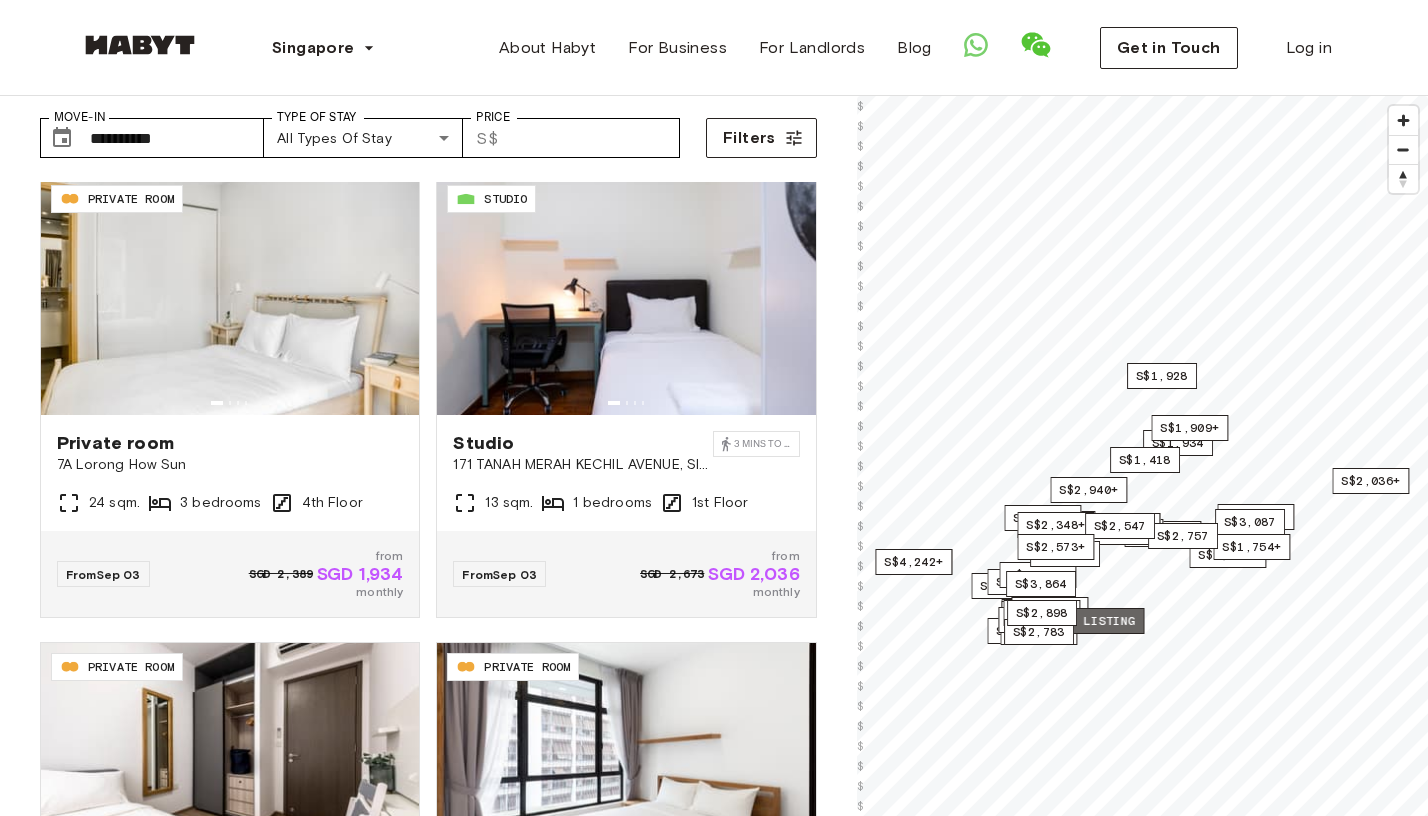 click on "1 listing" at bounding box center (1101, 621) 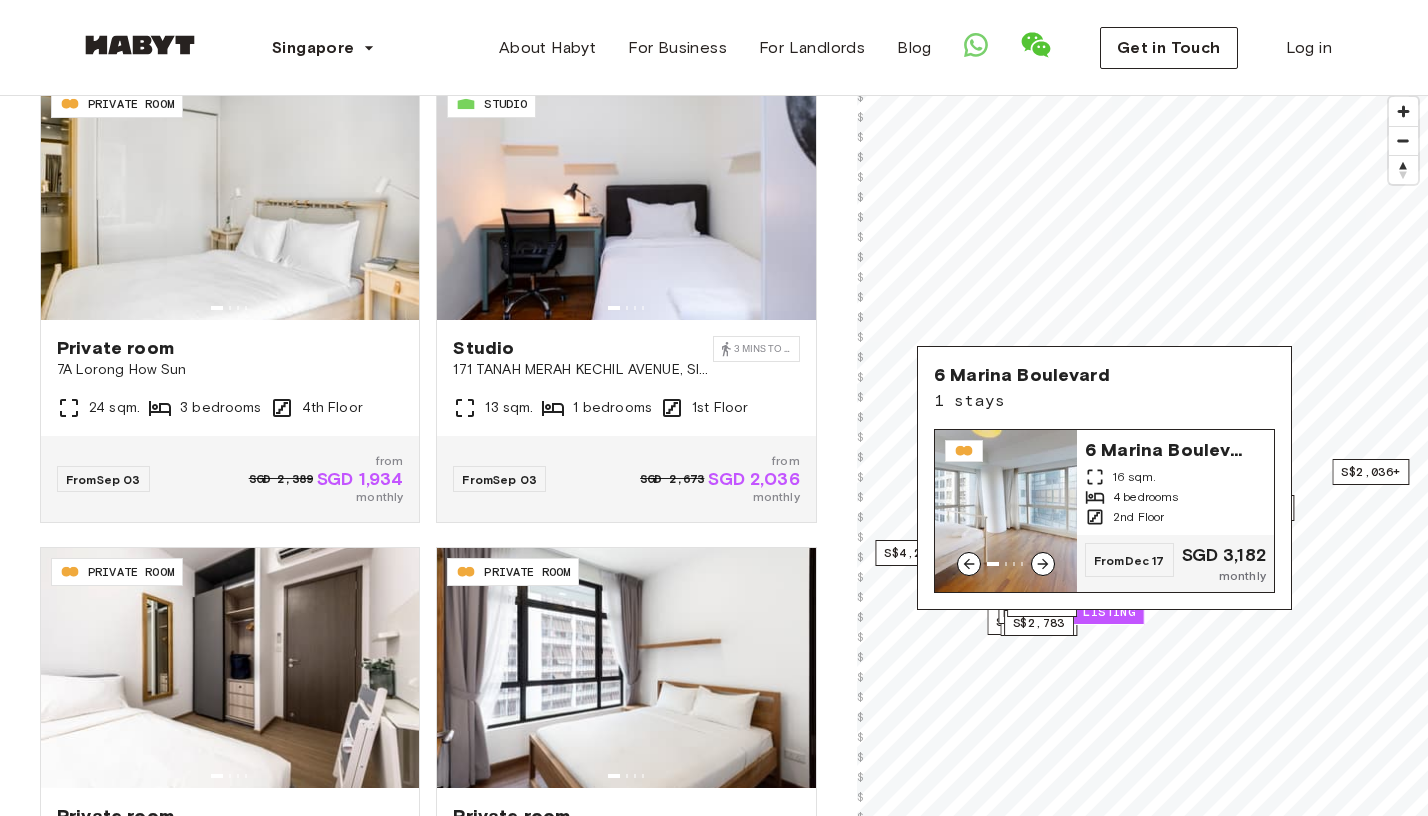 scroll, scrollTop: 337, scrollLeft: 0, axis: vertical 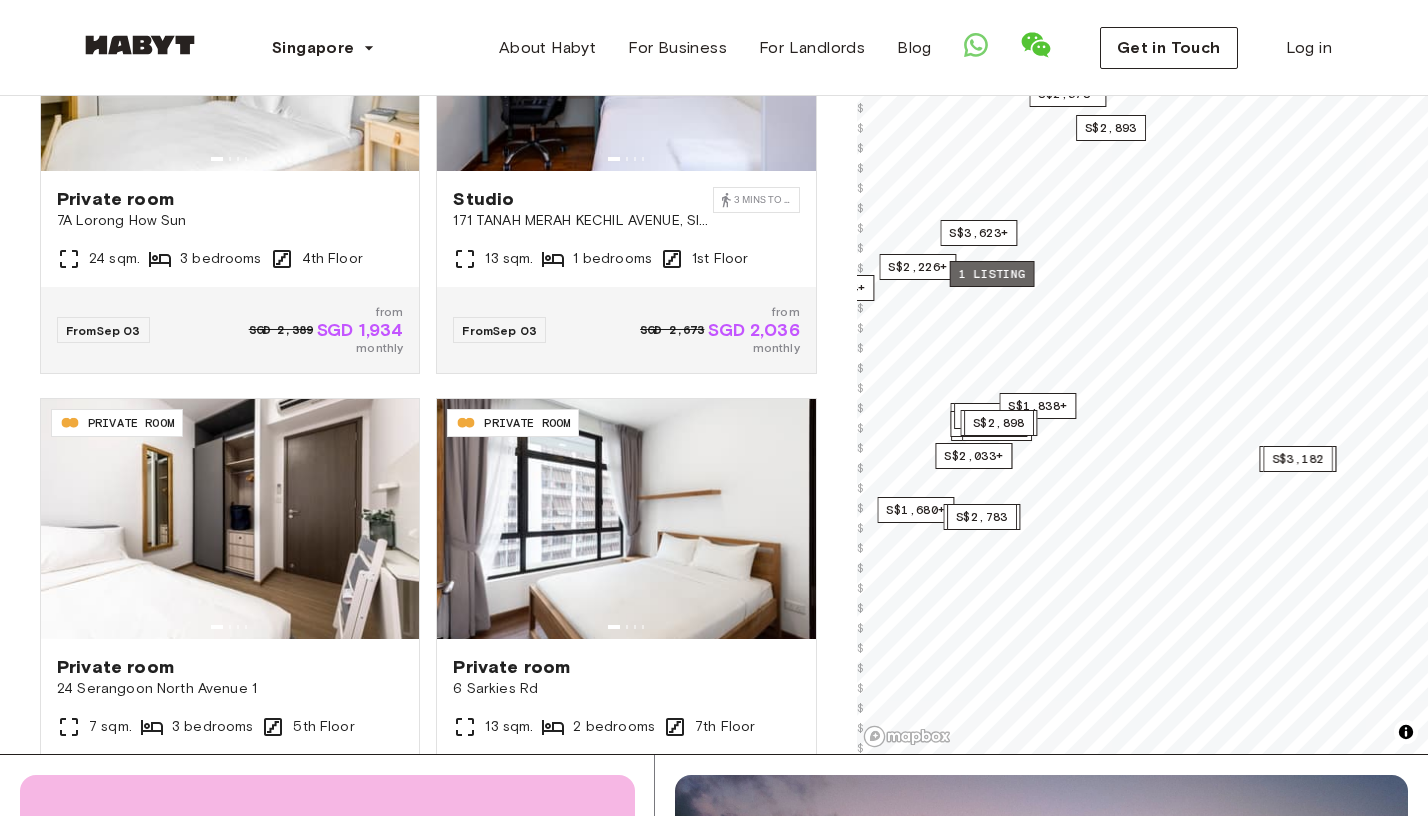 click on "1 listing" at bounding box center (991, 274) 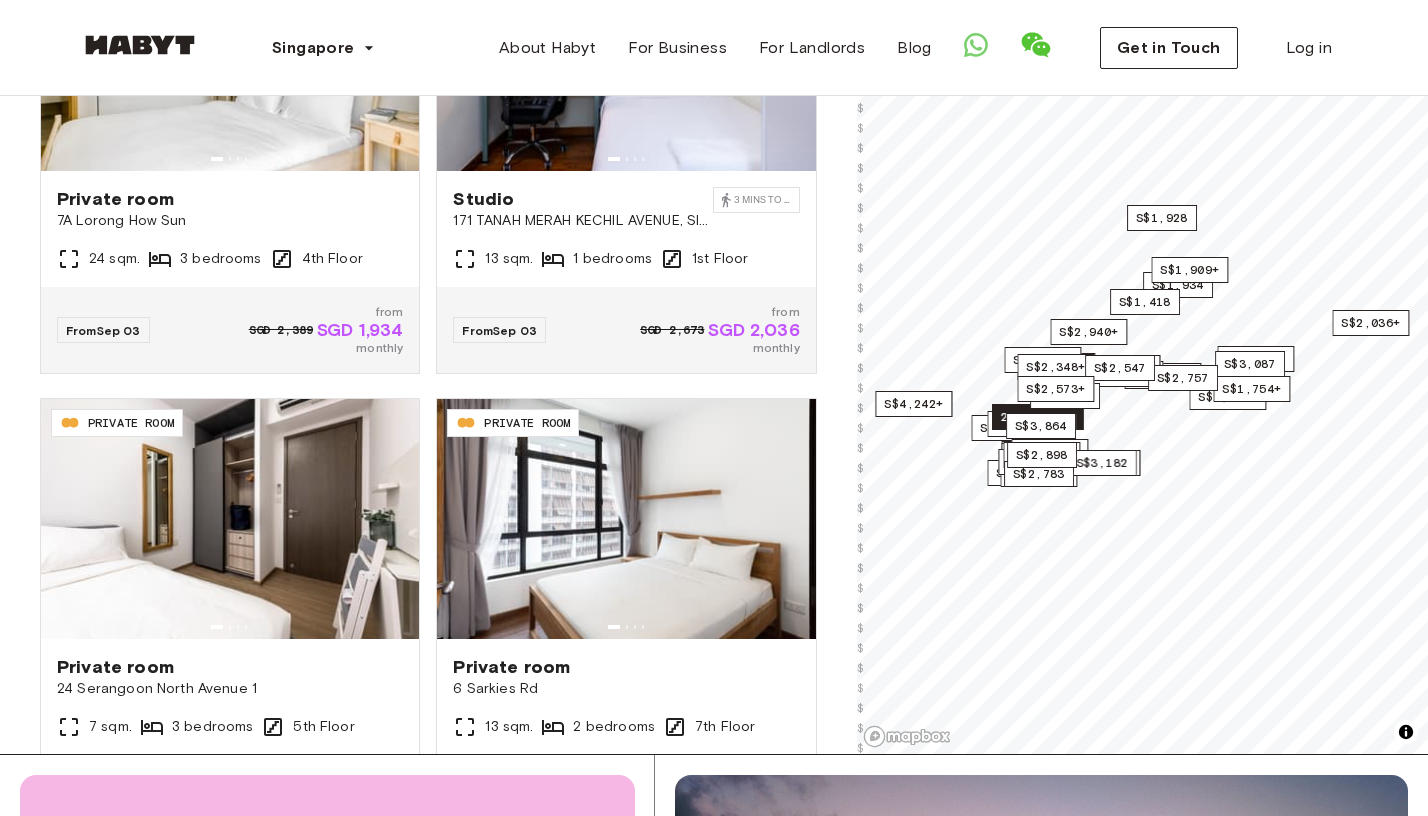 click on "2 listings" at bounding box center (1038, 417) 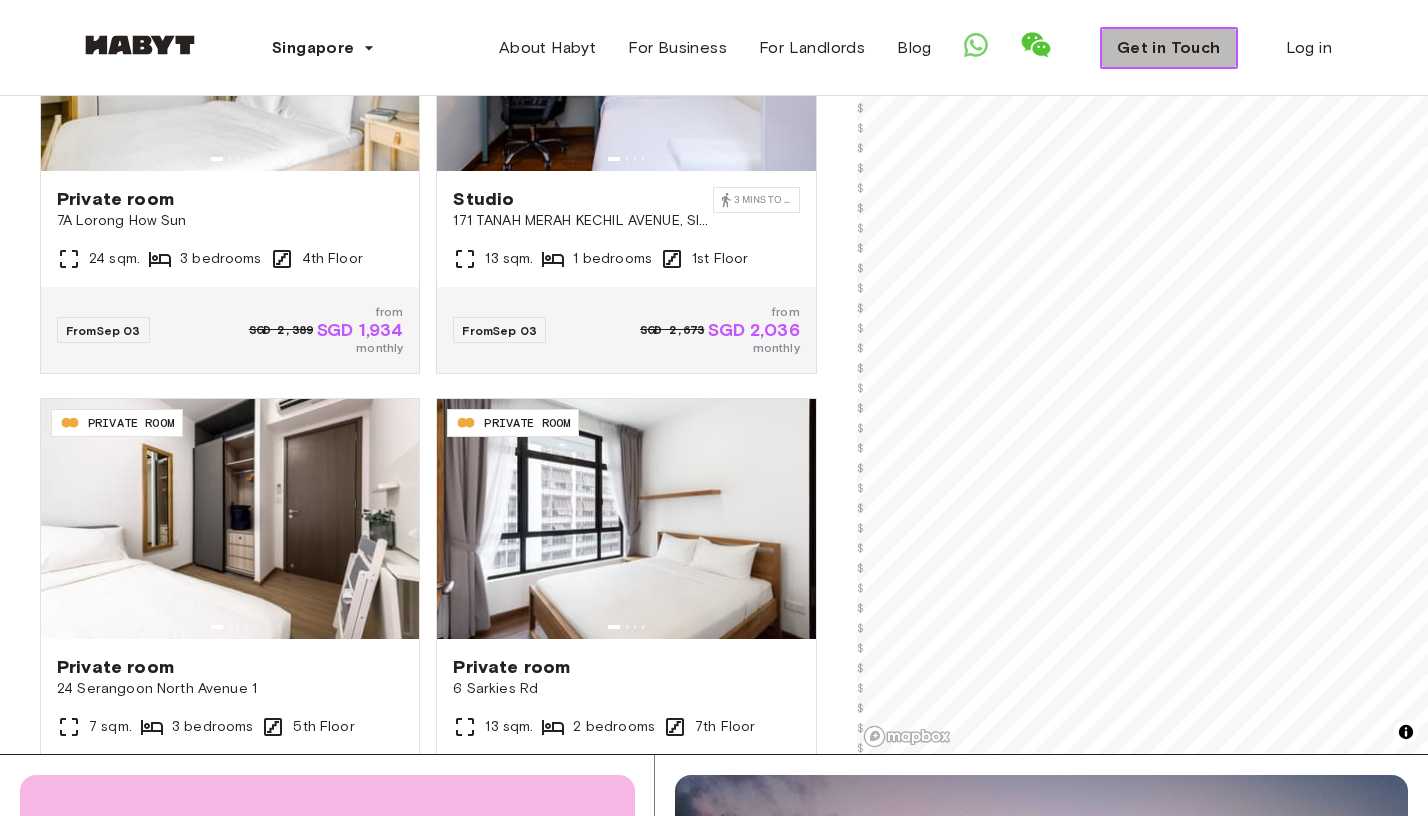click on "Get in Touch" at bounding box center (1169, 48) 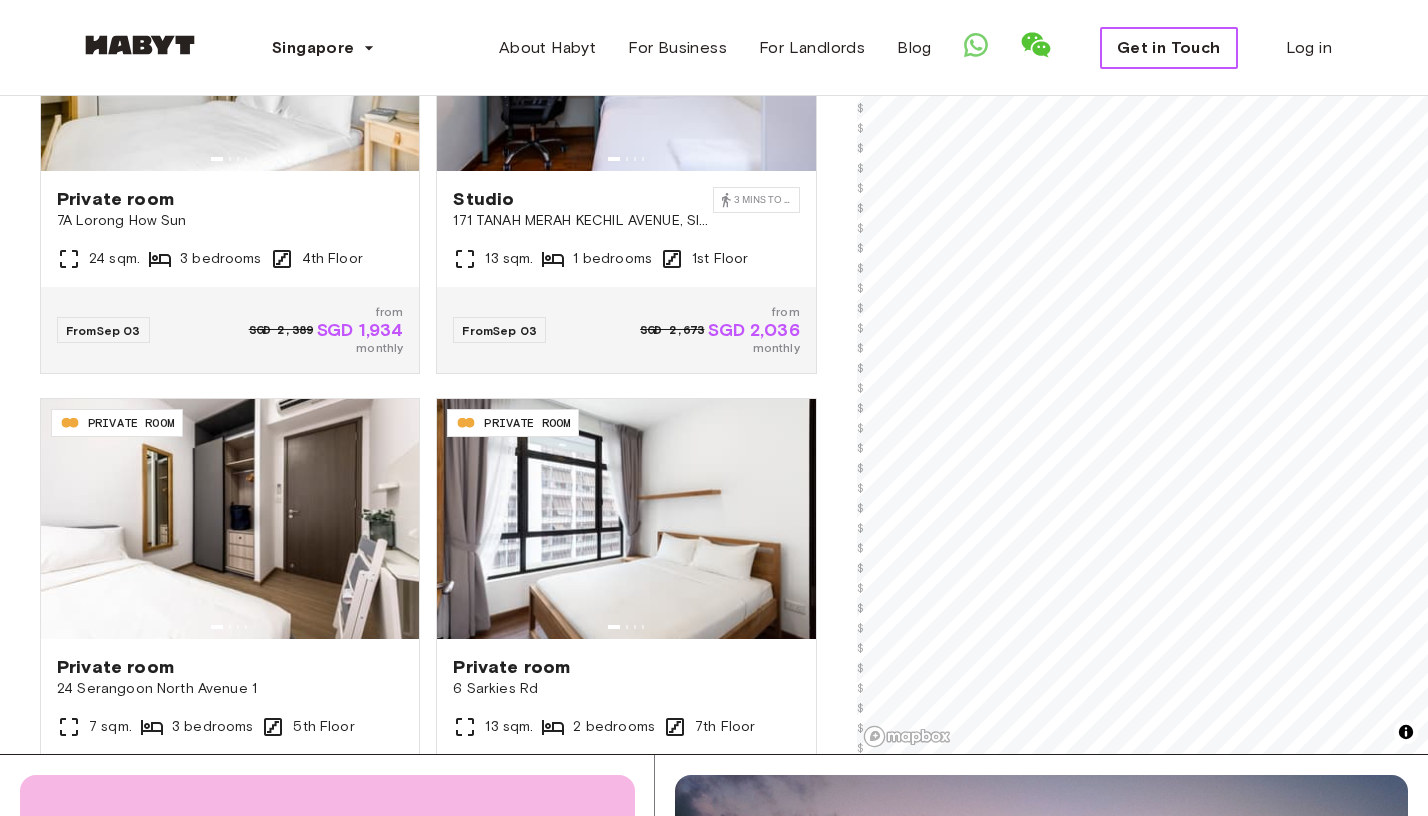 scroll, scrollTop: 0, scrollLeft: 0, axis: both 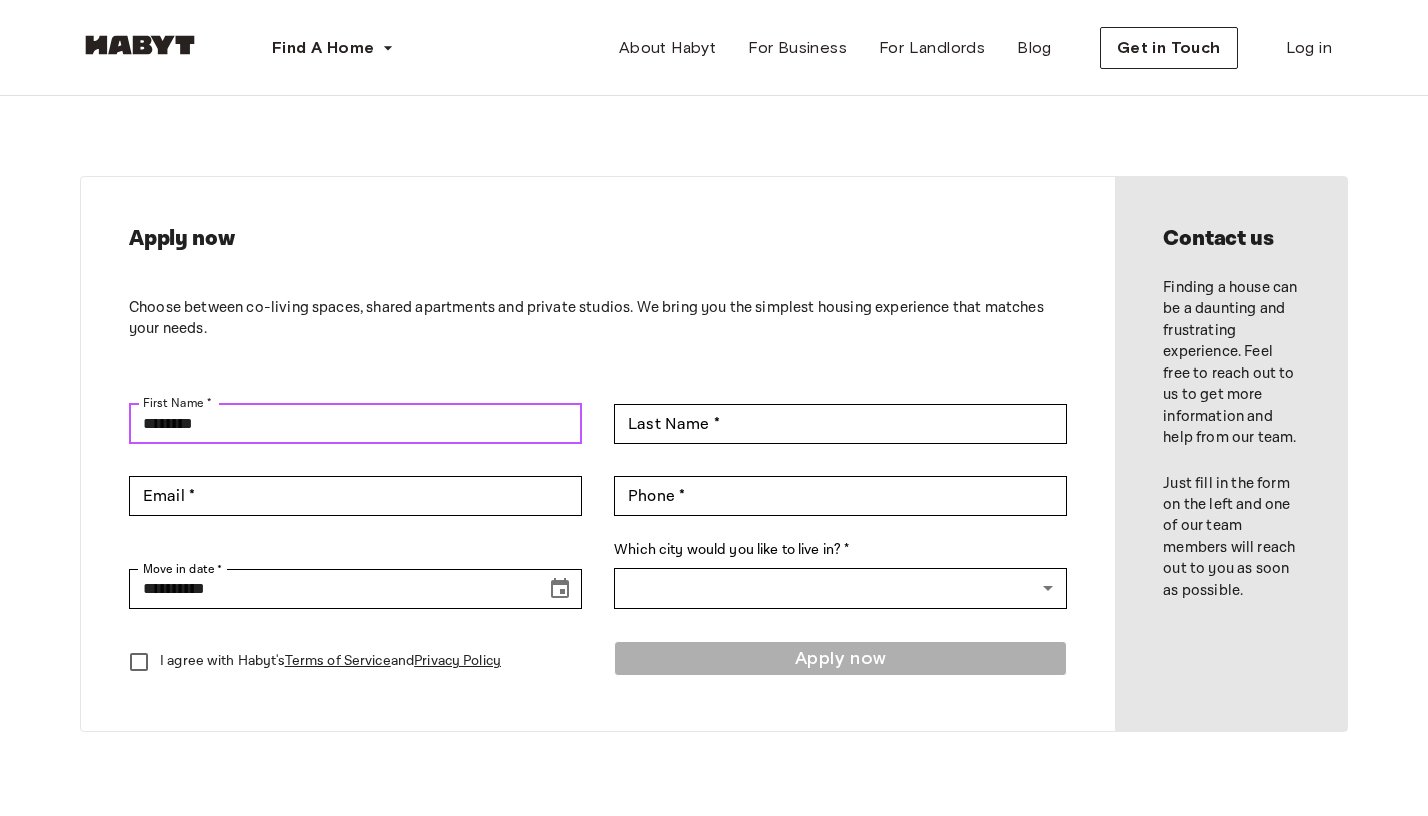 type on "********" 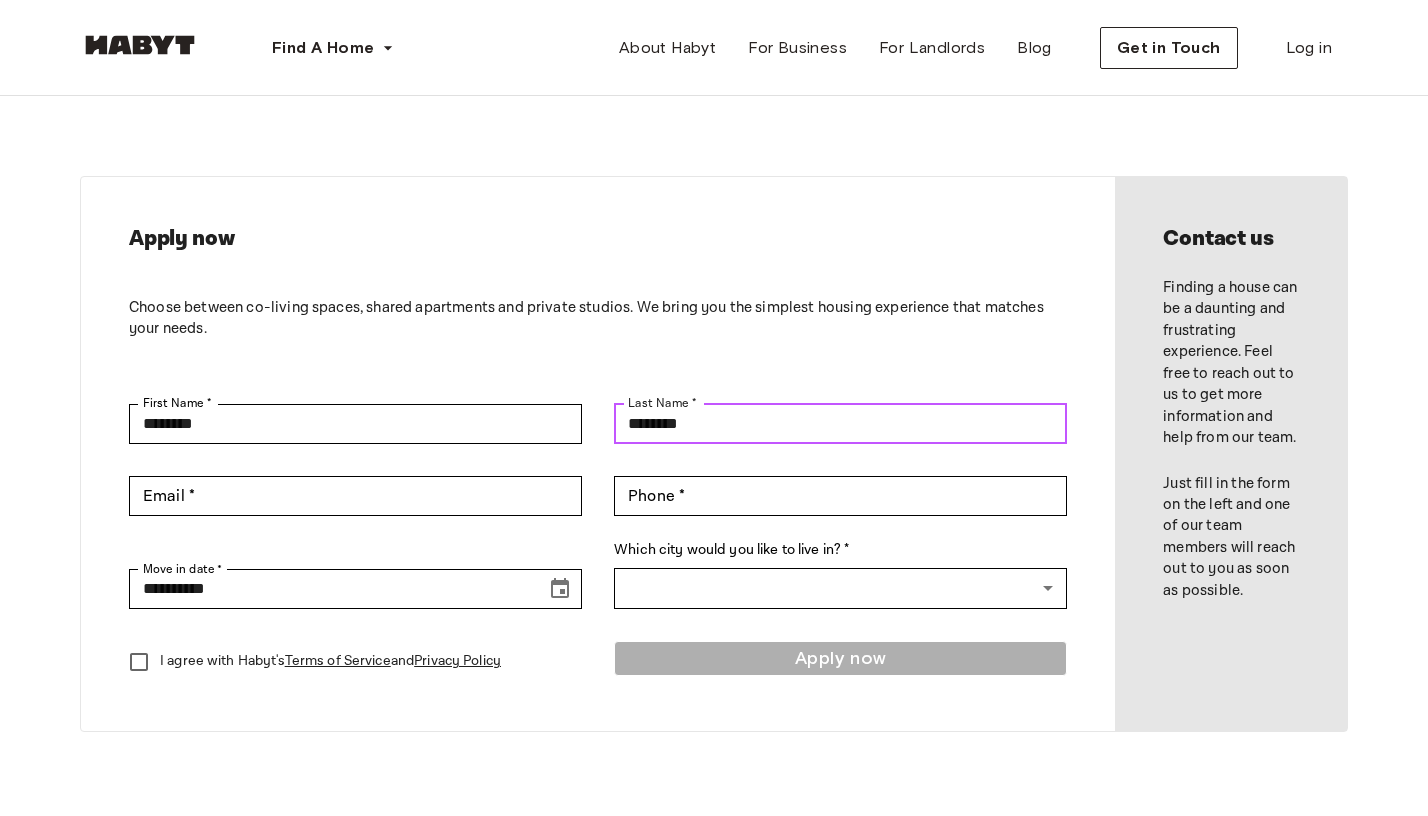 type on "********" 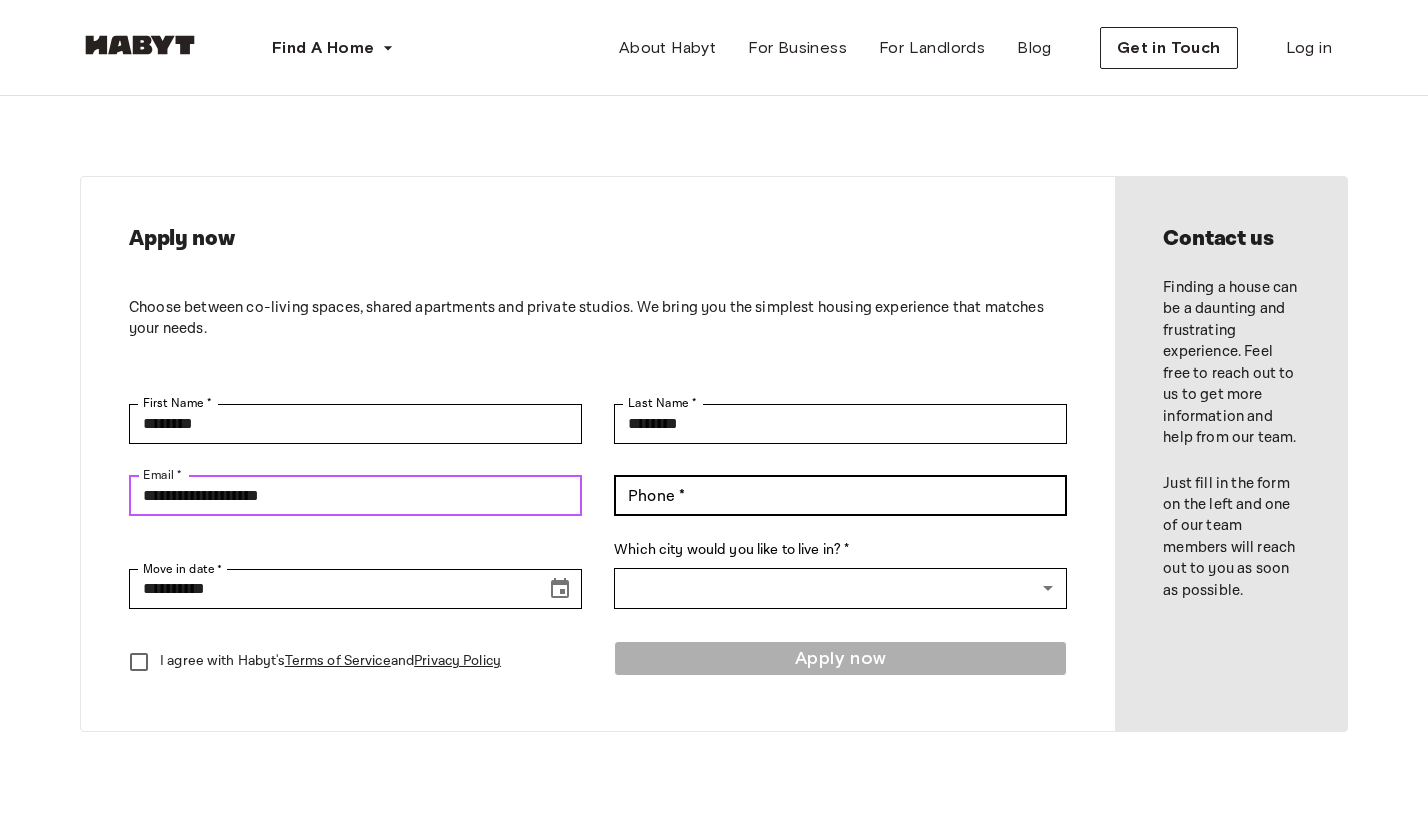 type on "**********" 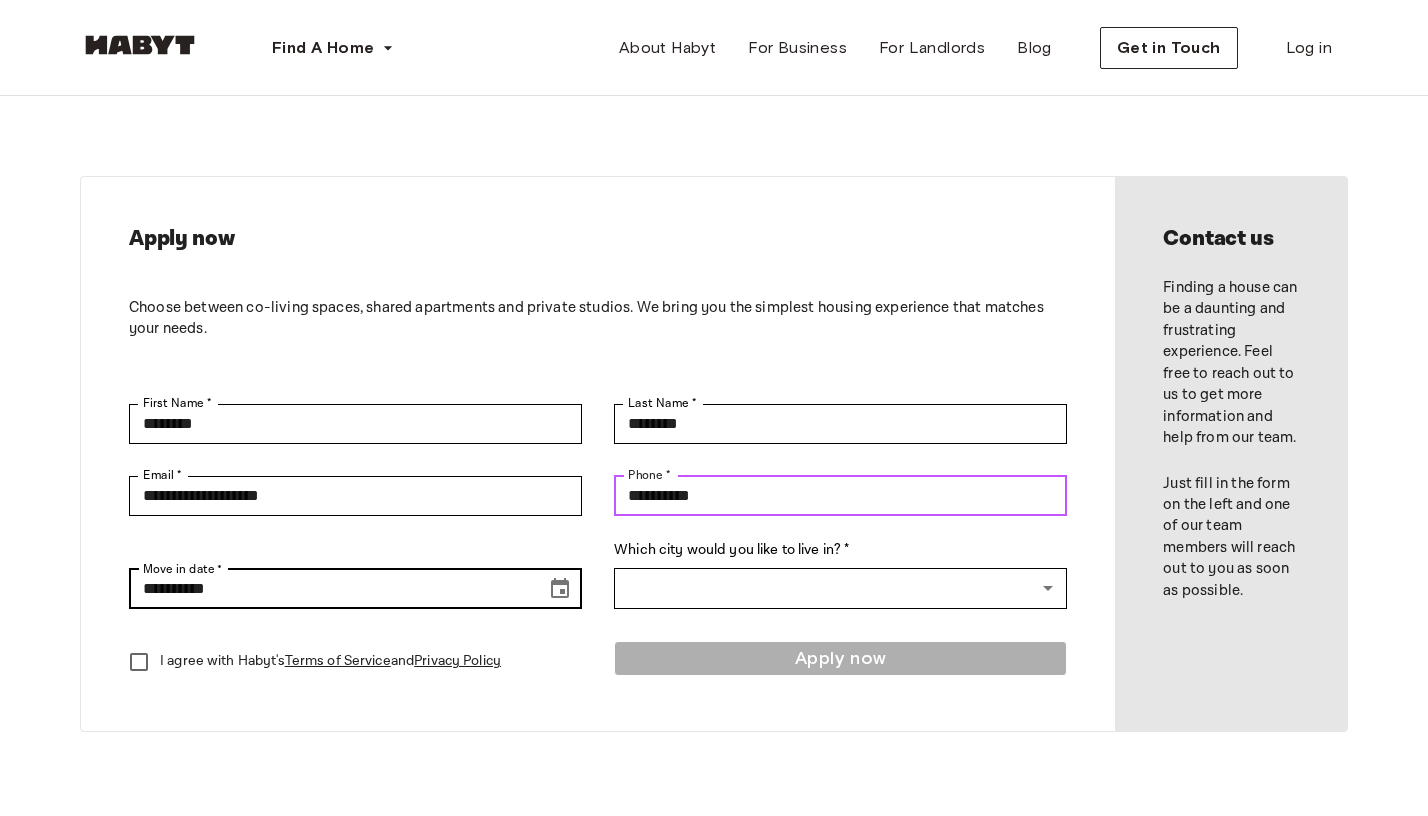 type on "**********" 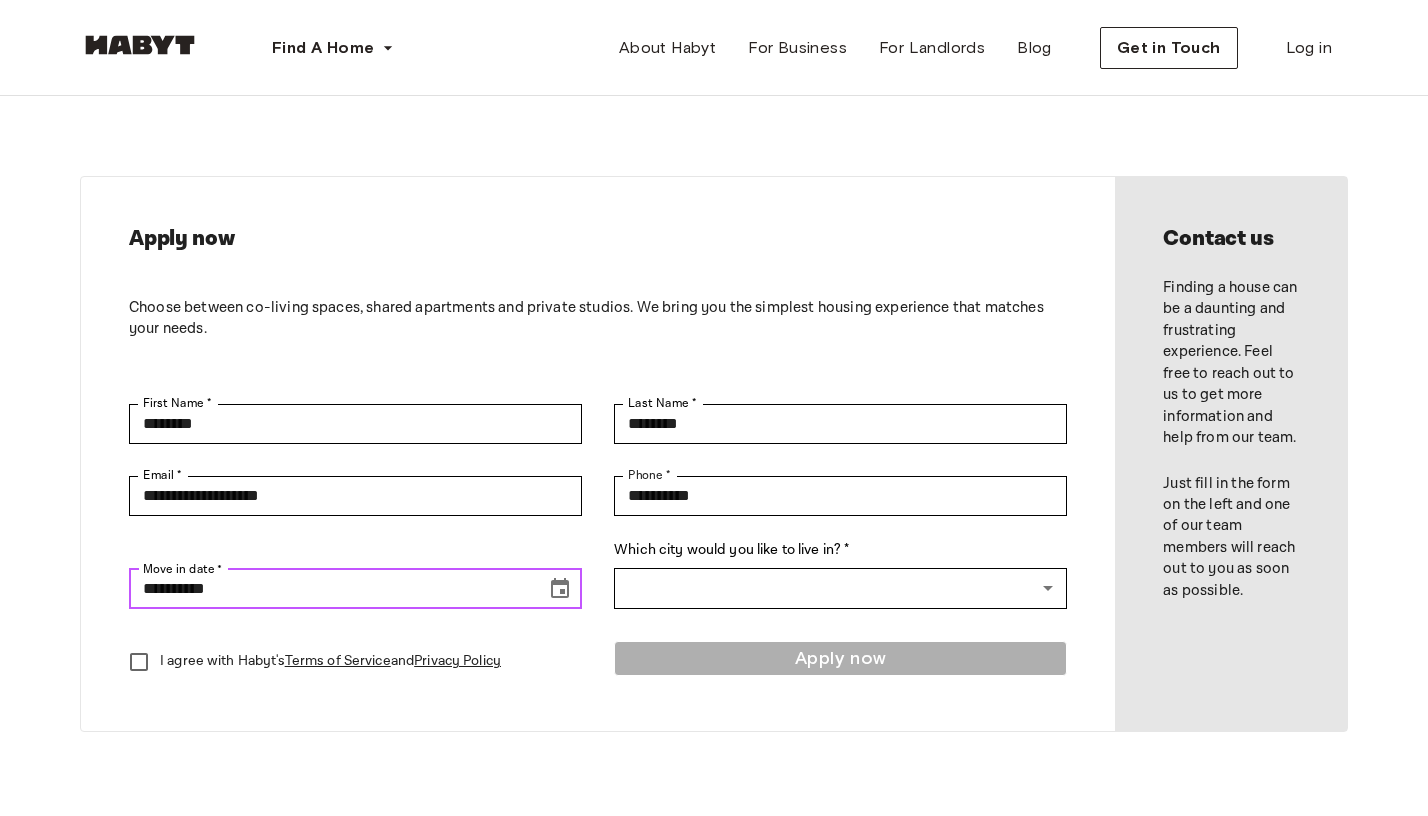 click on "**********" at bounding box center (330, 589) 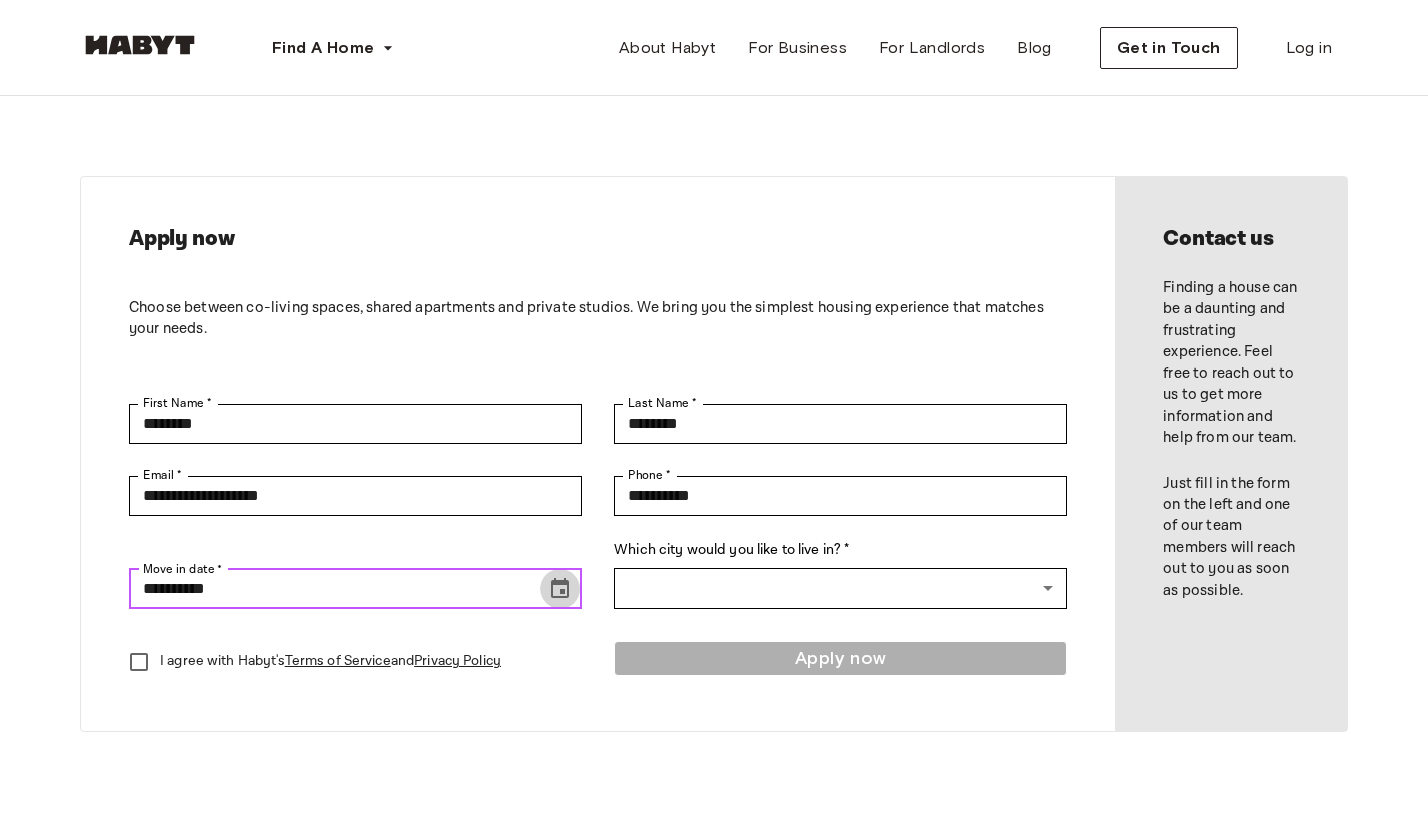 click 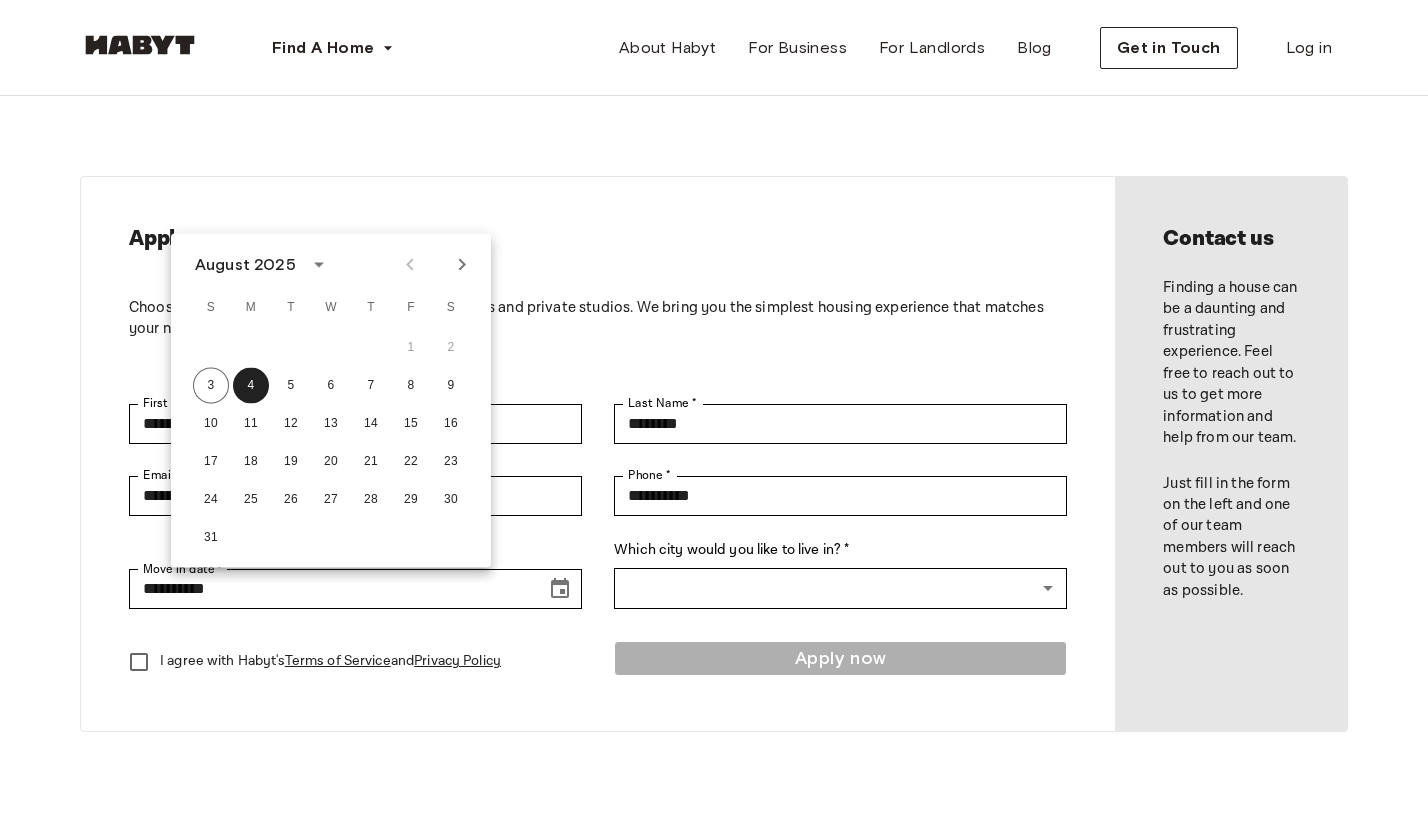 click 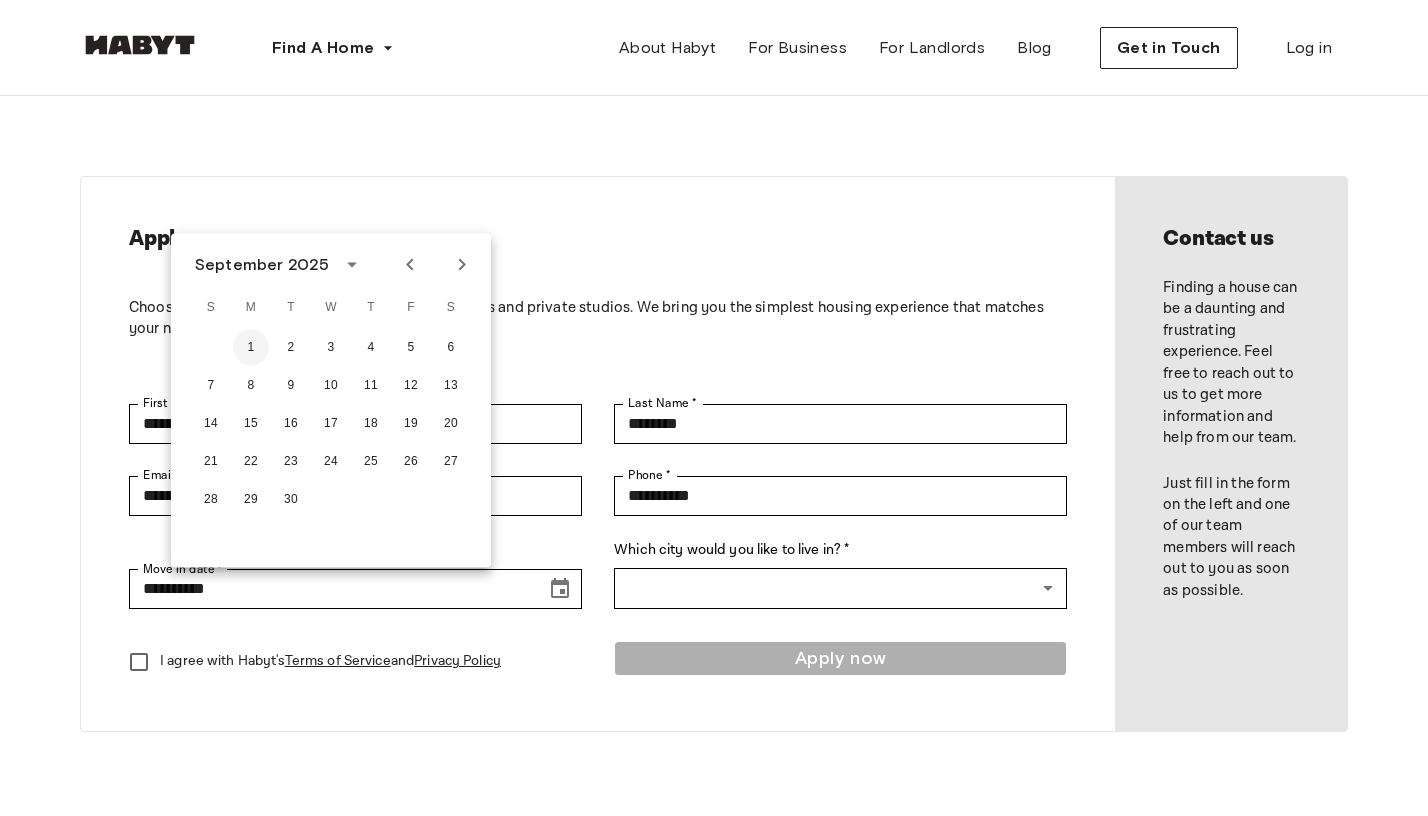 click on "1" at bounding box center (251, 348) 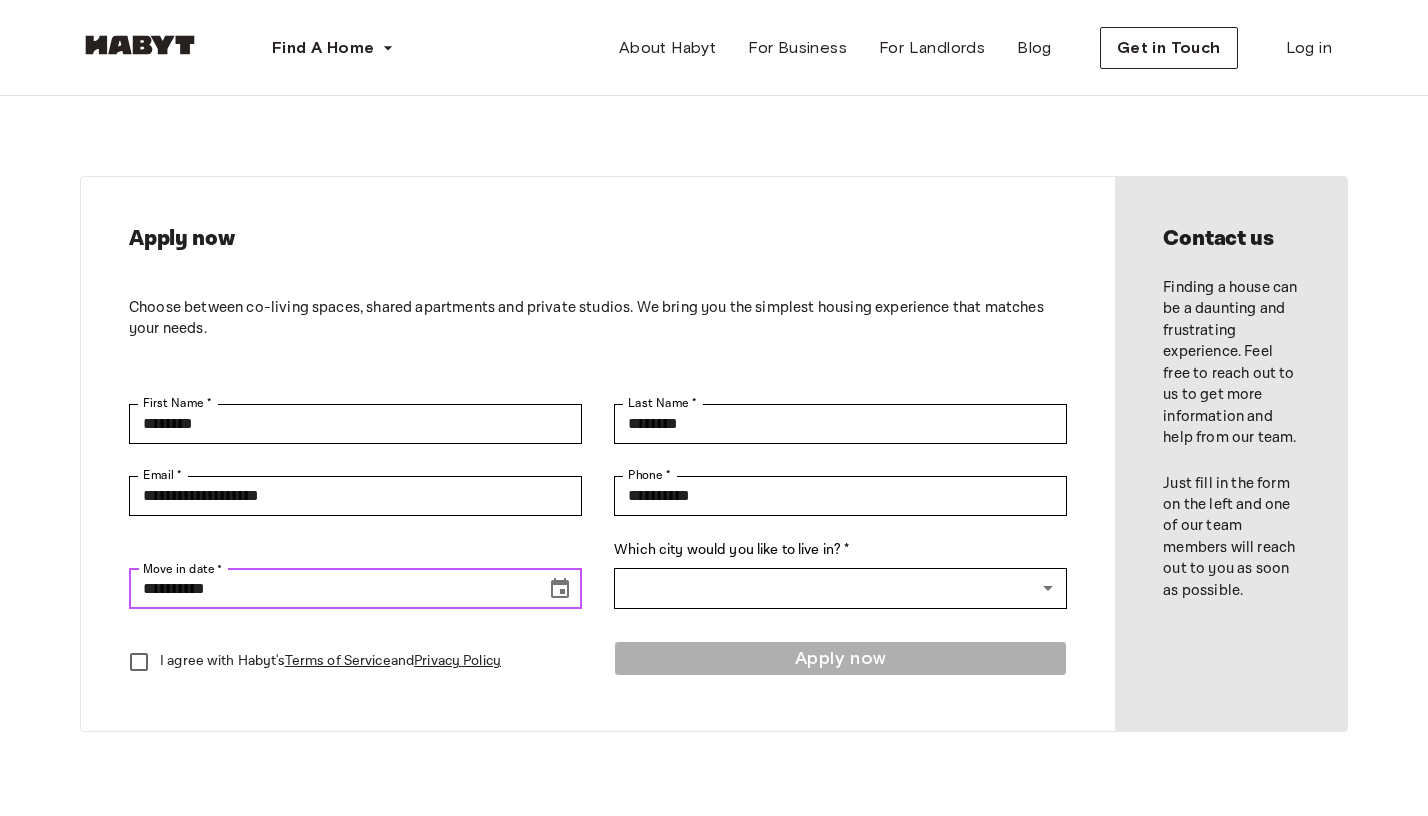 type on "**********" 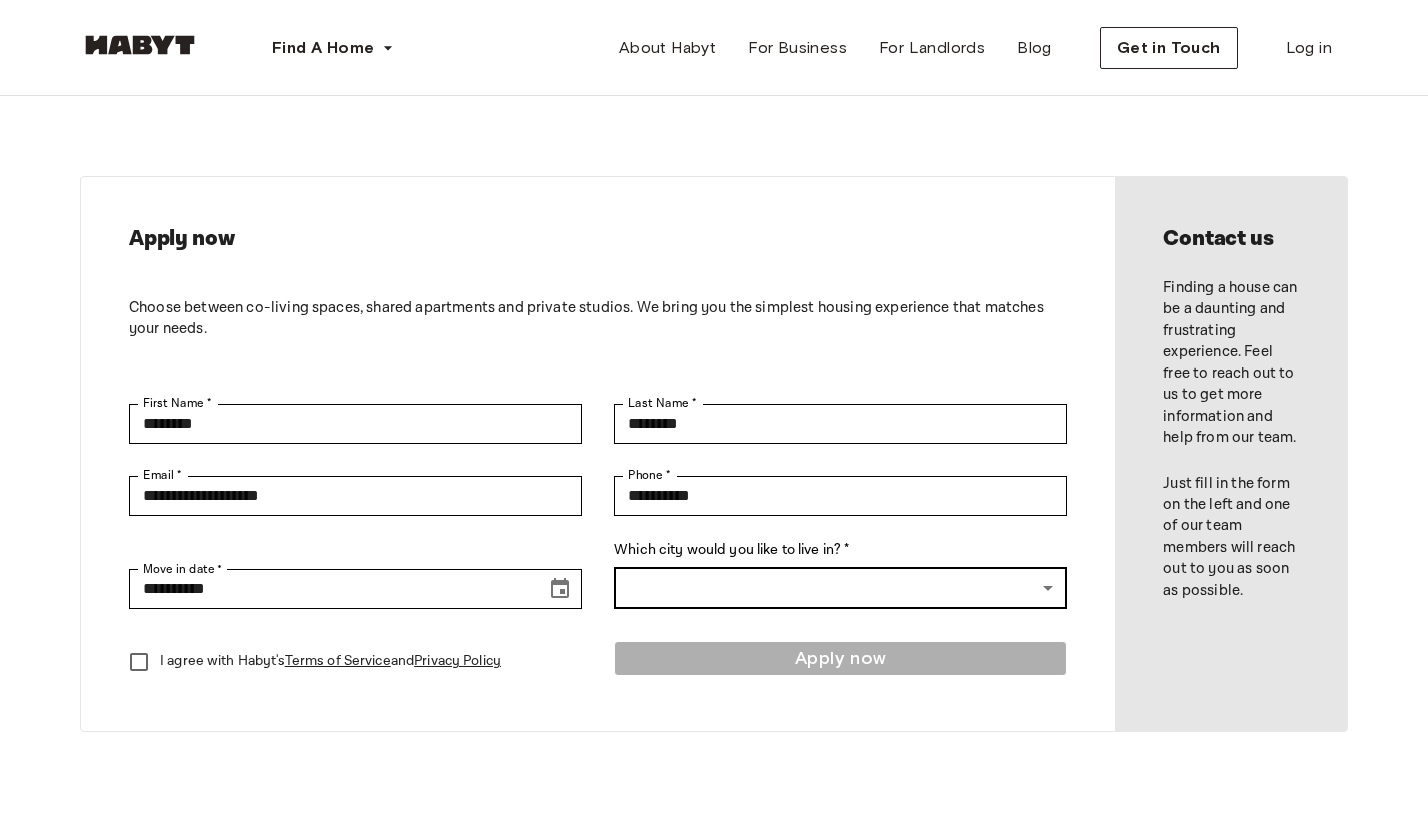 click on "**********" at bounding box center [714, 873] 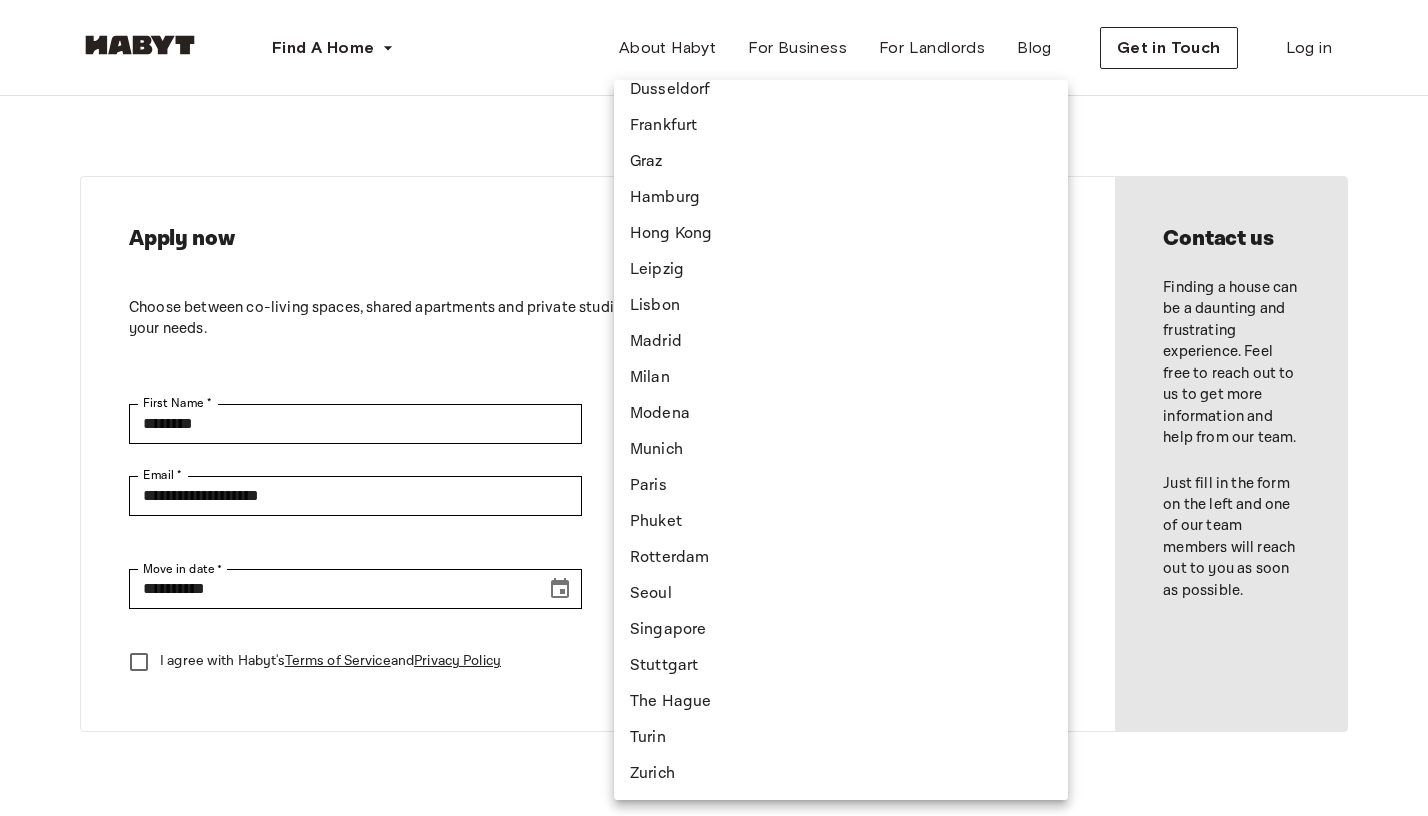scroll, scrollTop: 160, scrollLeft: 0, axis: vertical 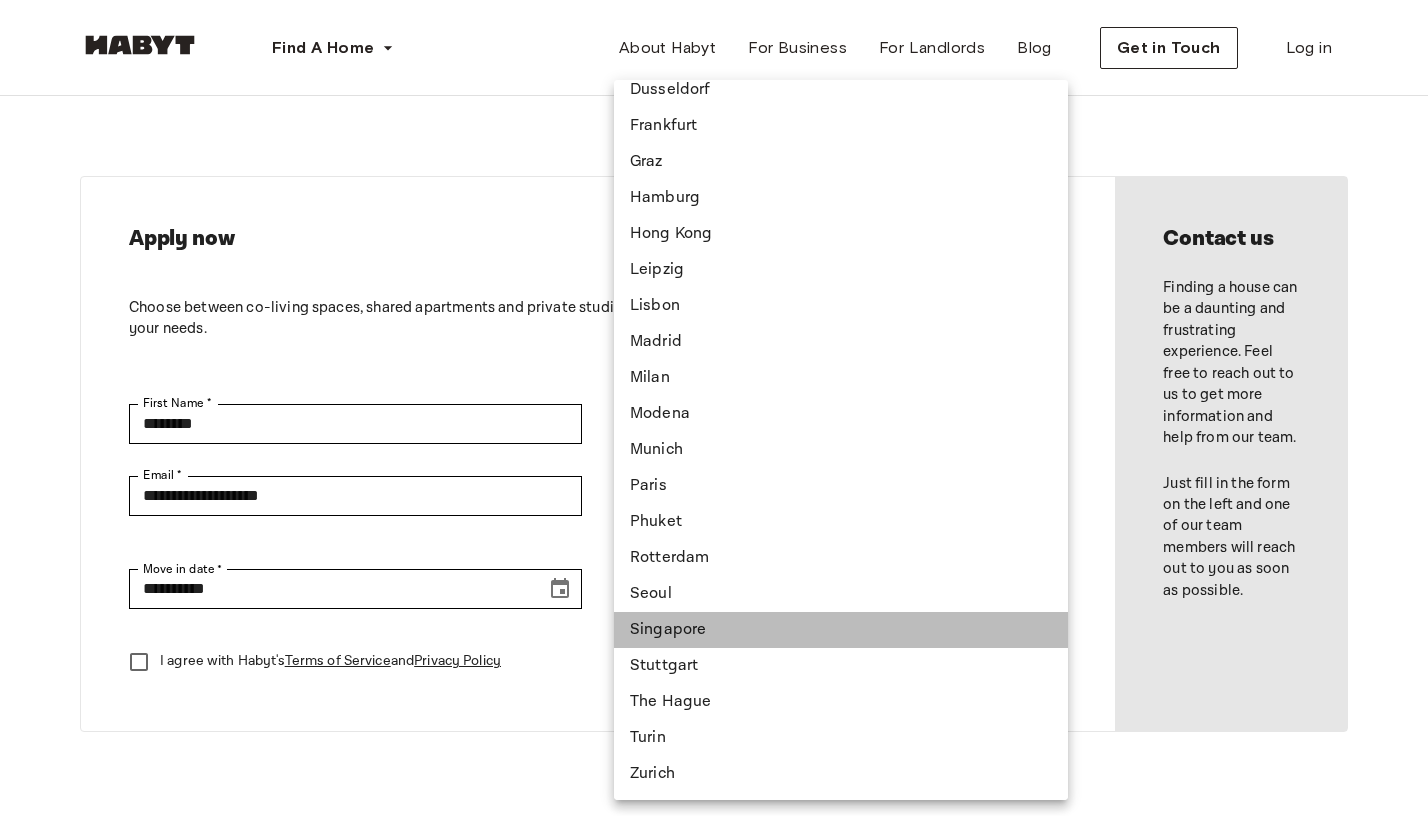 click on "Singapore" at bounding box center (841, 630) 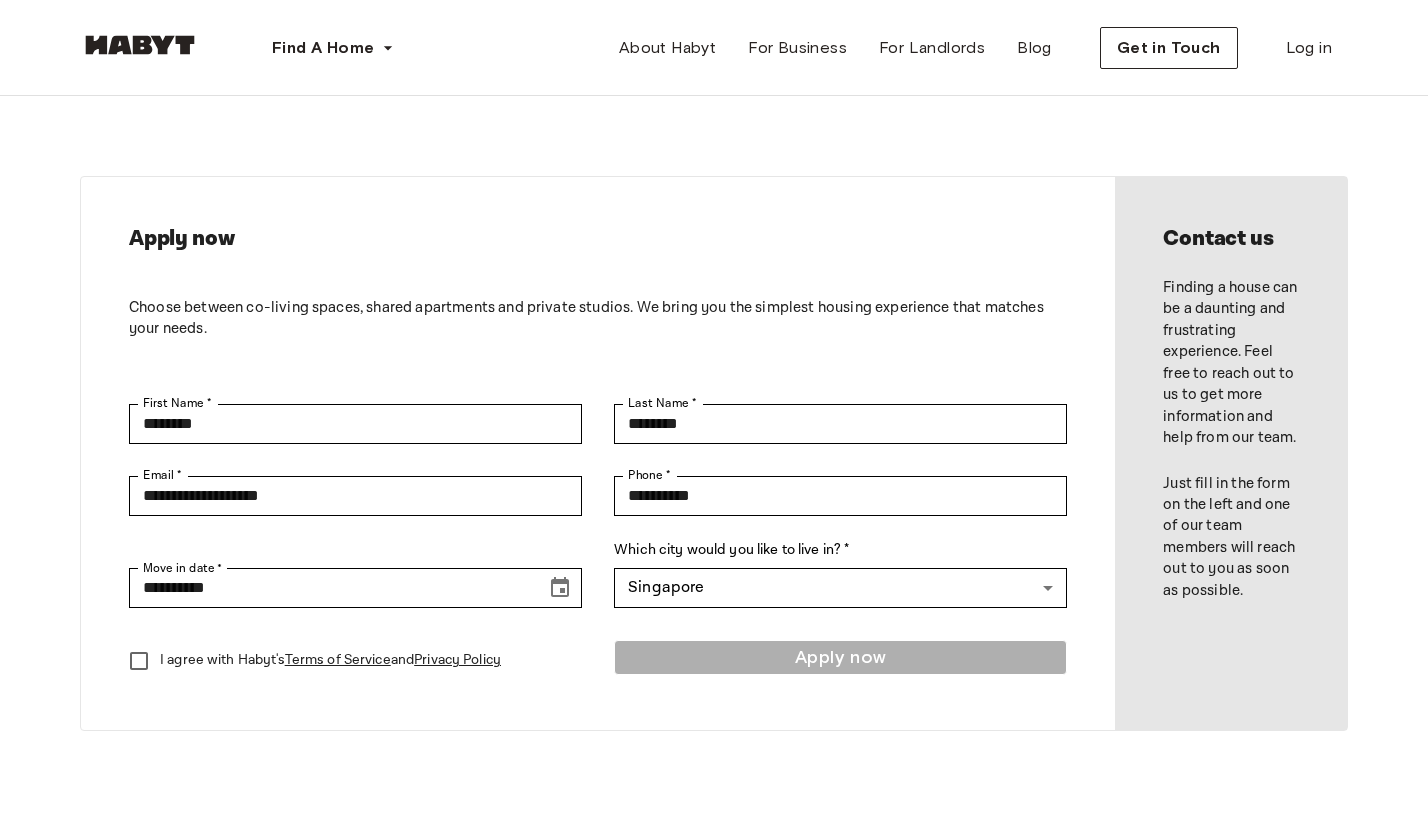 click on "I agree with Habyt's  Terms of Service  and  Privacy Policy" at bounding box center [342, 661] 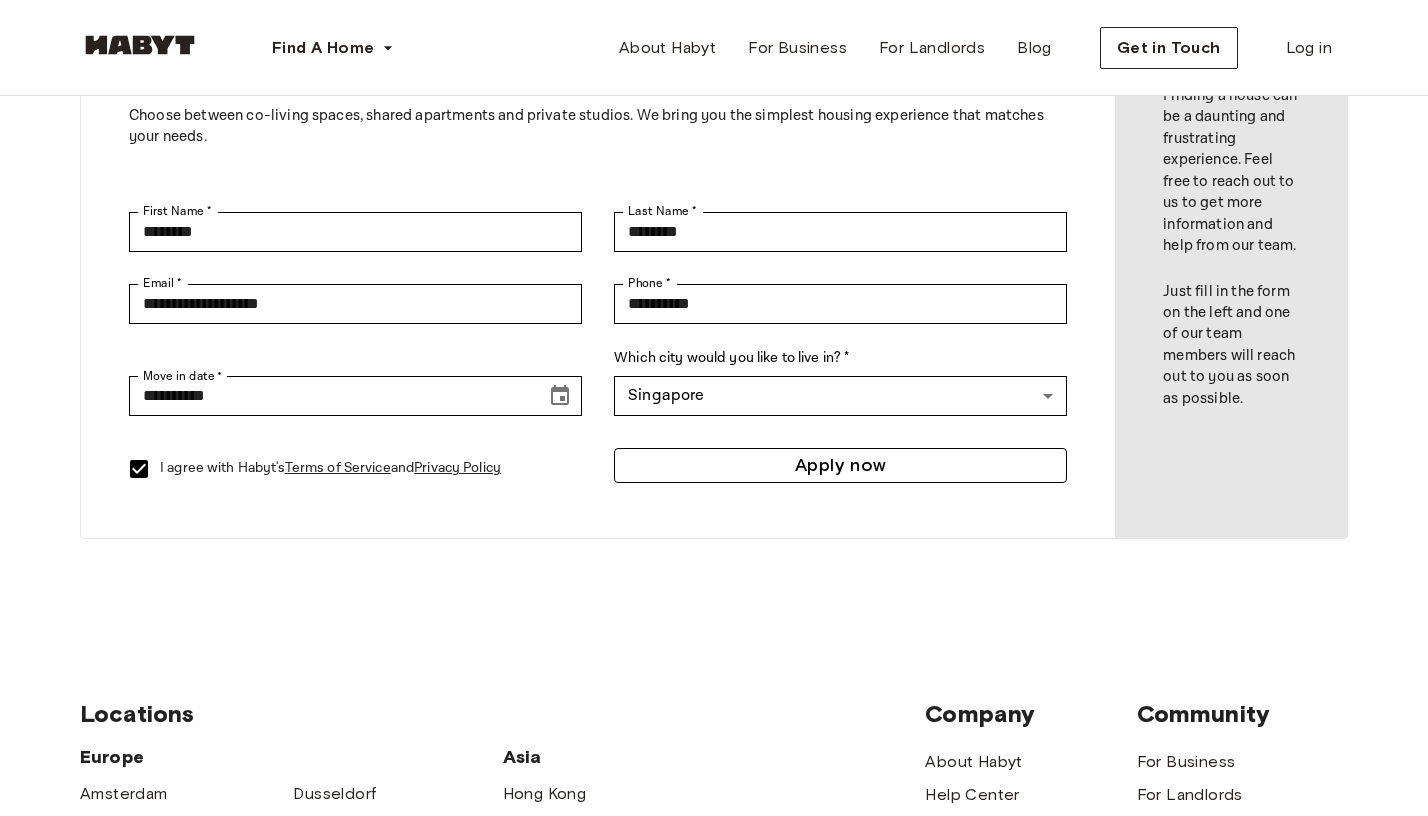 scroll, scrollTop: 193, scrollLeft: 0, axis: vertical 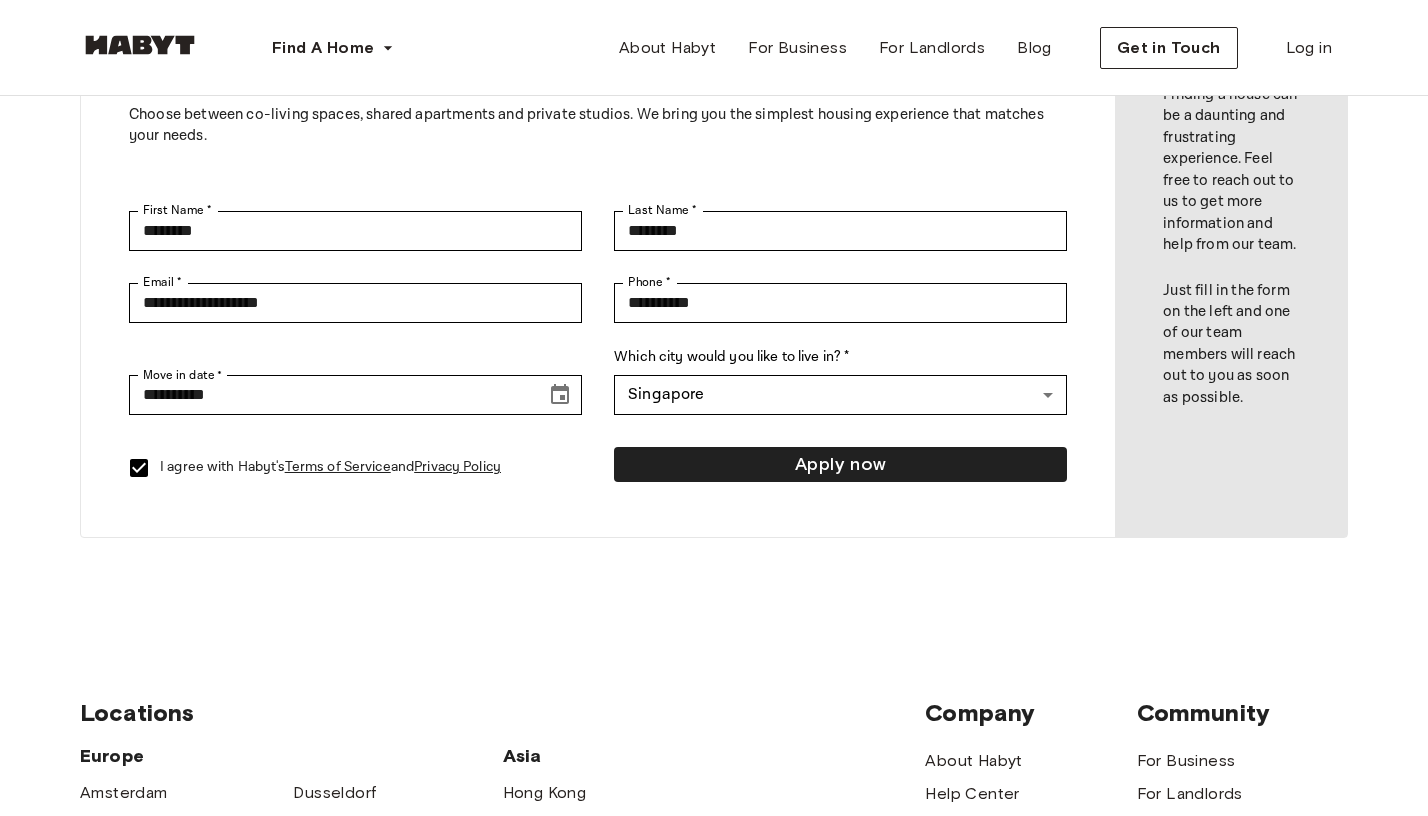 click on "Apply now" at bounding box center [840, 468] 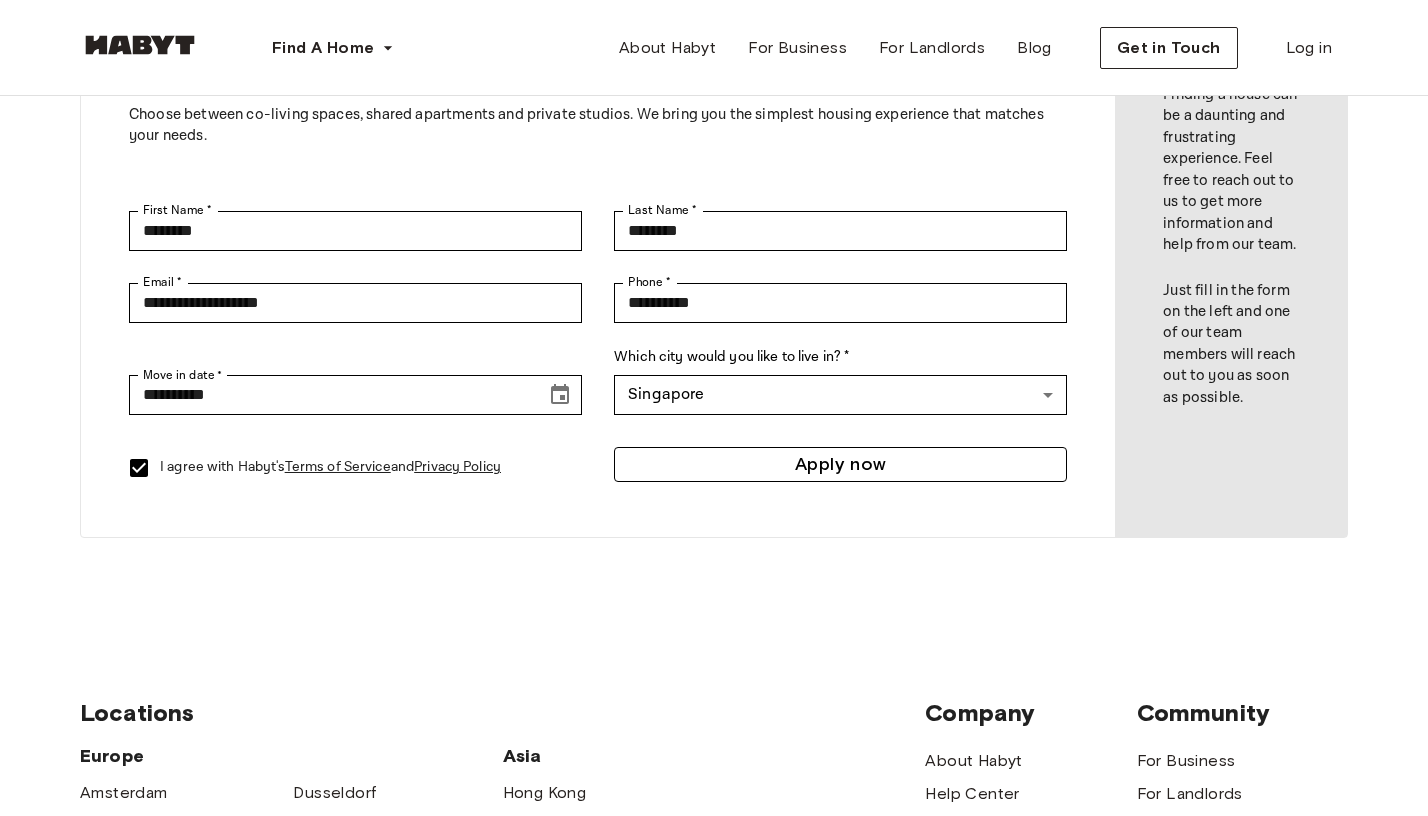 click on "Apply now" at bounding box center [840, 464] 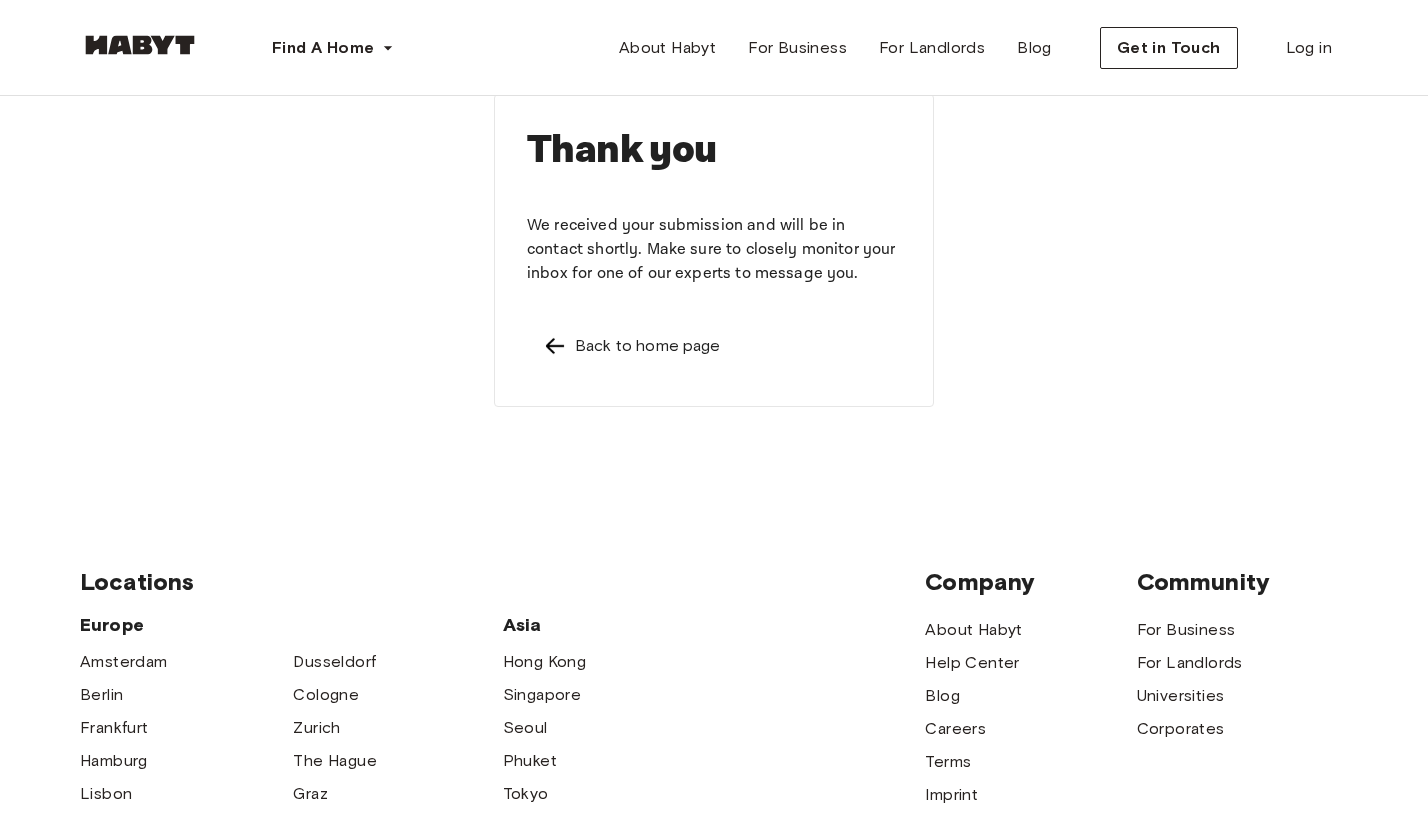 scroll, scrollTop: -21, scrollLeft: 0, axis: vertical 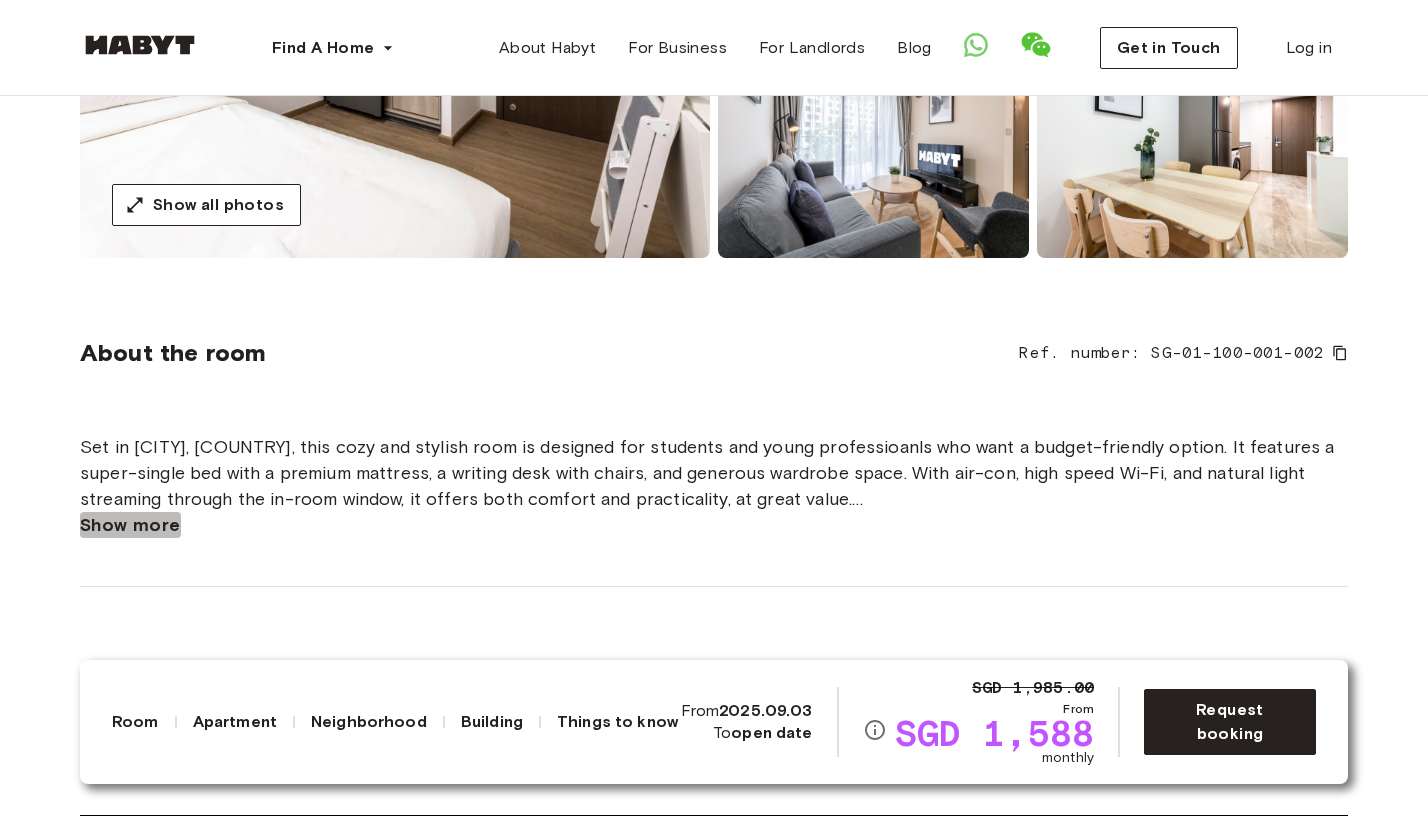 click on "Show more" at bounding box center [130, 525] 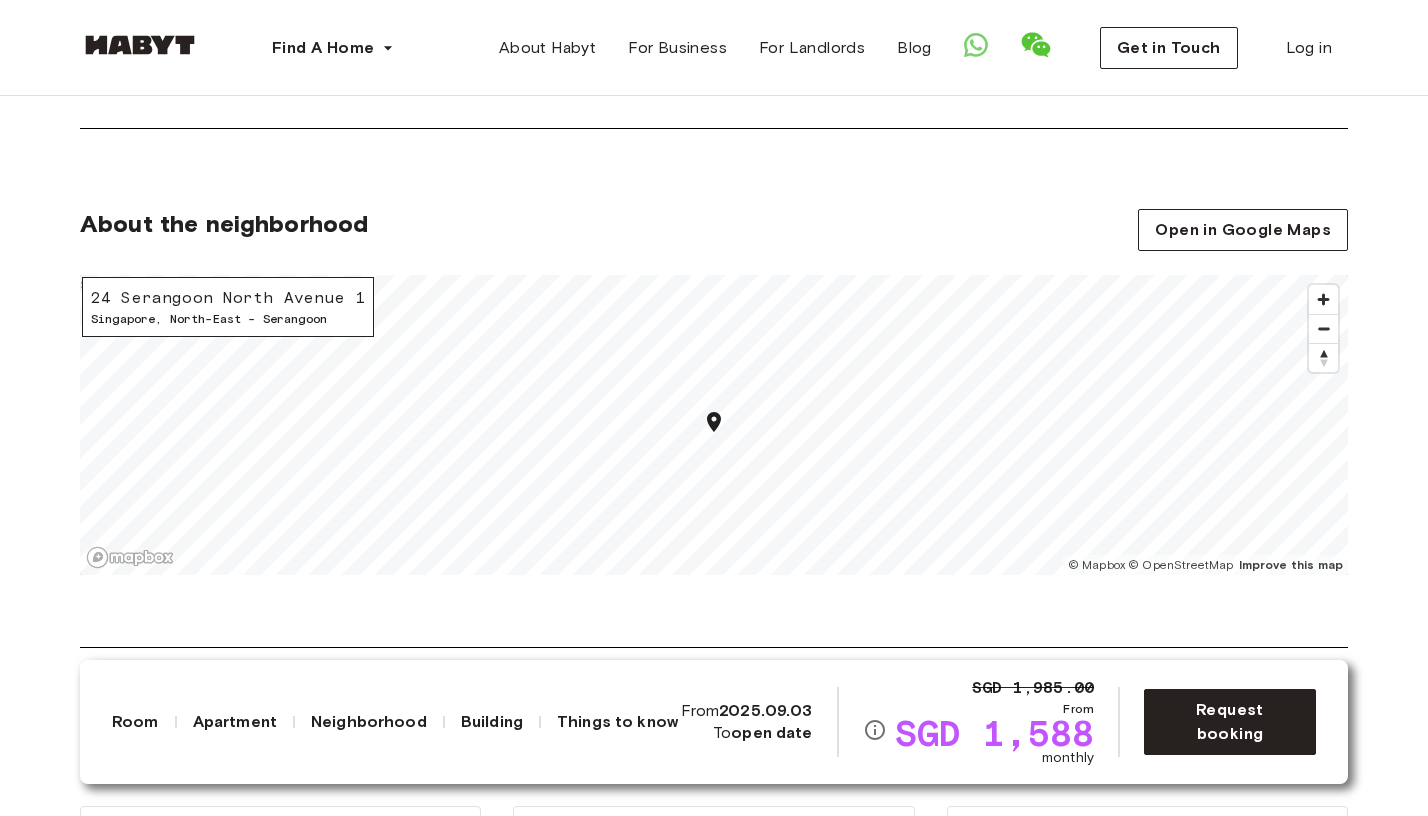 scroll, scrollTop: 2737, scrollLeft: 0, axis: vertical 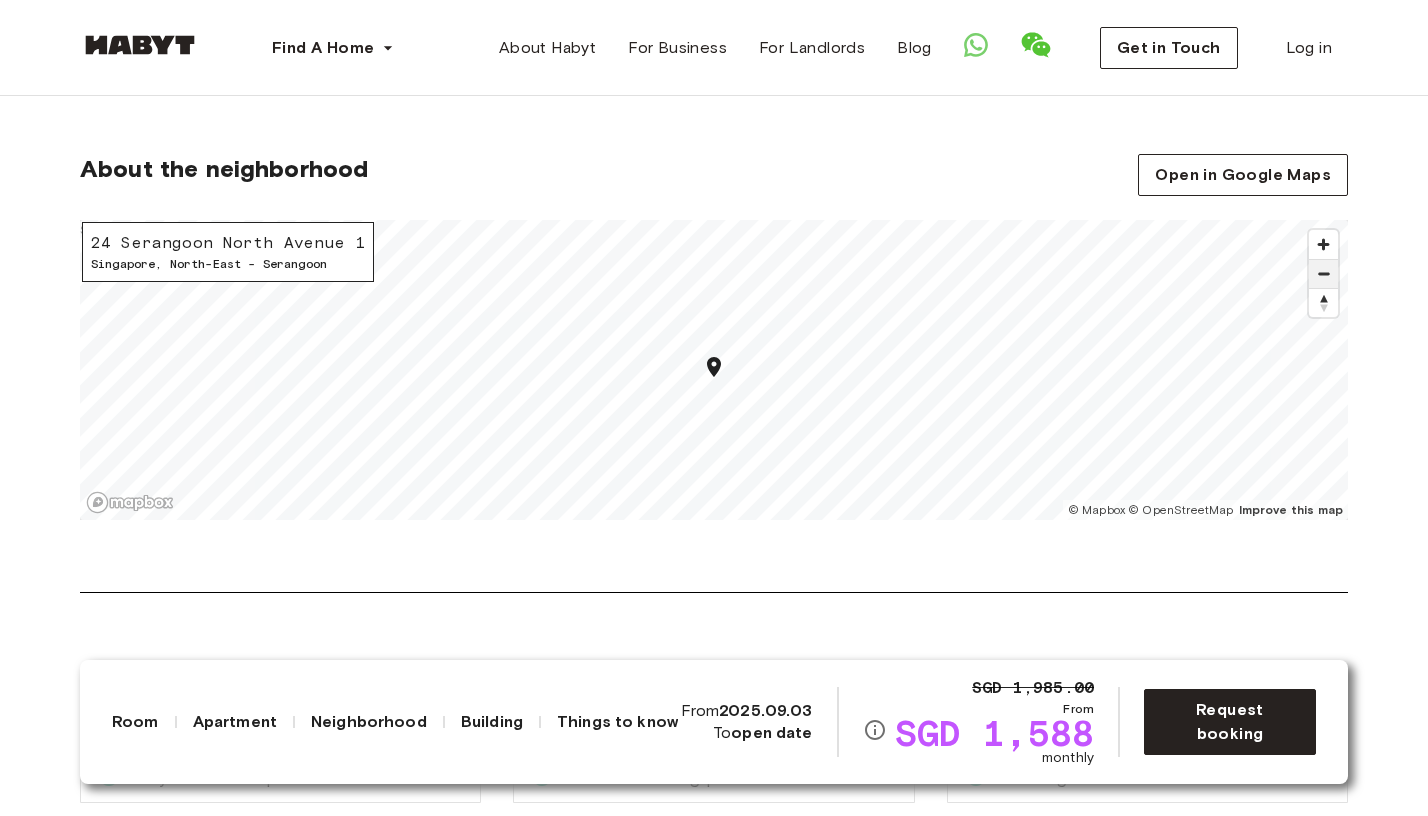 click at bounding box center [1323, 274] 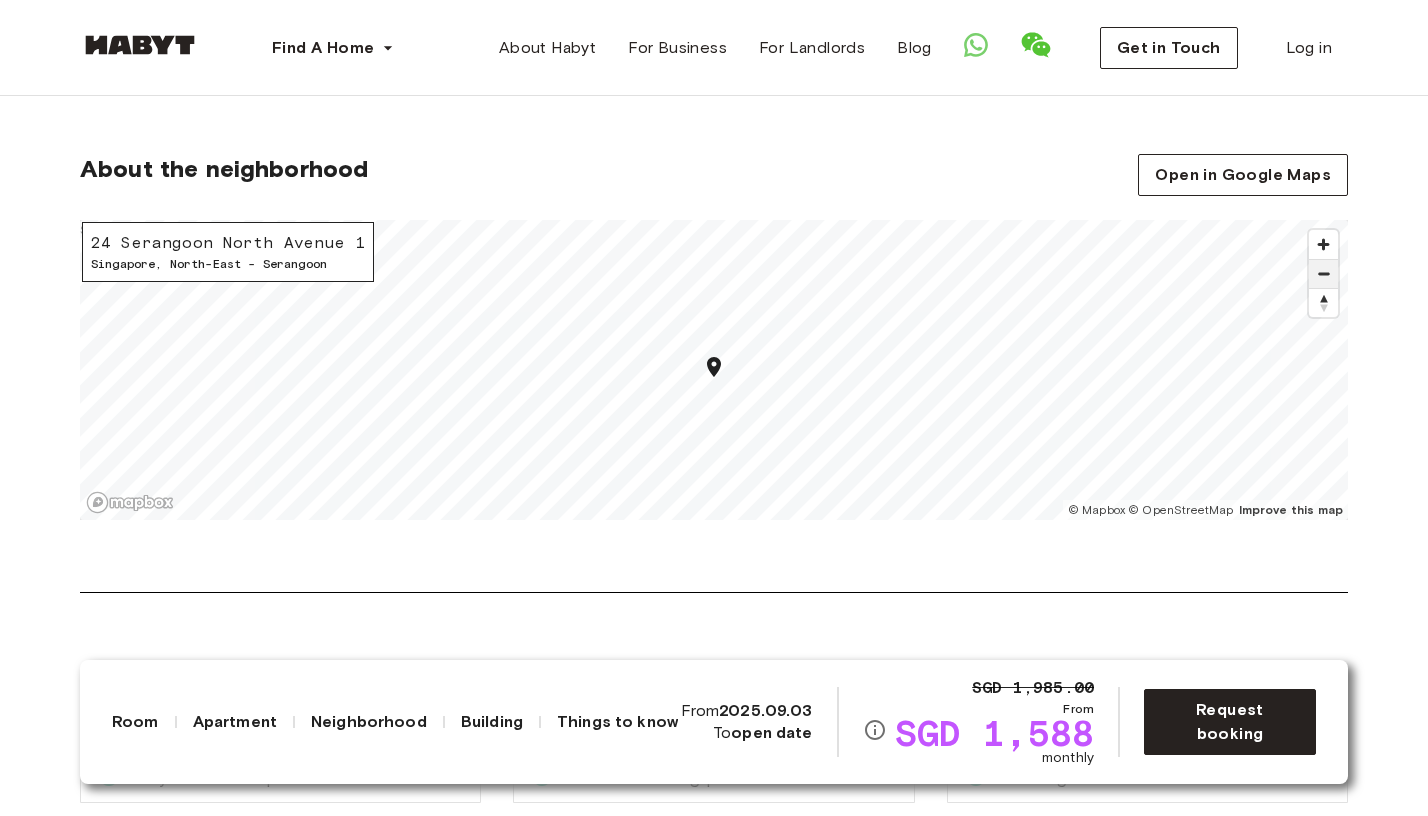 click at bounding box center (1323, 274) 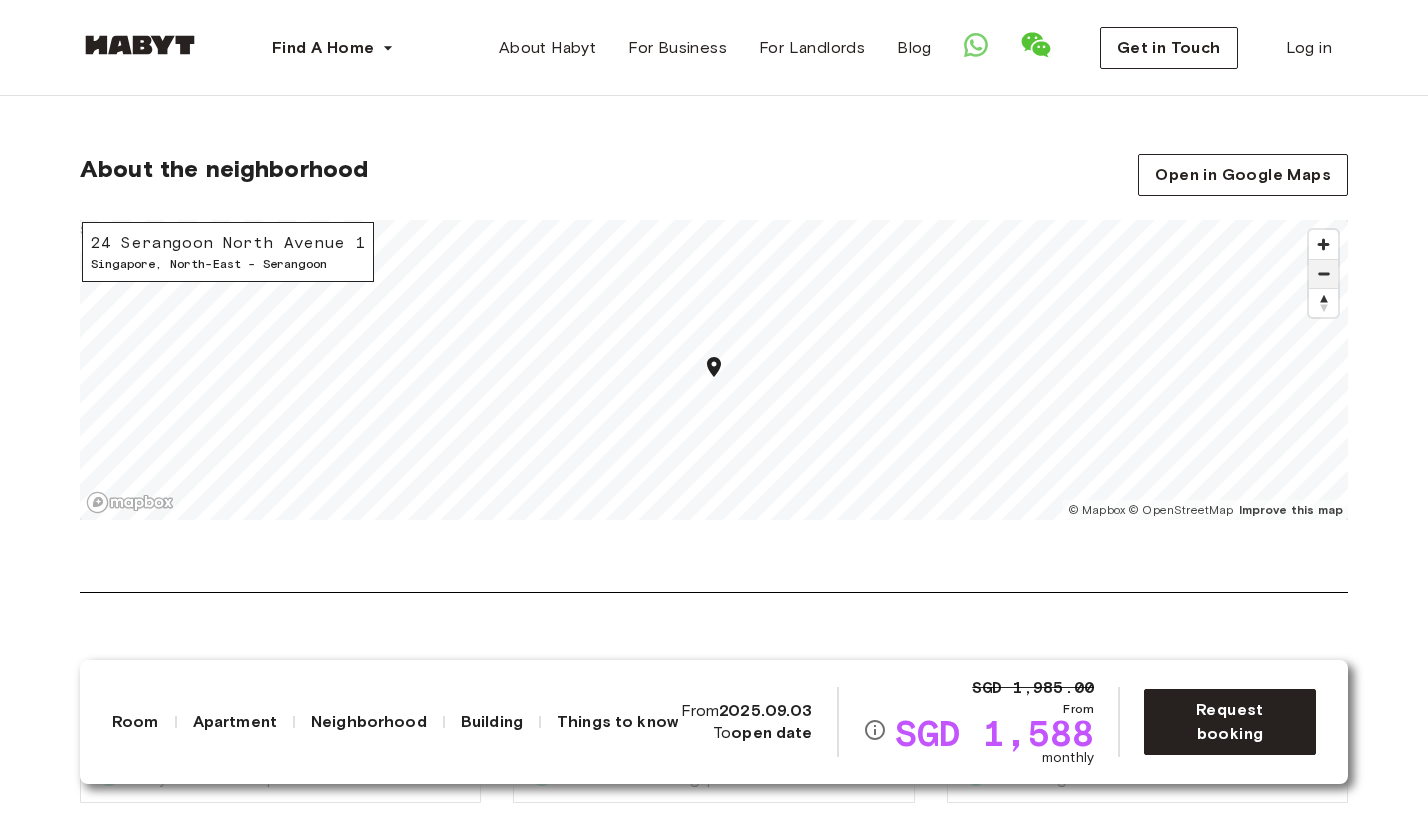 click at bounding box center [1323, 274] 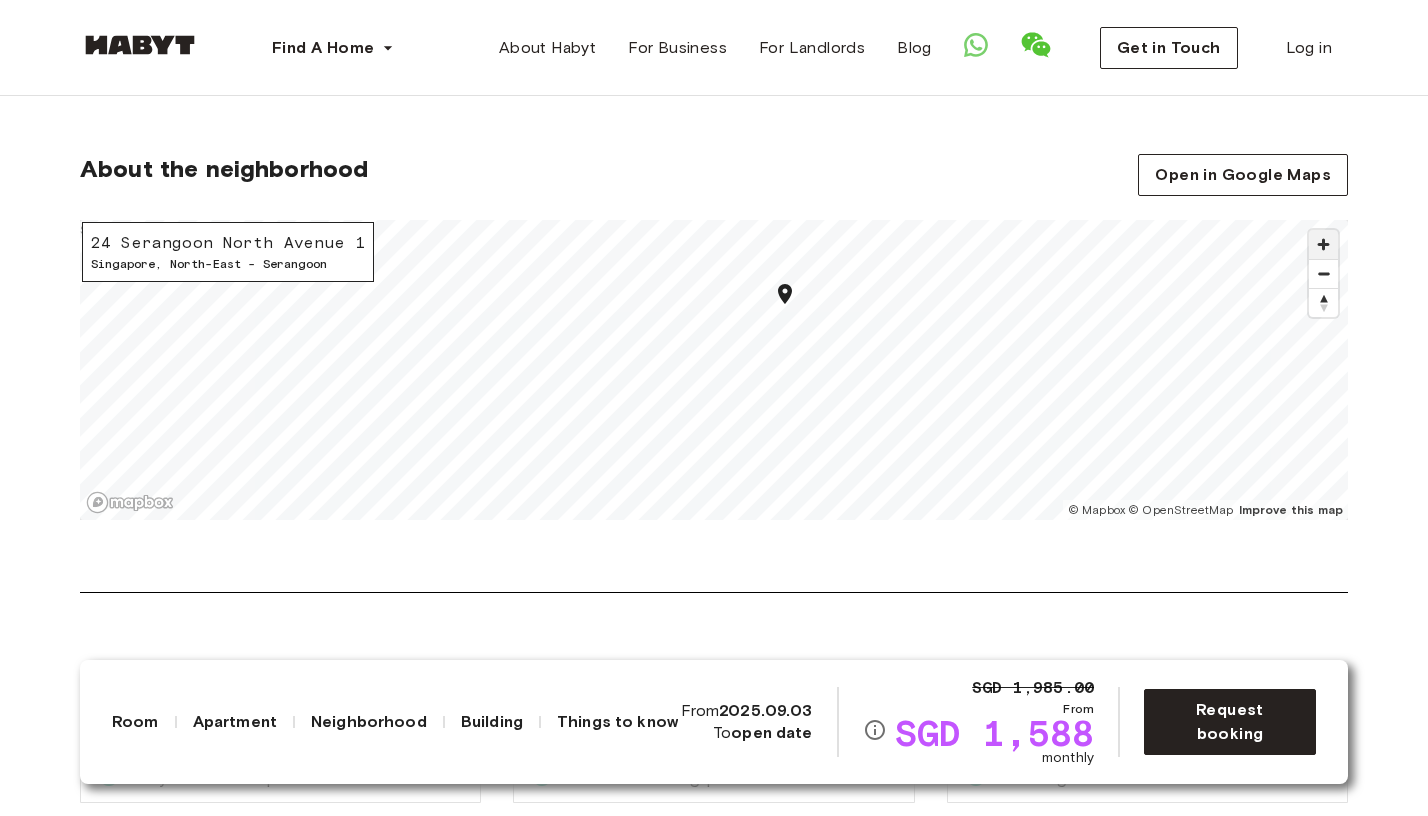 click at bounding box center (1323, 244) 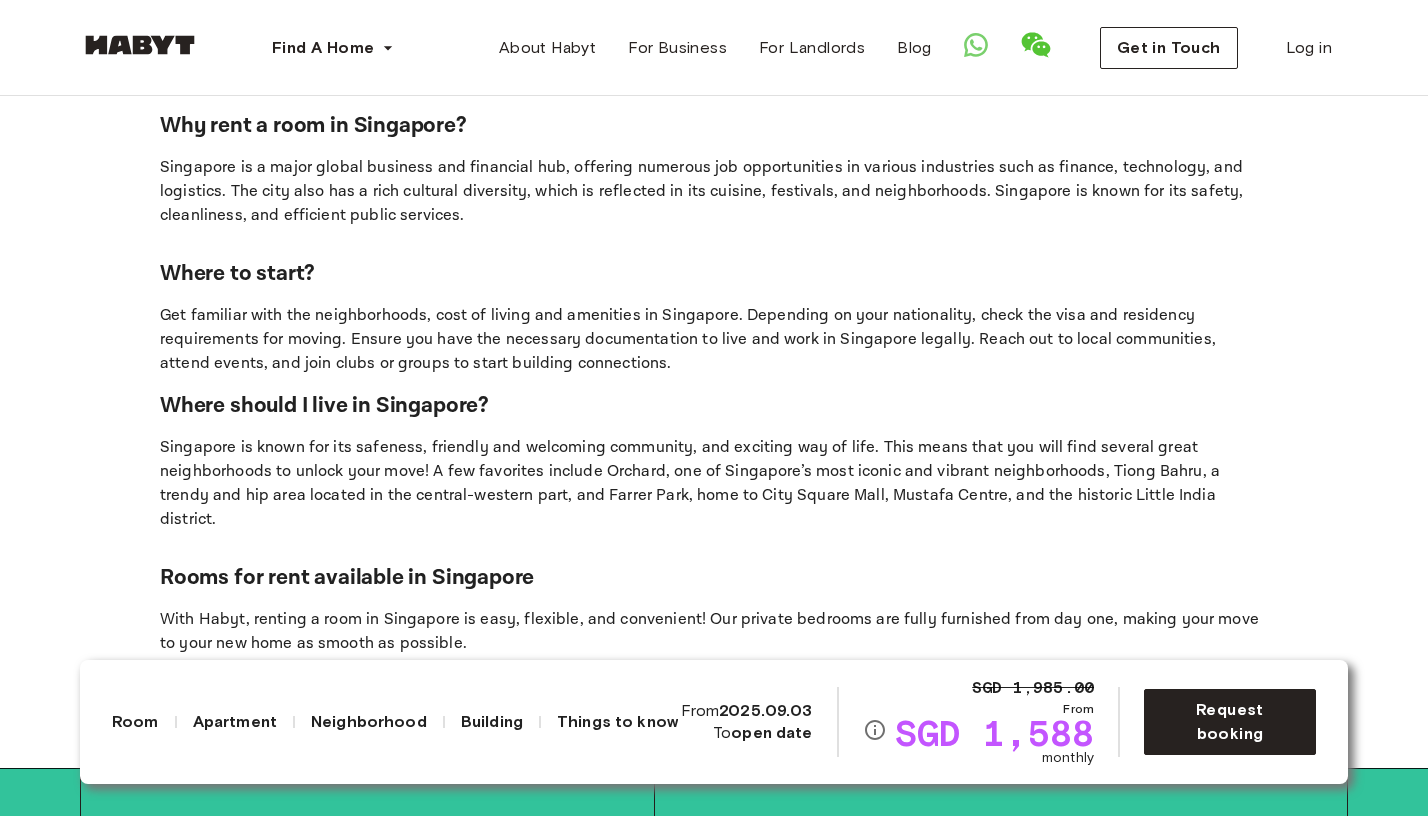 scroll, scrollTop: 5150, scrollLeft: 0, axis: vertical 